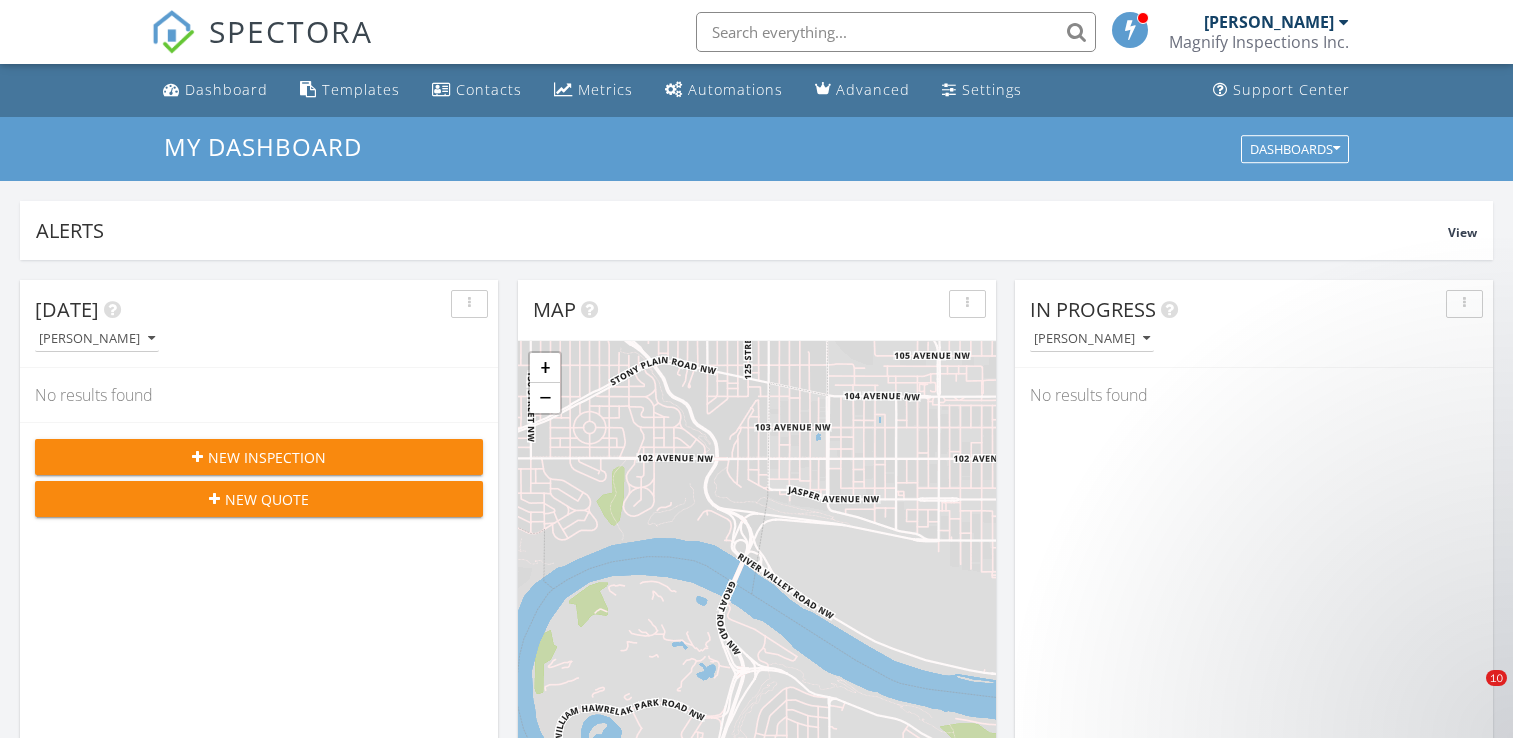 scroll, scrollTop: 0, scrollLeft: 0, axis: both 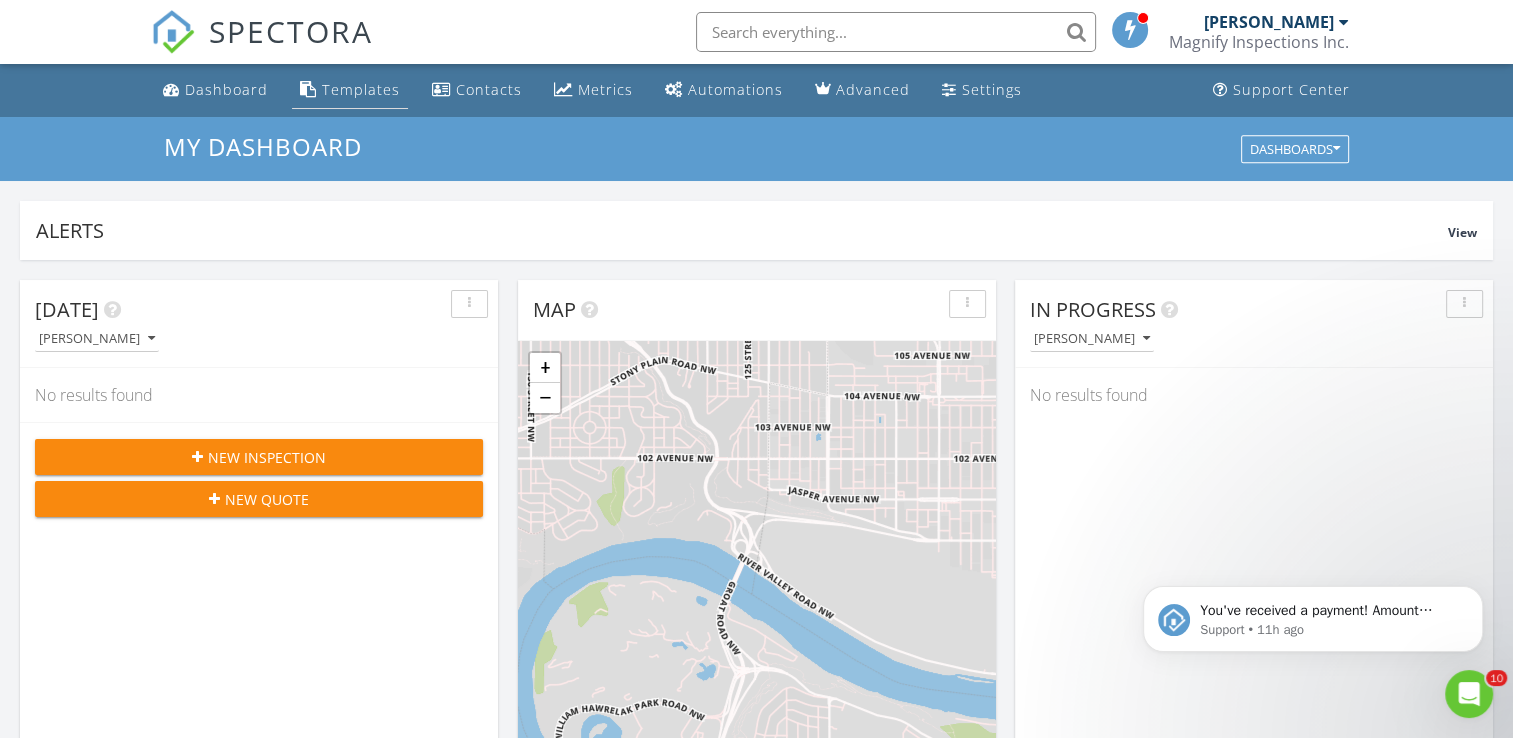 click on "Templates" at bounding box center [361, 89] 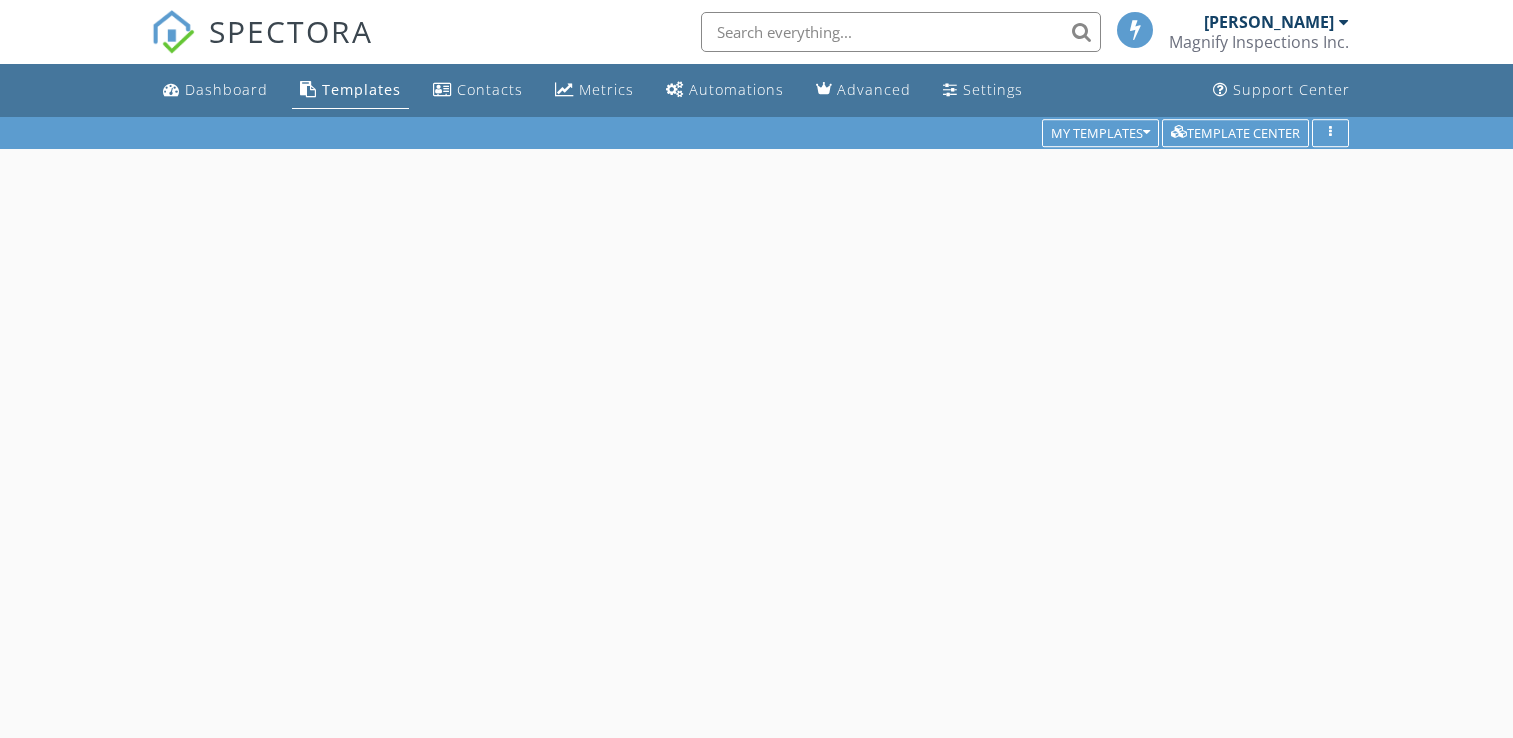 scroll, scrollTop: 0, scrollLeft: 0, axis: both 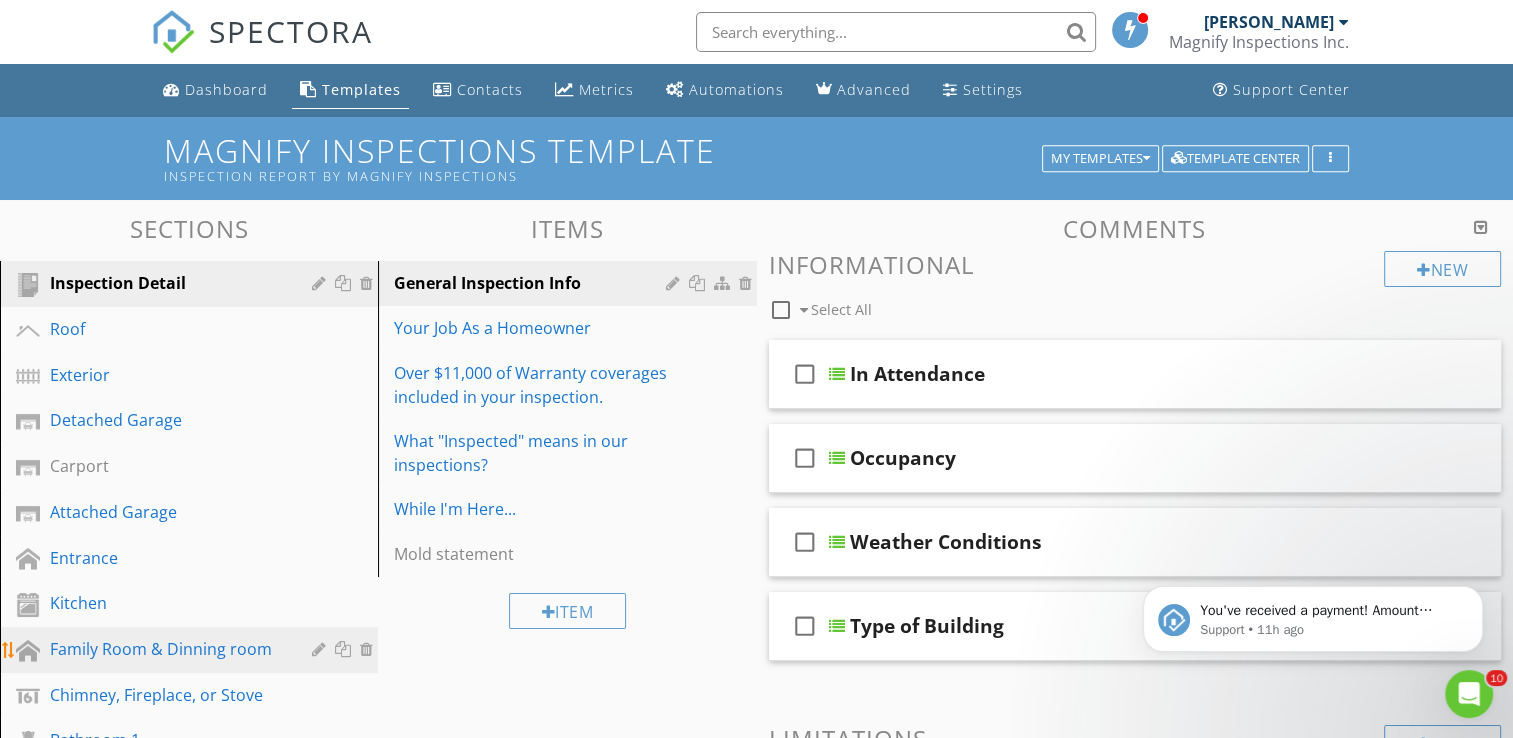click on "Family Room & Dinning room" at bounding box center [166, 649] 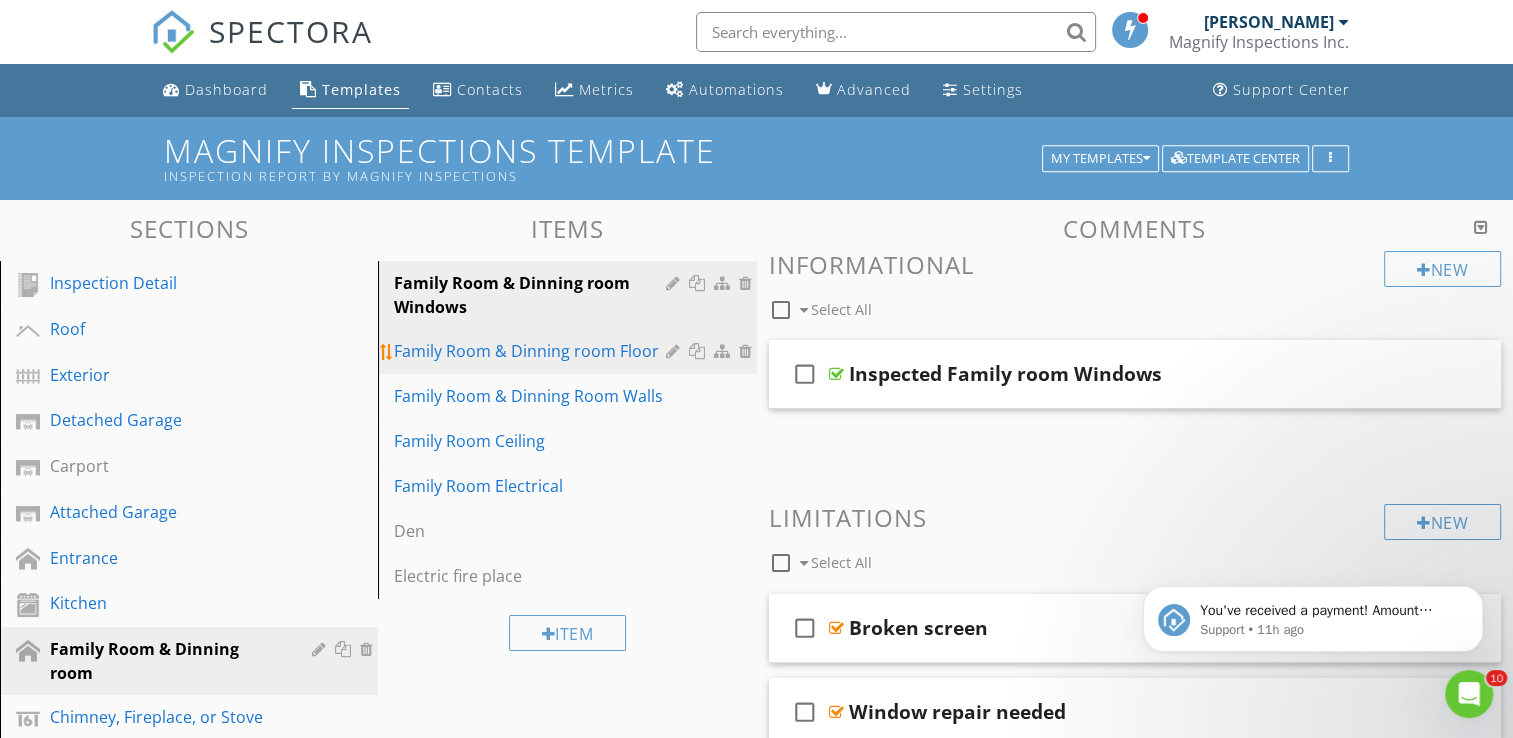 click on "Family Room & Dinning room Floor" at bounding box center [570, 351] 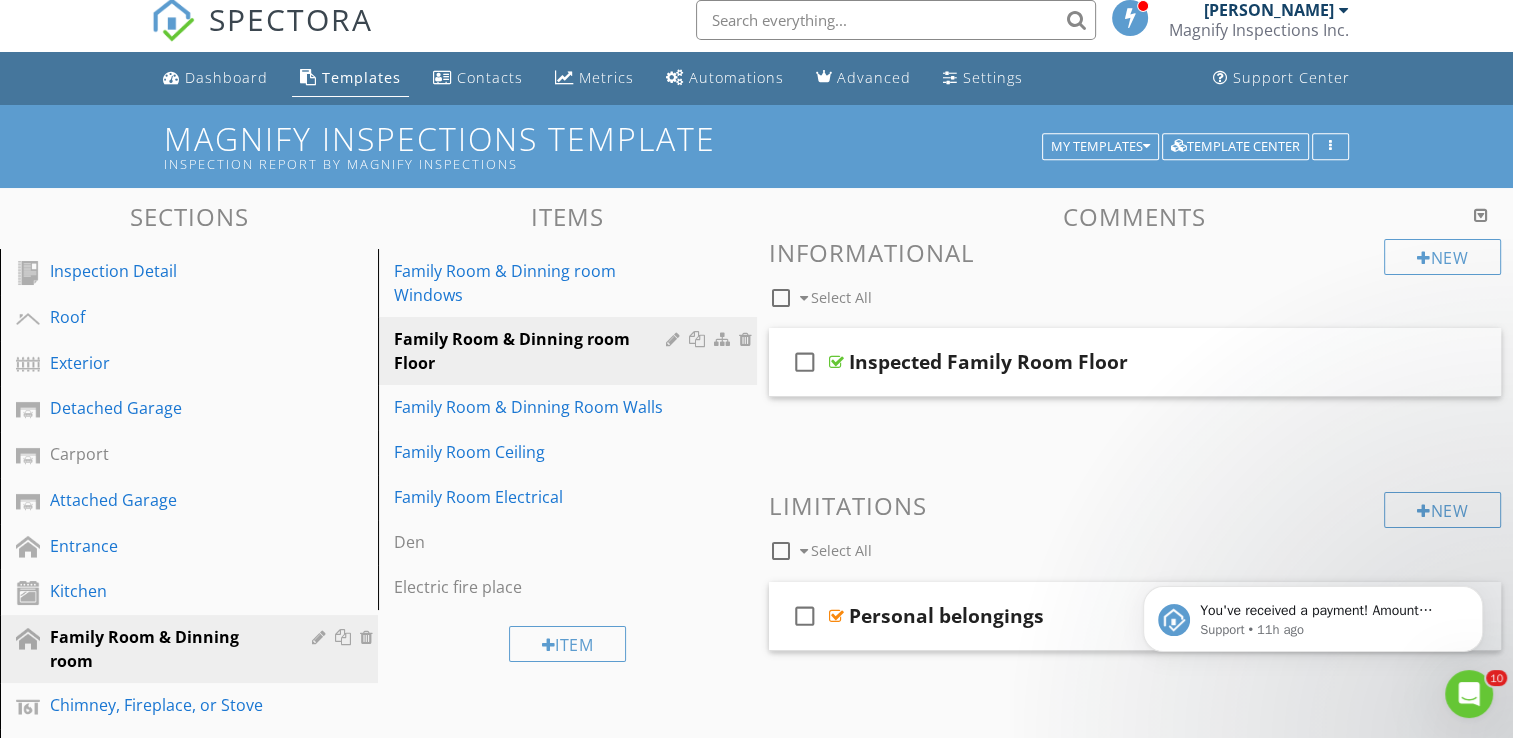 scroll, scrollTop: 0, scrollLeft: 0, axis: both 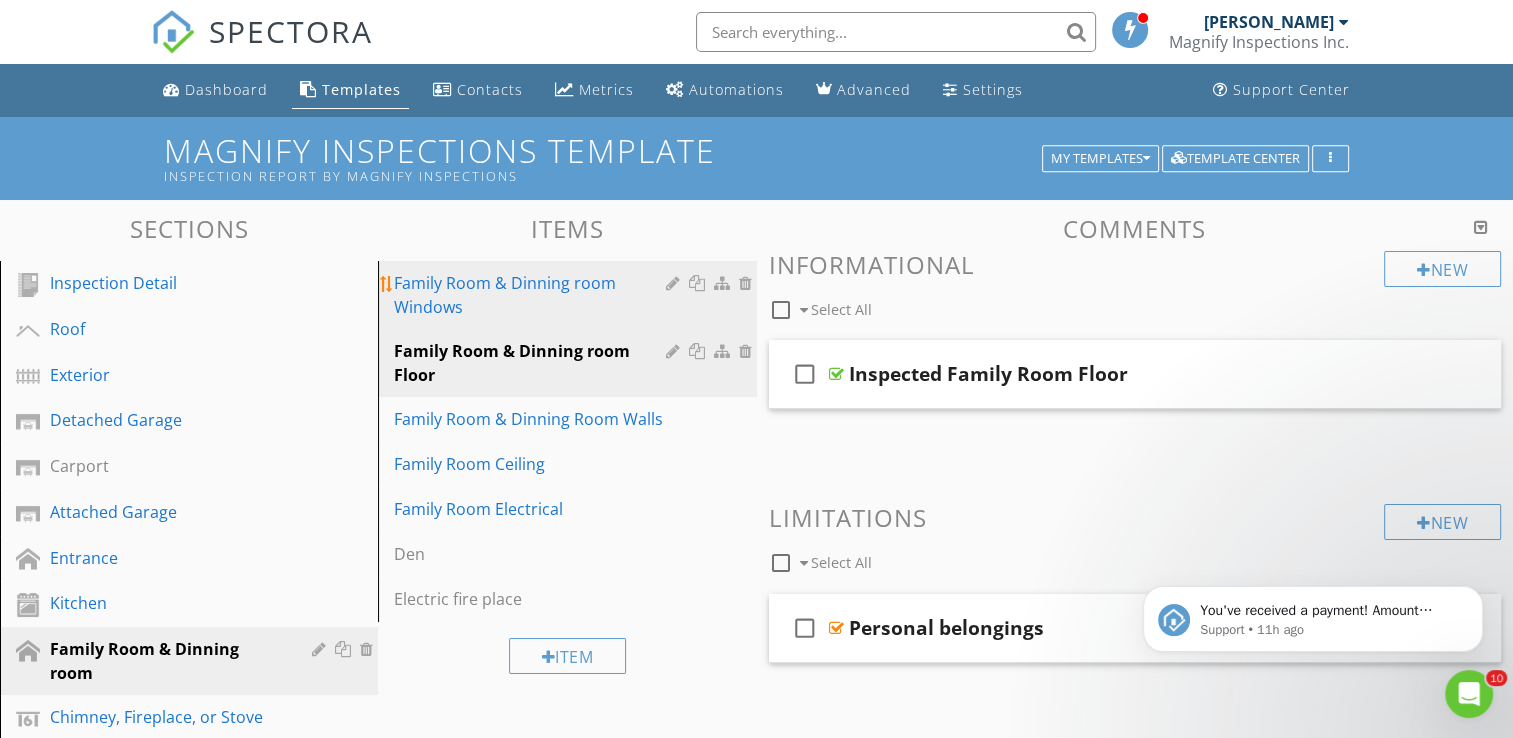 click on "Family Room & Dinning room Windows" at bounding box center (532, 295) 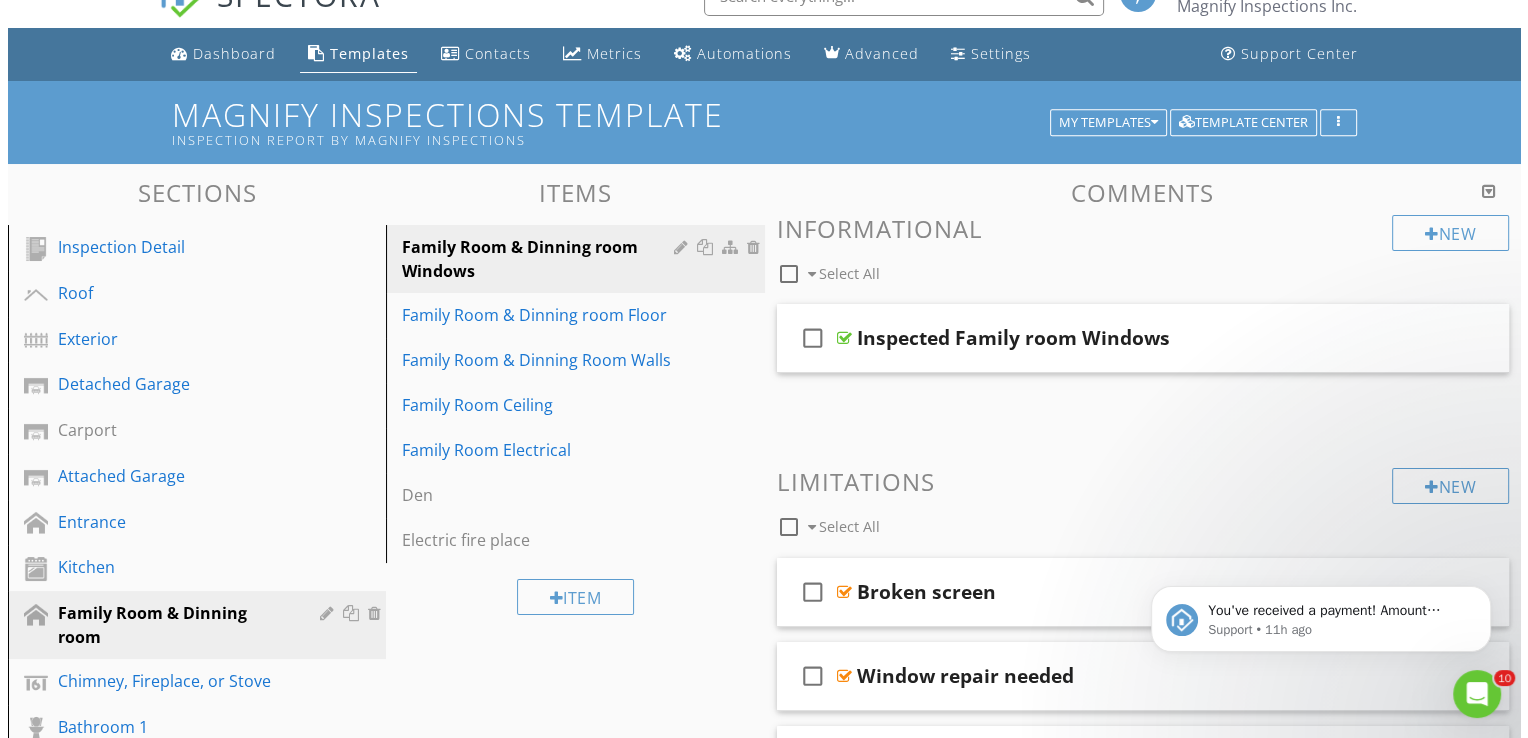 scroll, scrollTop: 34, scrollLeft: 0, axis: vertical 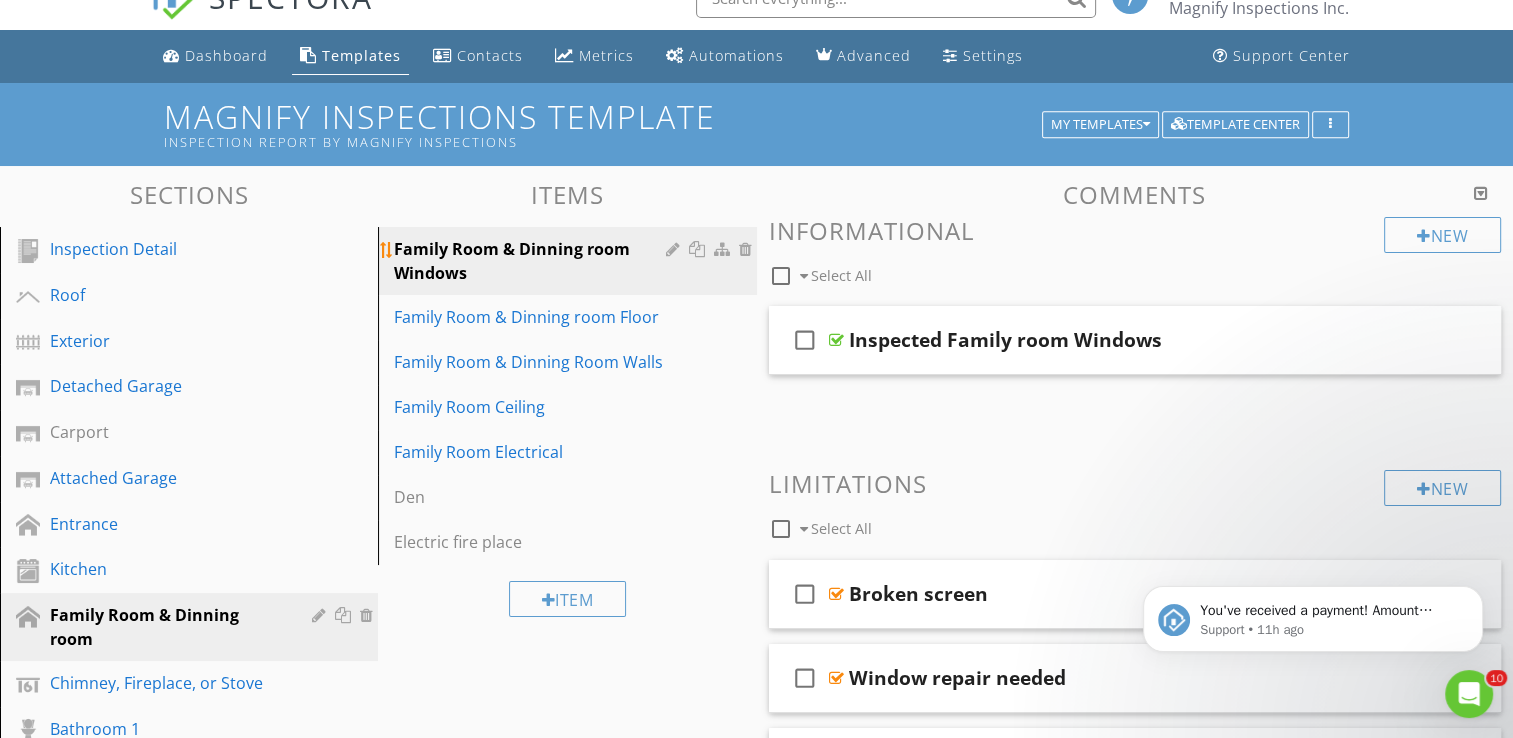 click at bounding box center (748, 249) 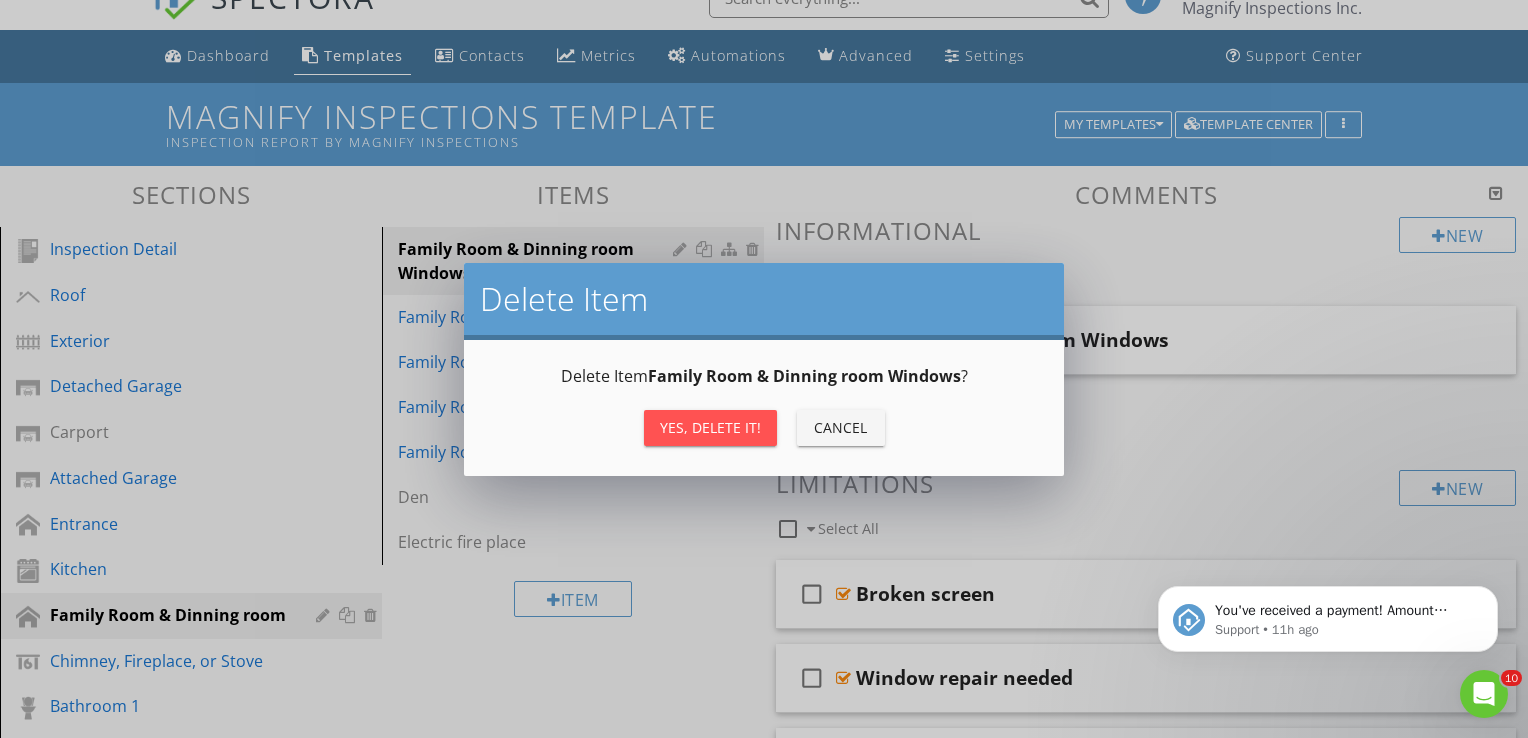 click on "Yes, Delete it!" at bounding box center [710, 427] 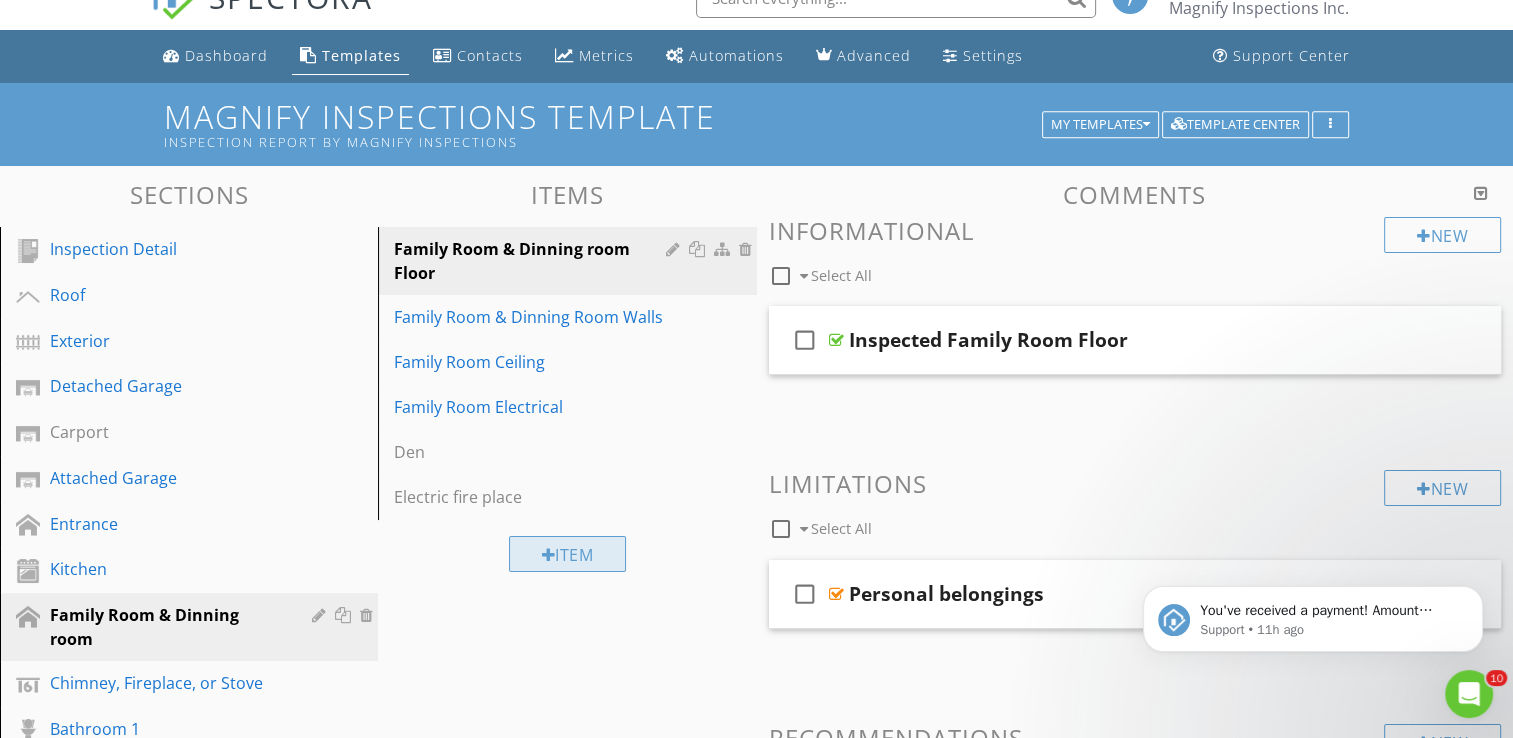 click on "Item" at bounding box center (568, 554) 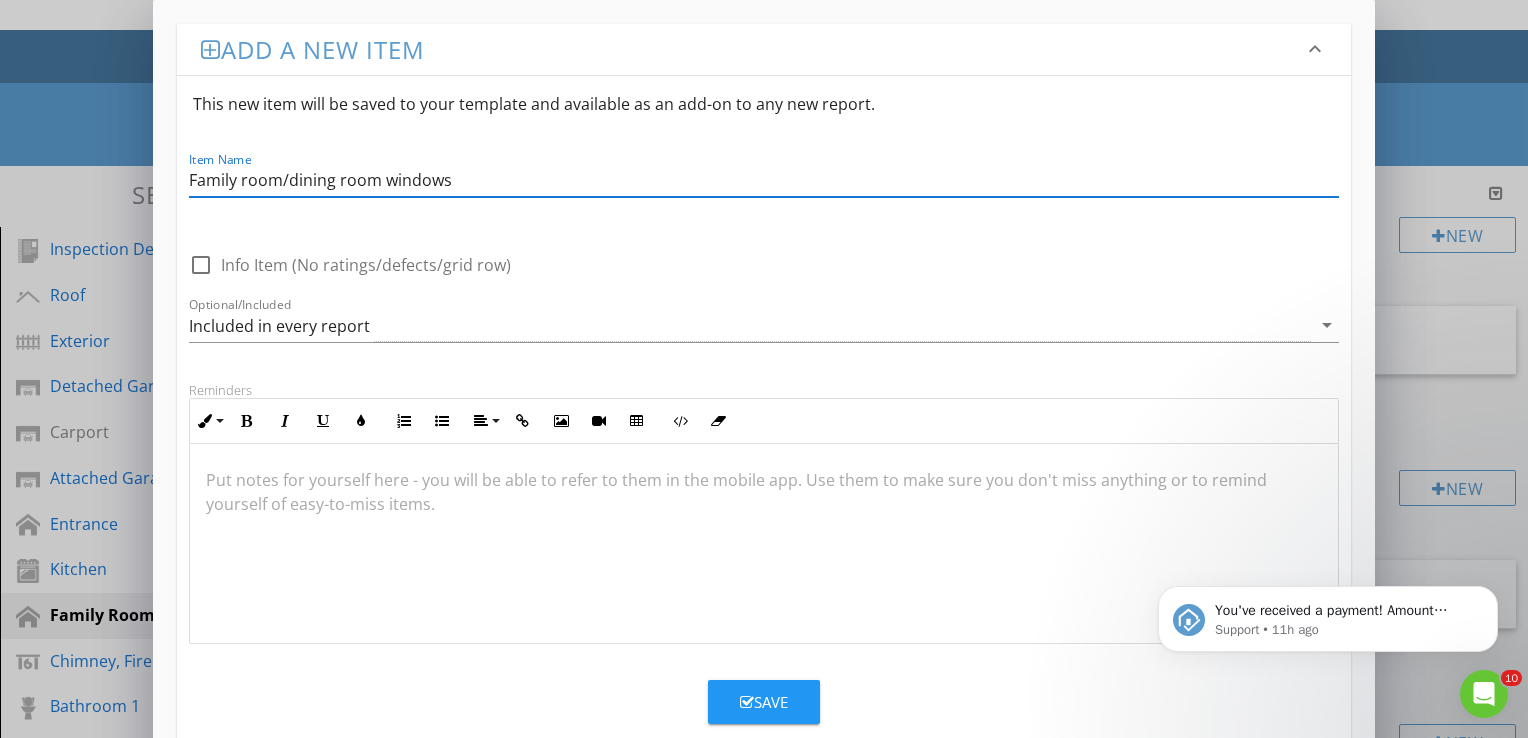 type on "Family room/dining room windows" 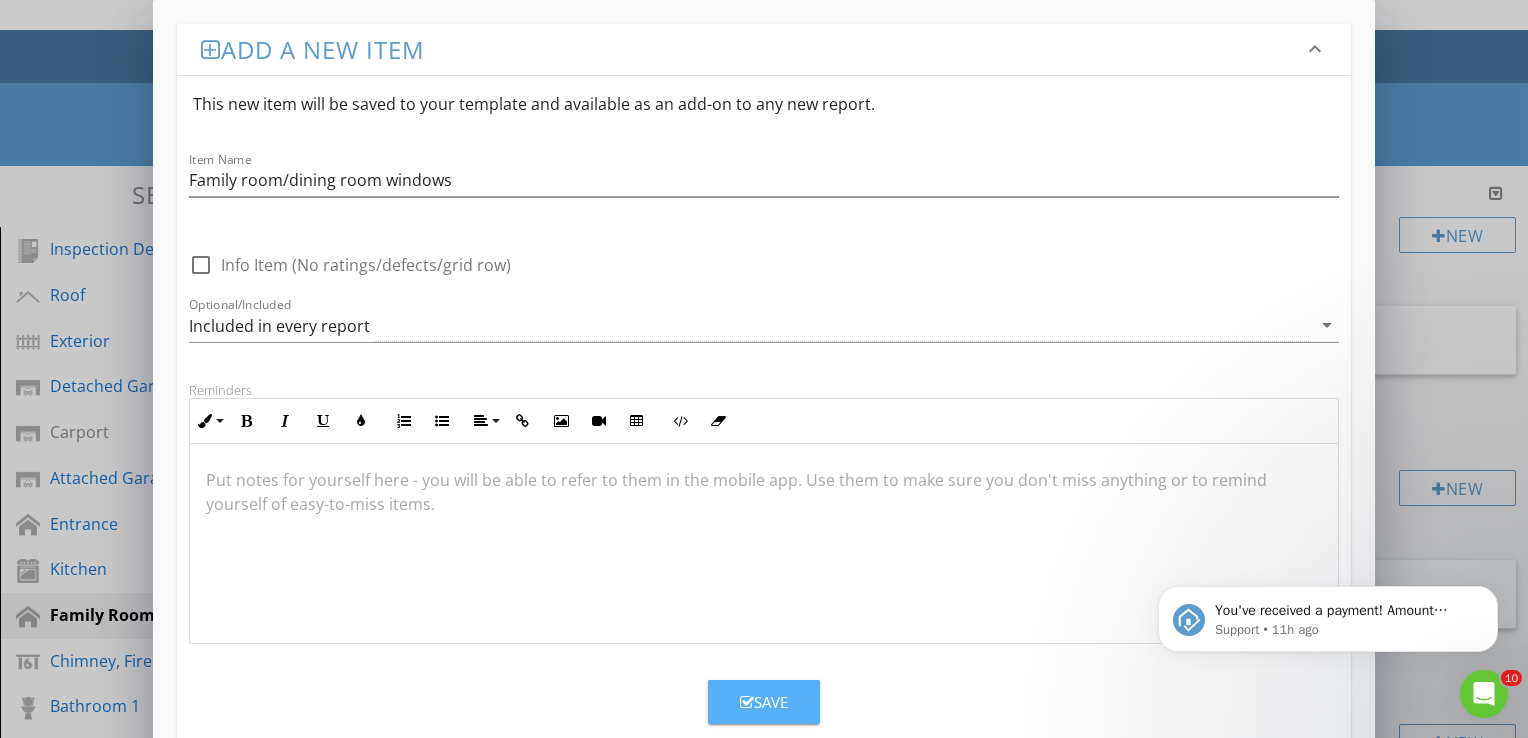 click on "Save" at bounding box center (764, 702) 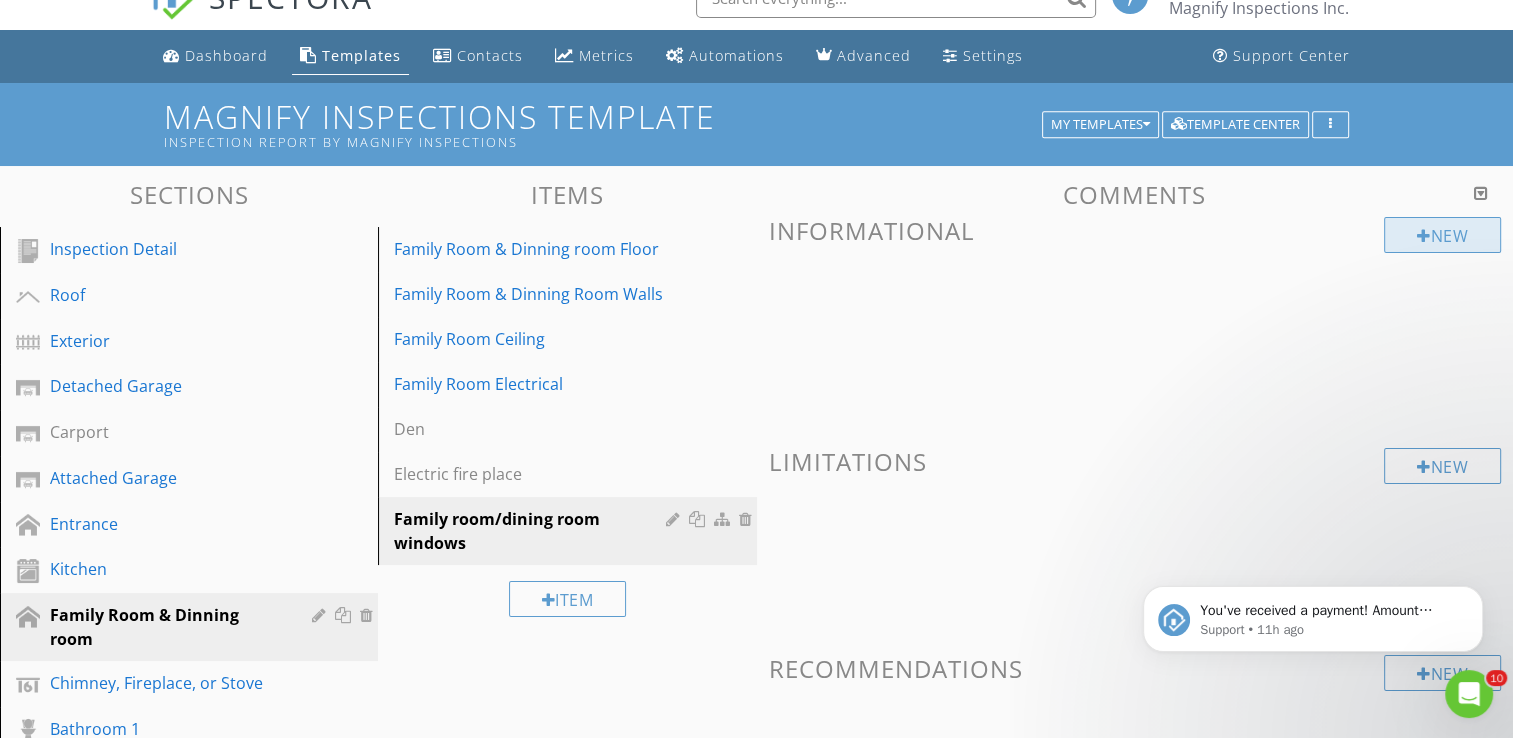 click at bounding box center [1424, 236] 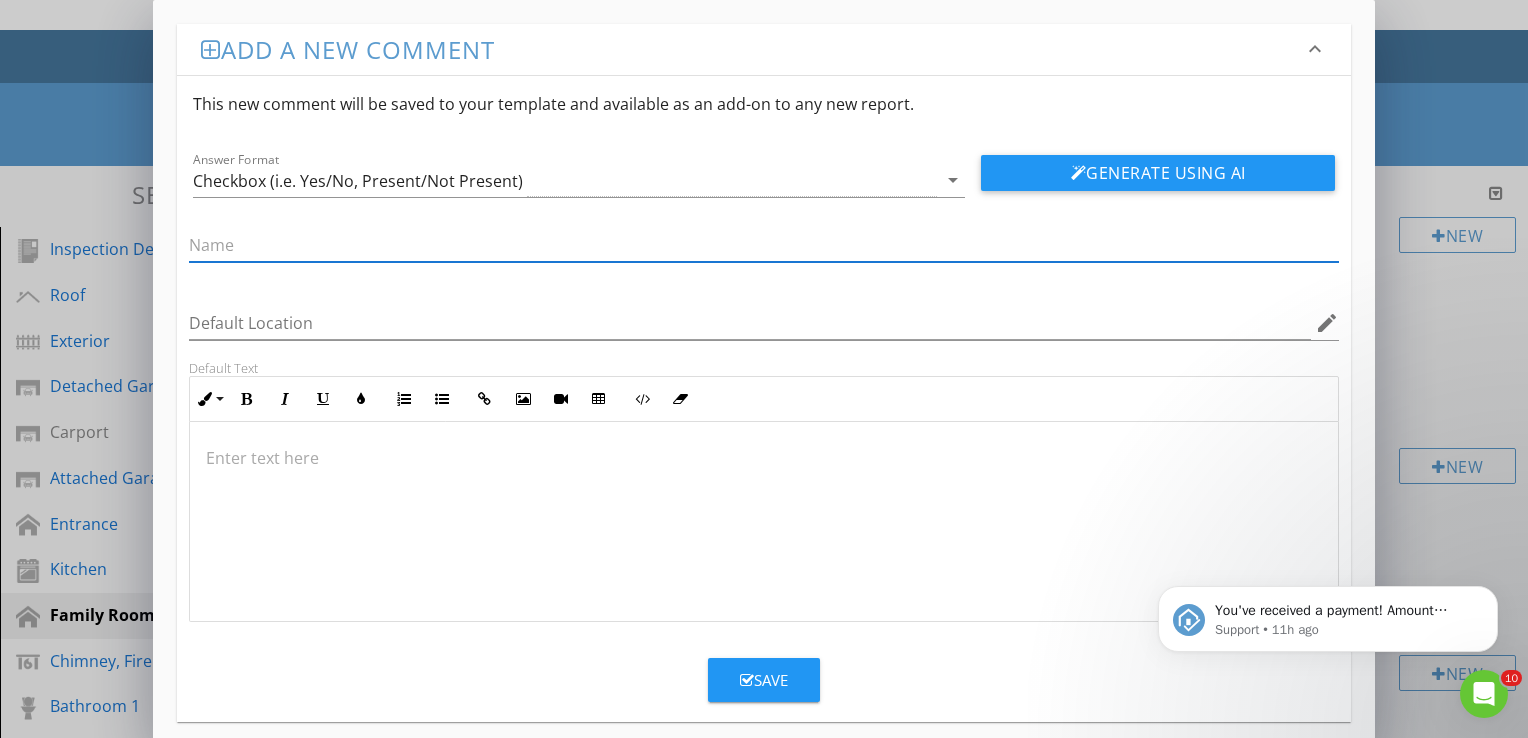 type on "W" 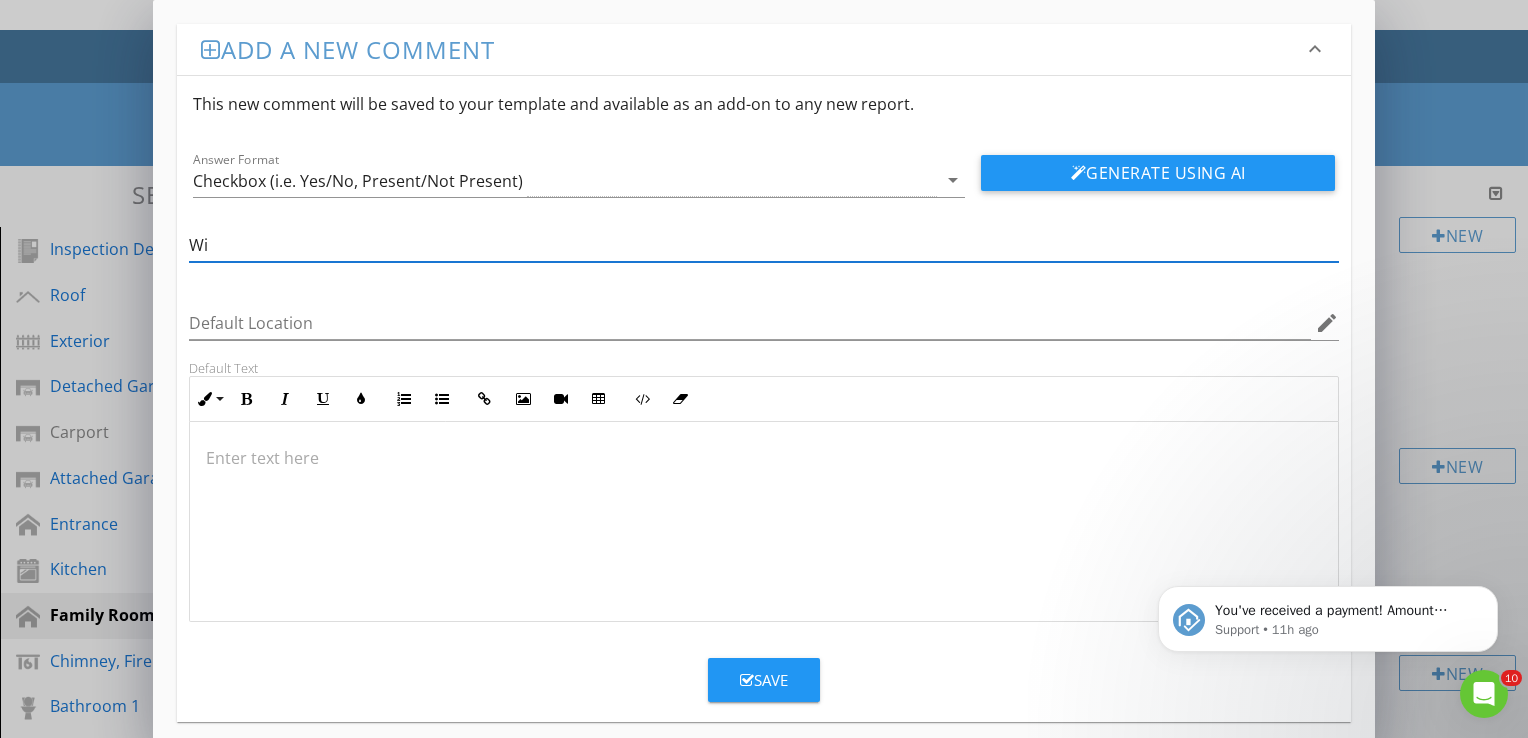 type on "W" 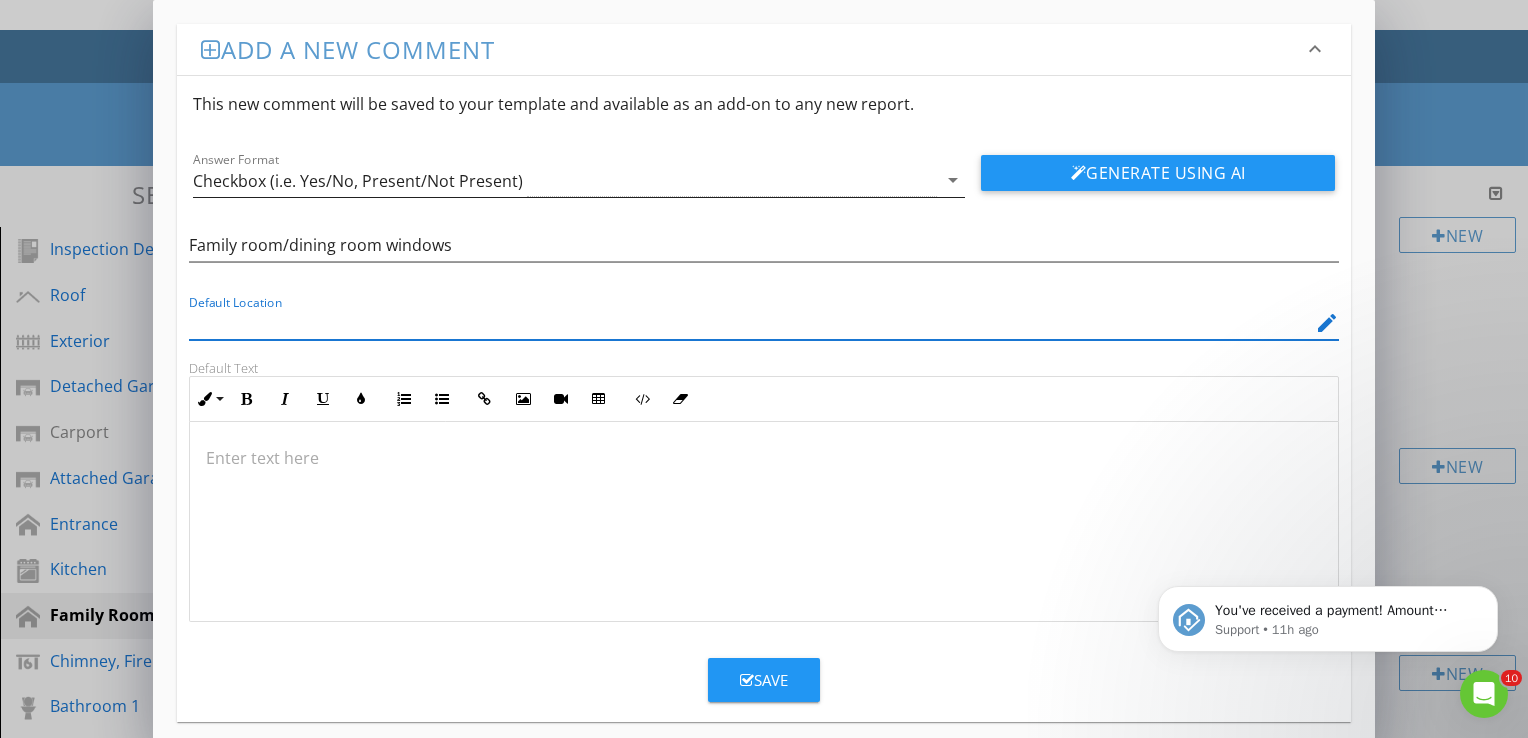 click on "arrow_drop_down" at bounding box center [953, 180] 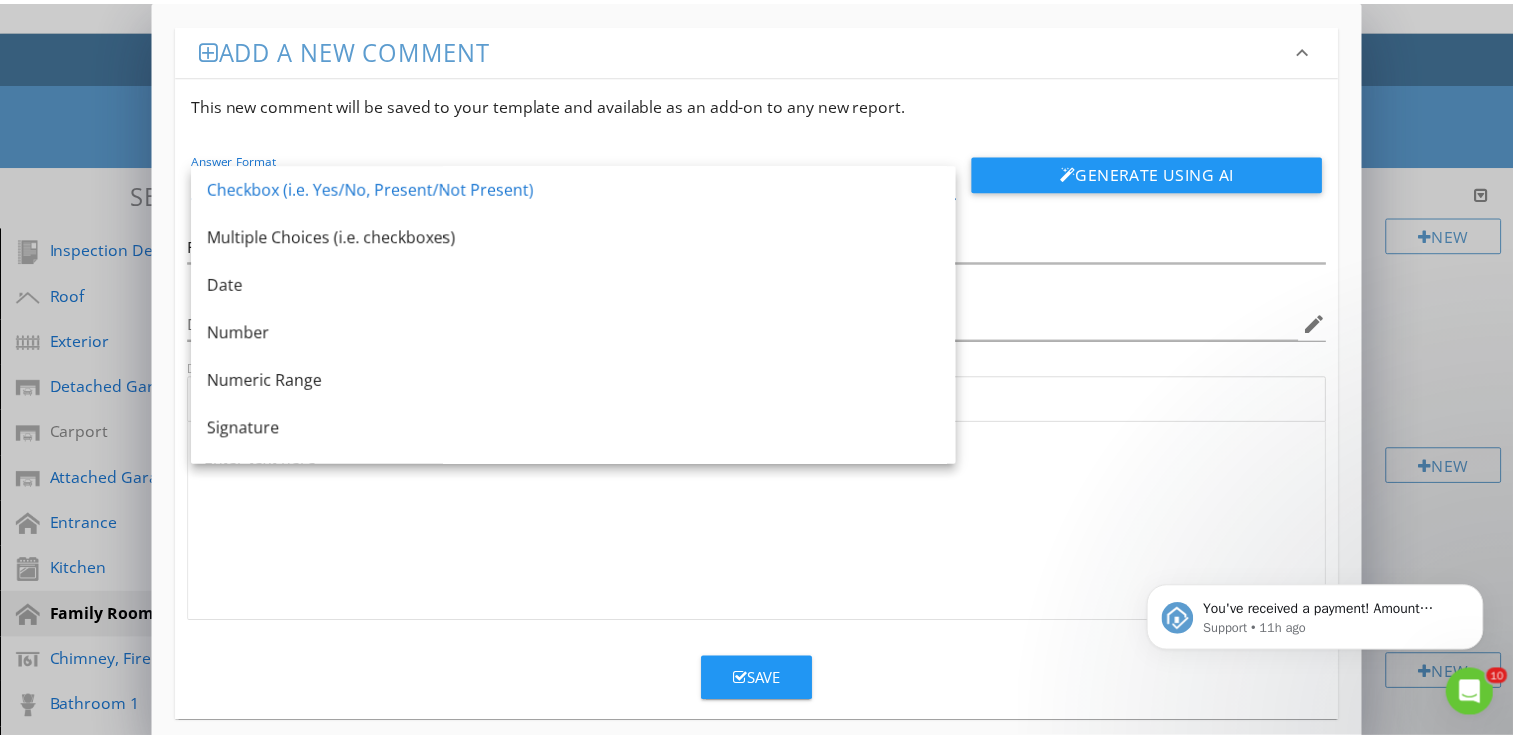 scroll, scrollTop: 36, scrollLeft: 0, axis: vertical 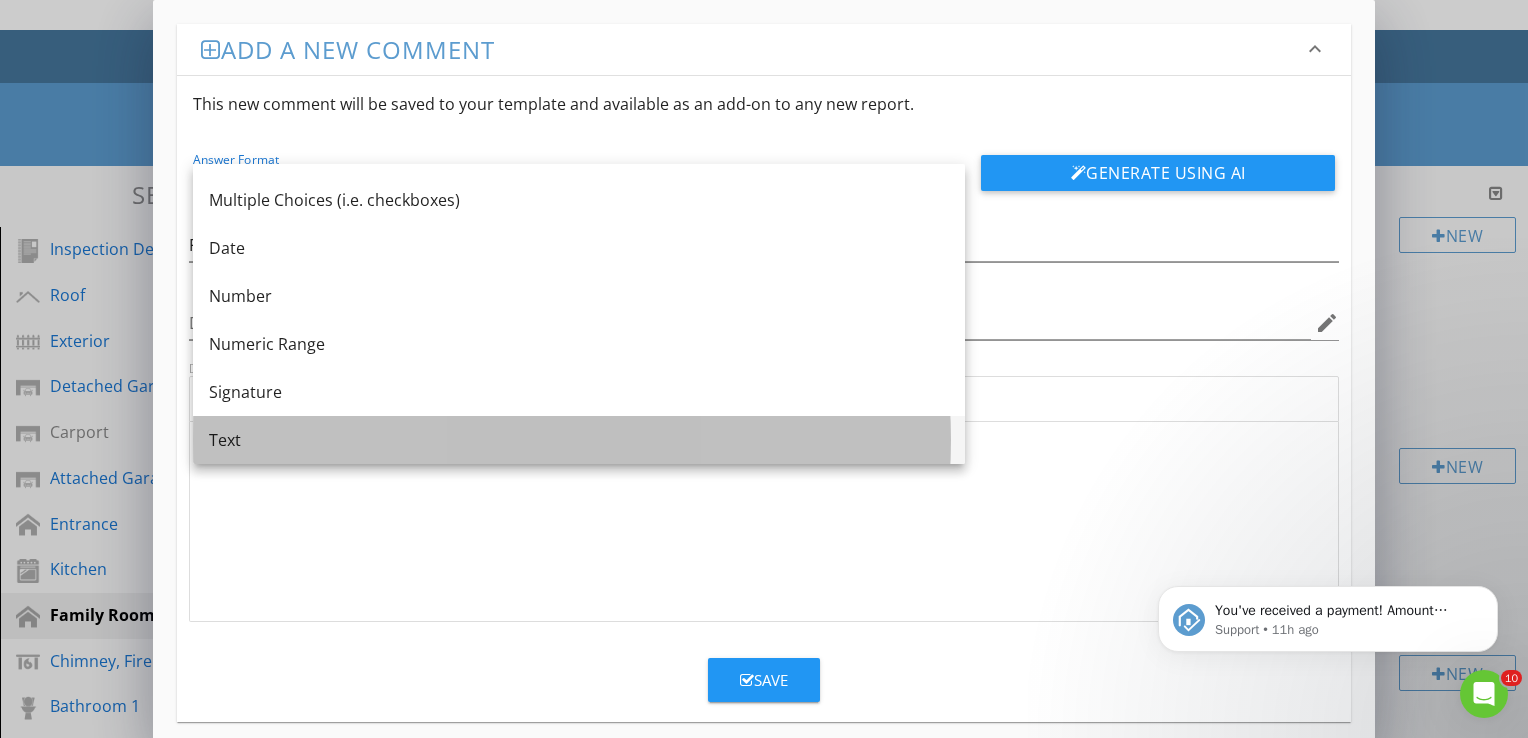 click on "Text" at bounding box center [579, 440] 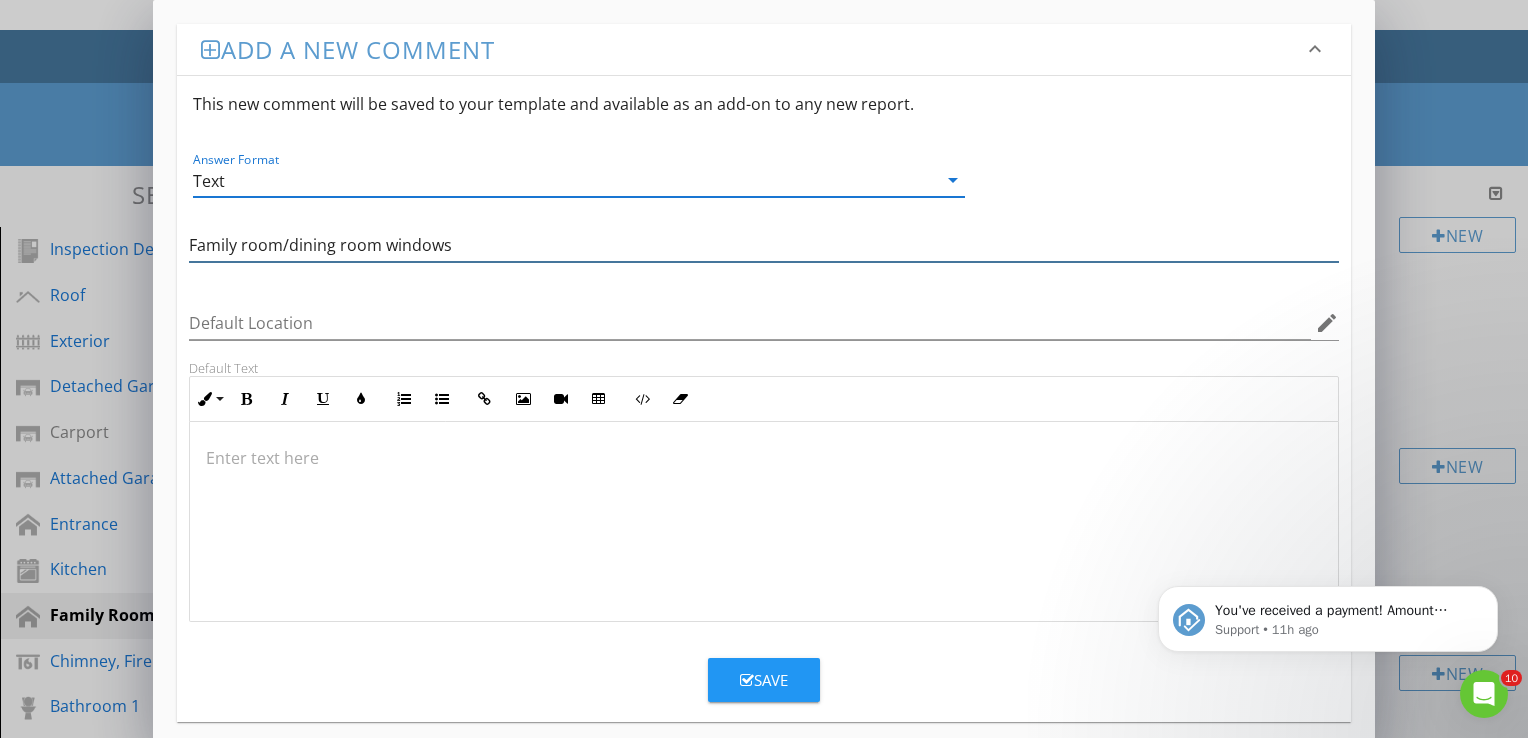 click on "Family room/dining room windows" at bounding box center (764, 245) 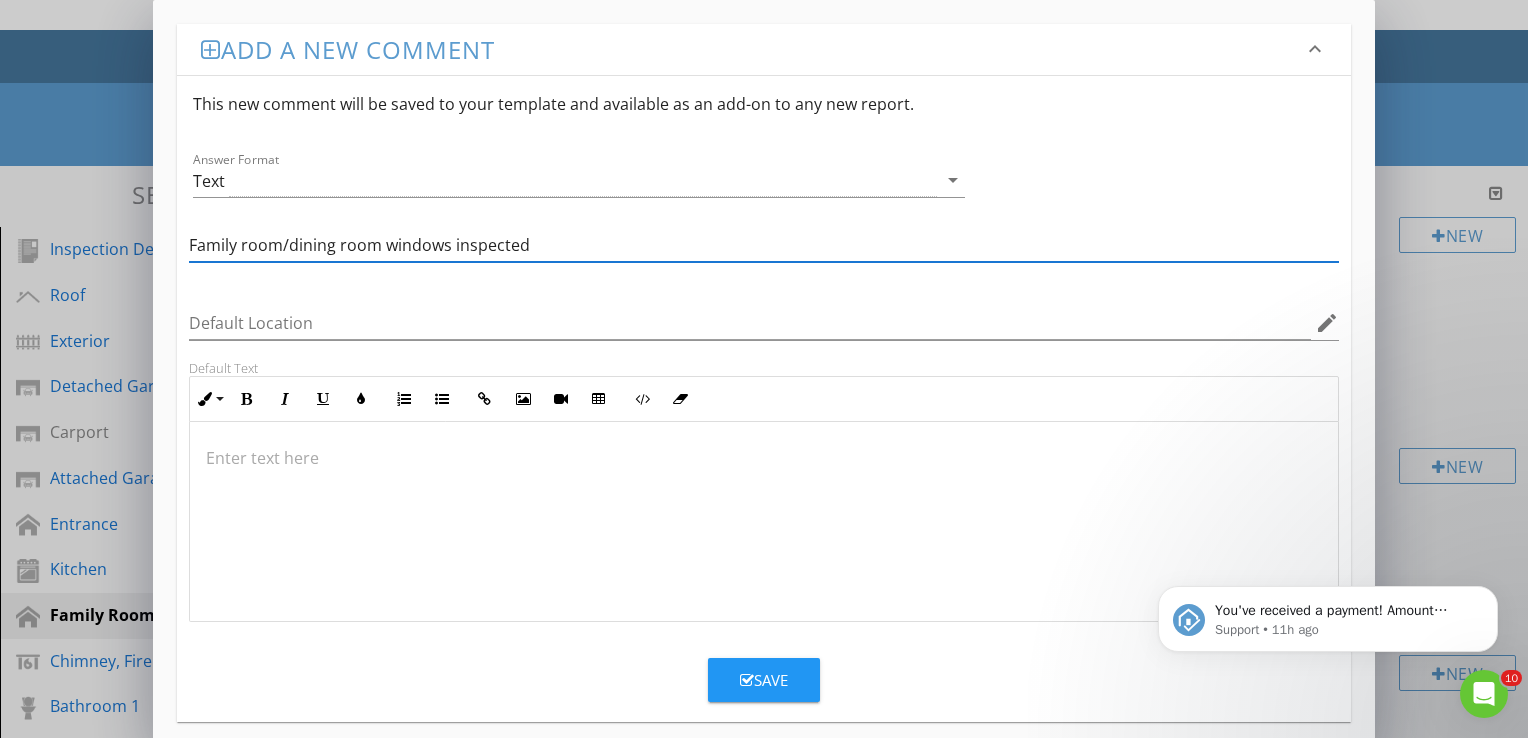 type on "Family room/dining room windows inspected" 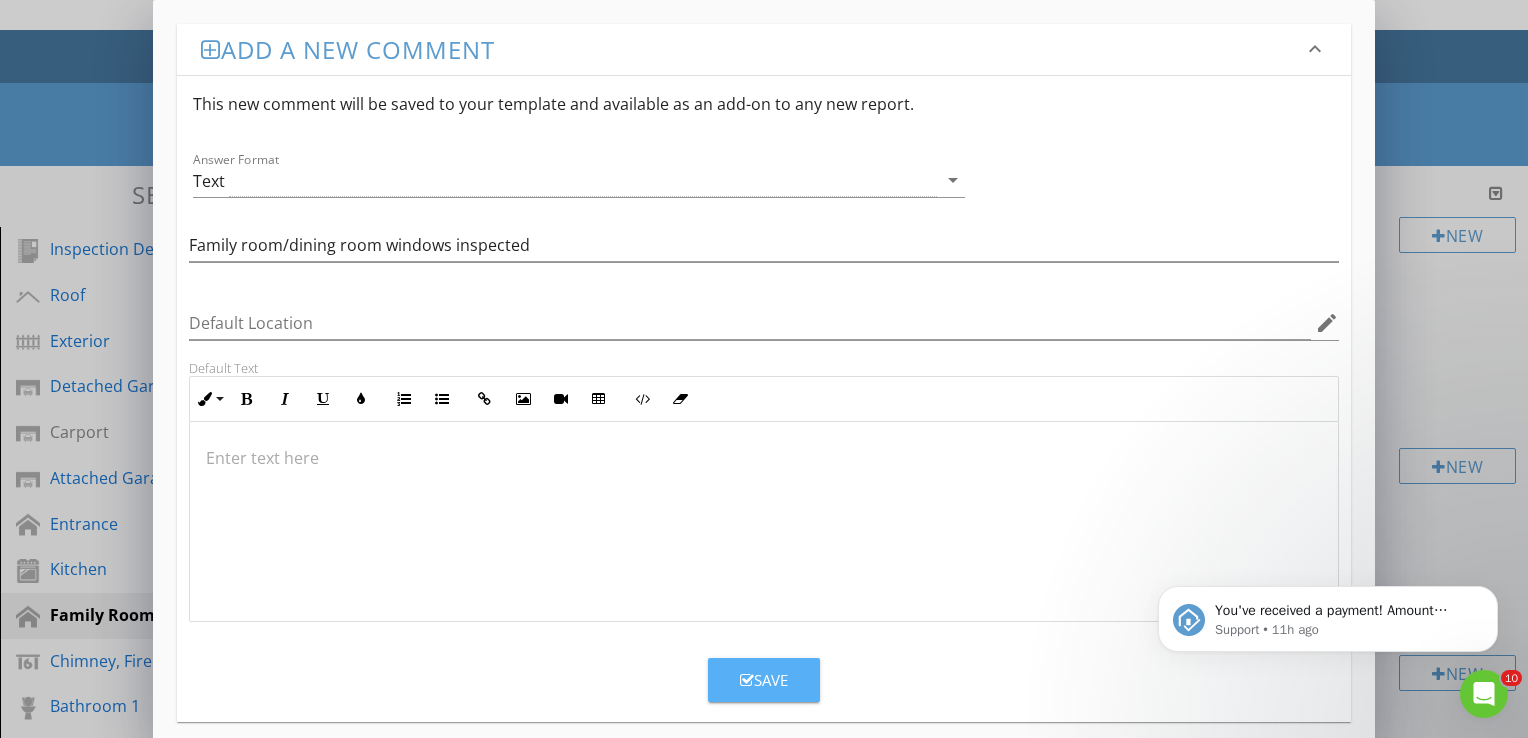 click on "Save" at bounding box center (764, 680) 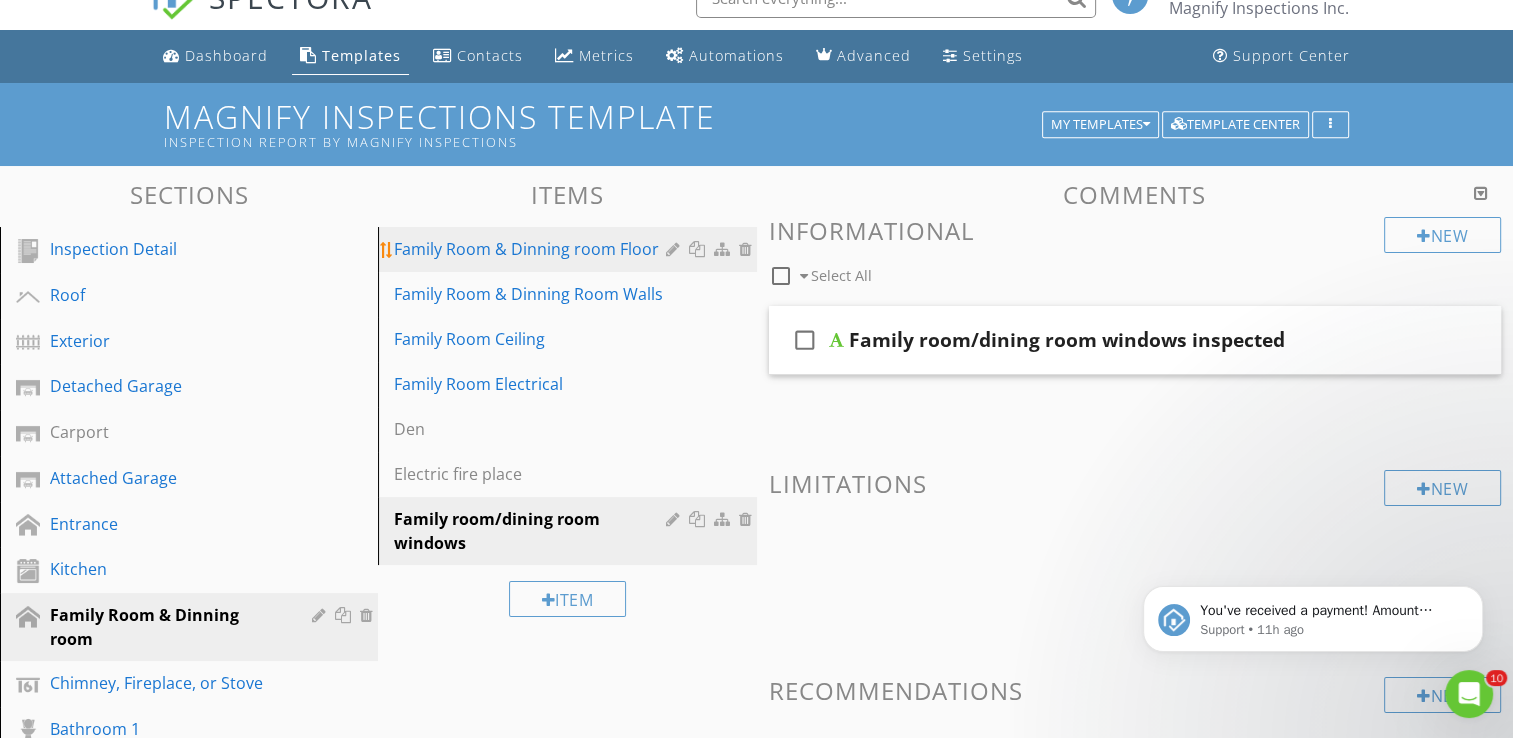 click on "Family Room & Dinning room Floor" at bounding box center [532, 249] 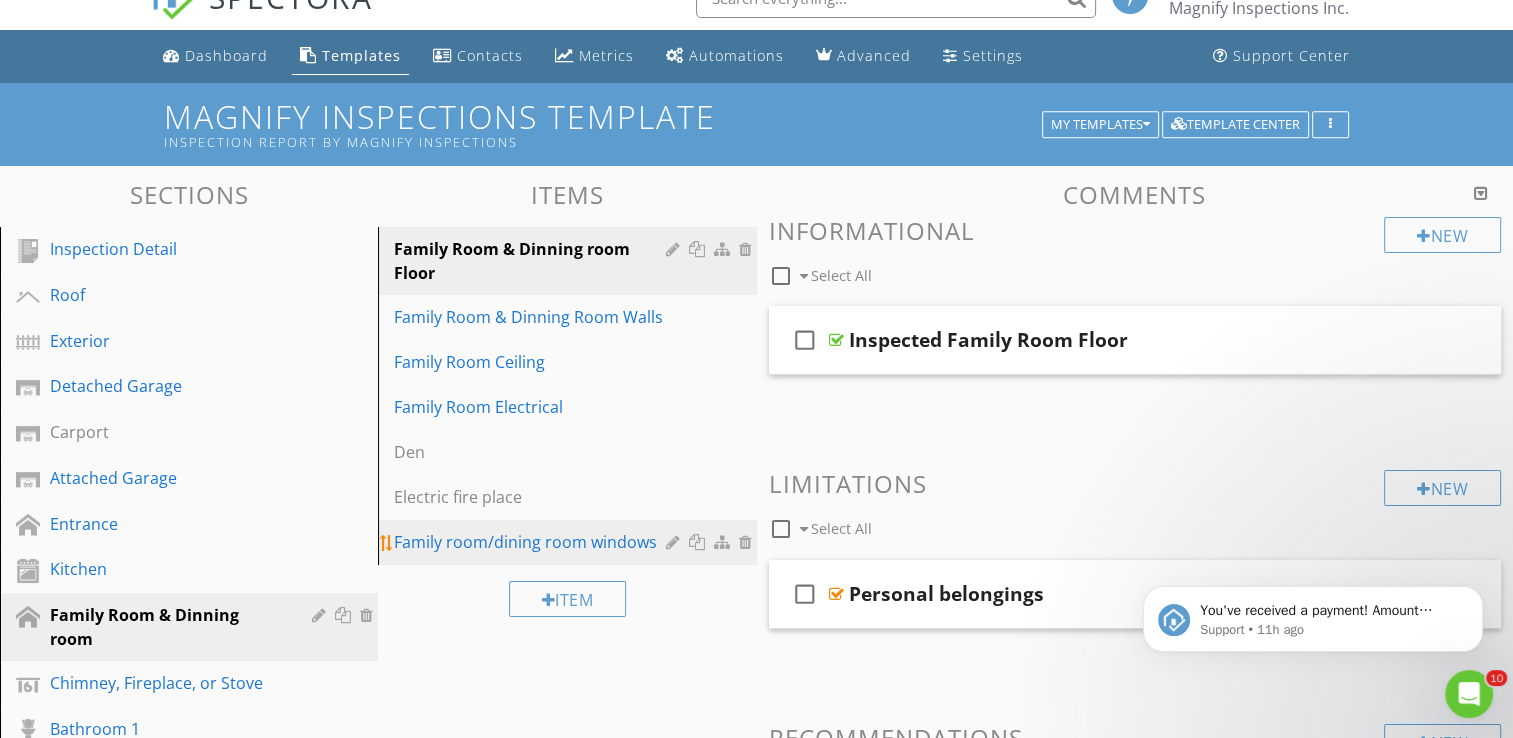 click on "Family room/dining room windows" at bounding box center (532, 542) 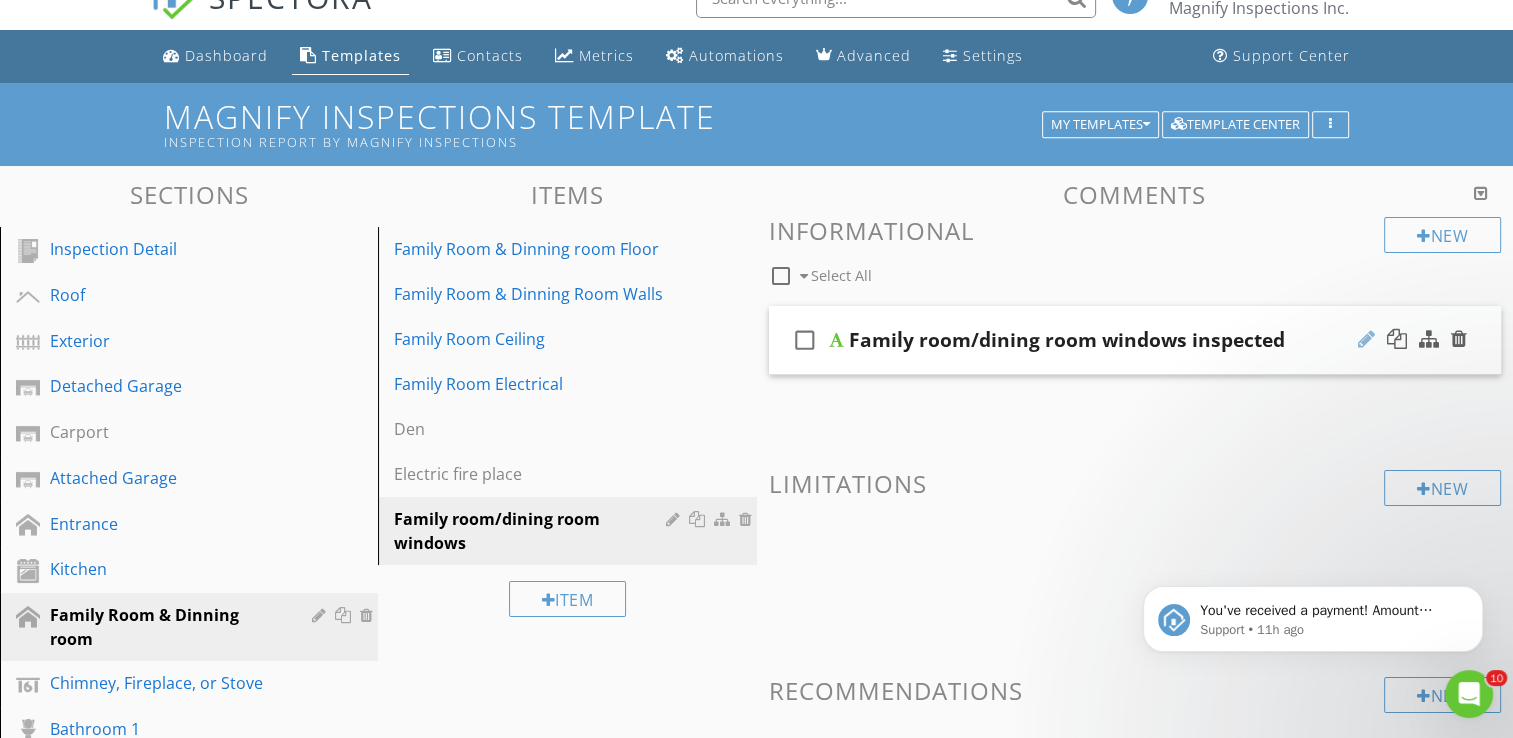 click at bounding box center (1366, 339) 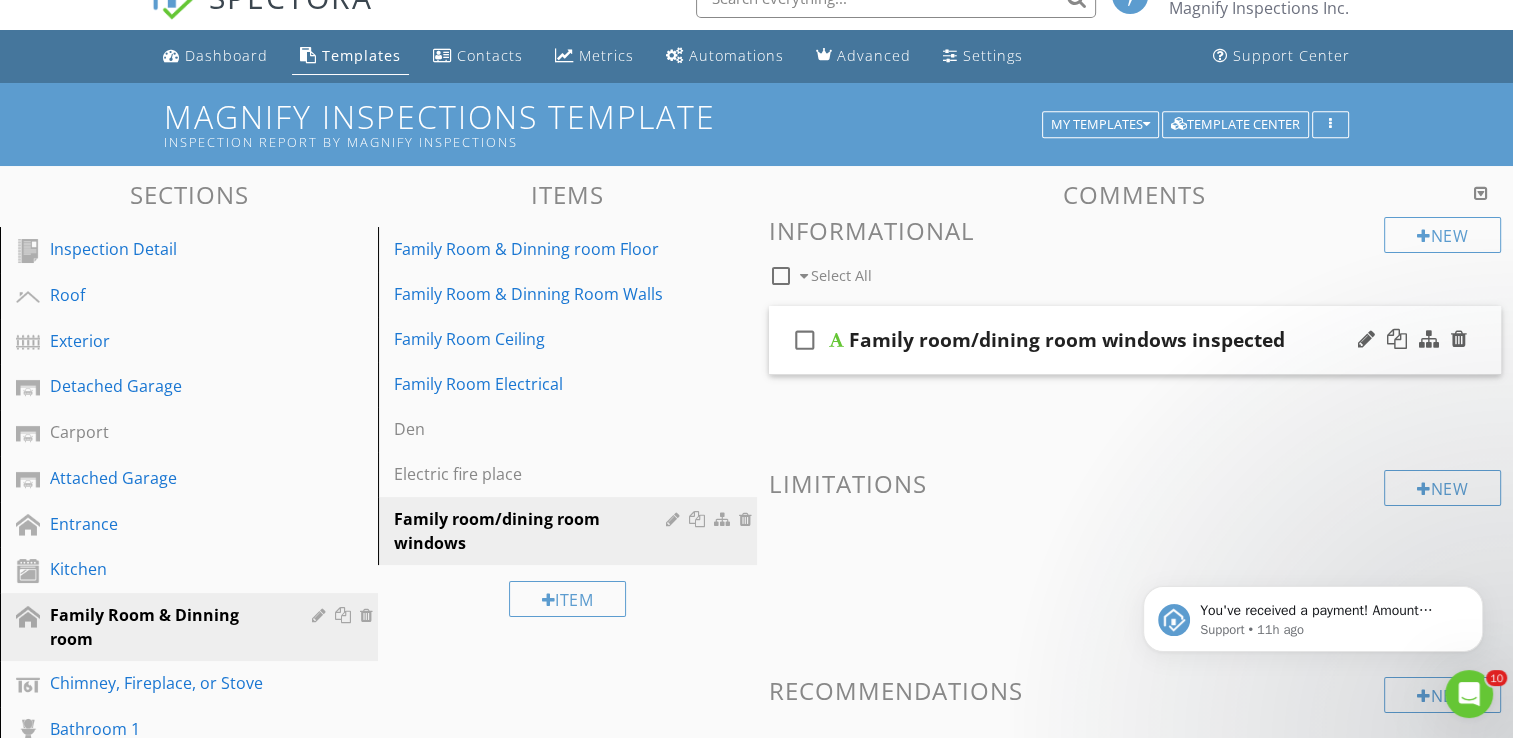 click at bounding box center (836, 340) 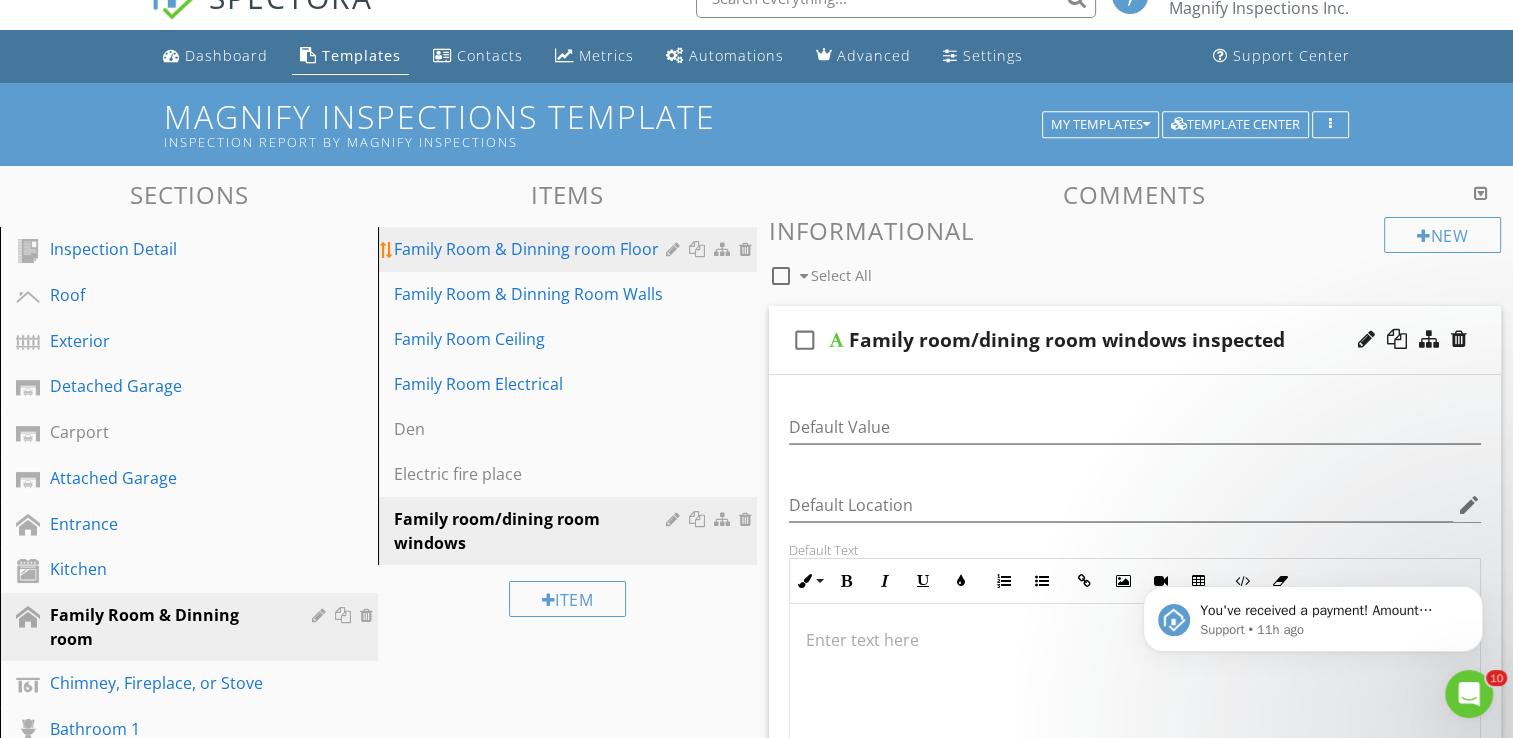 click on "Family Room & Dinning room Floor" at bounding box center (532, 249) 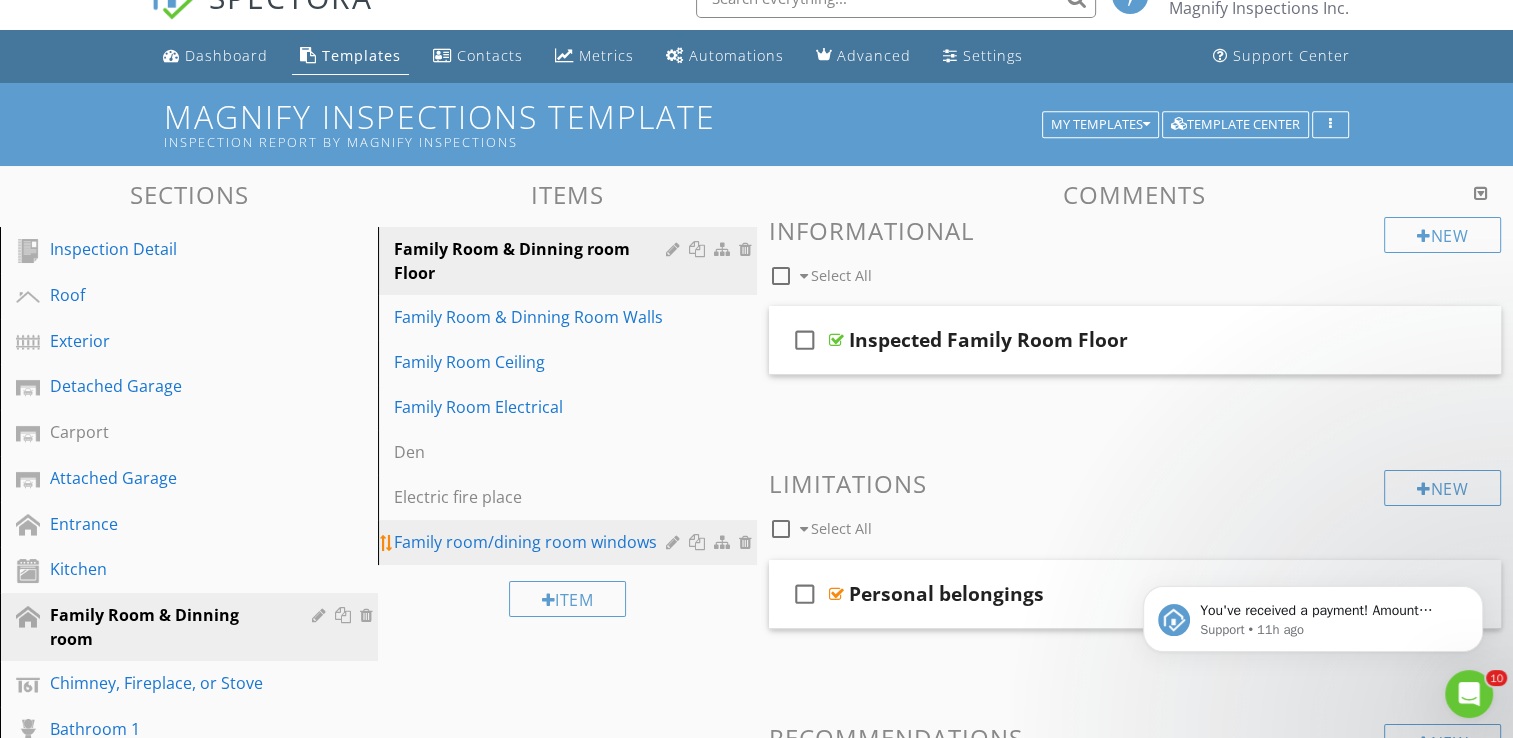 click at bounding box center (748, 542) 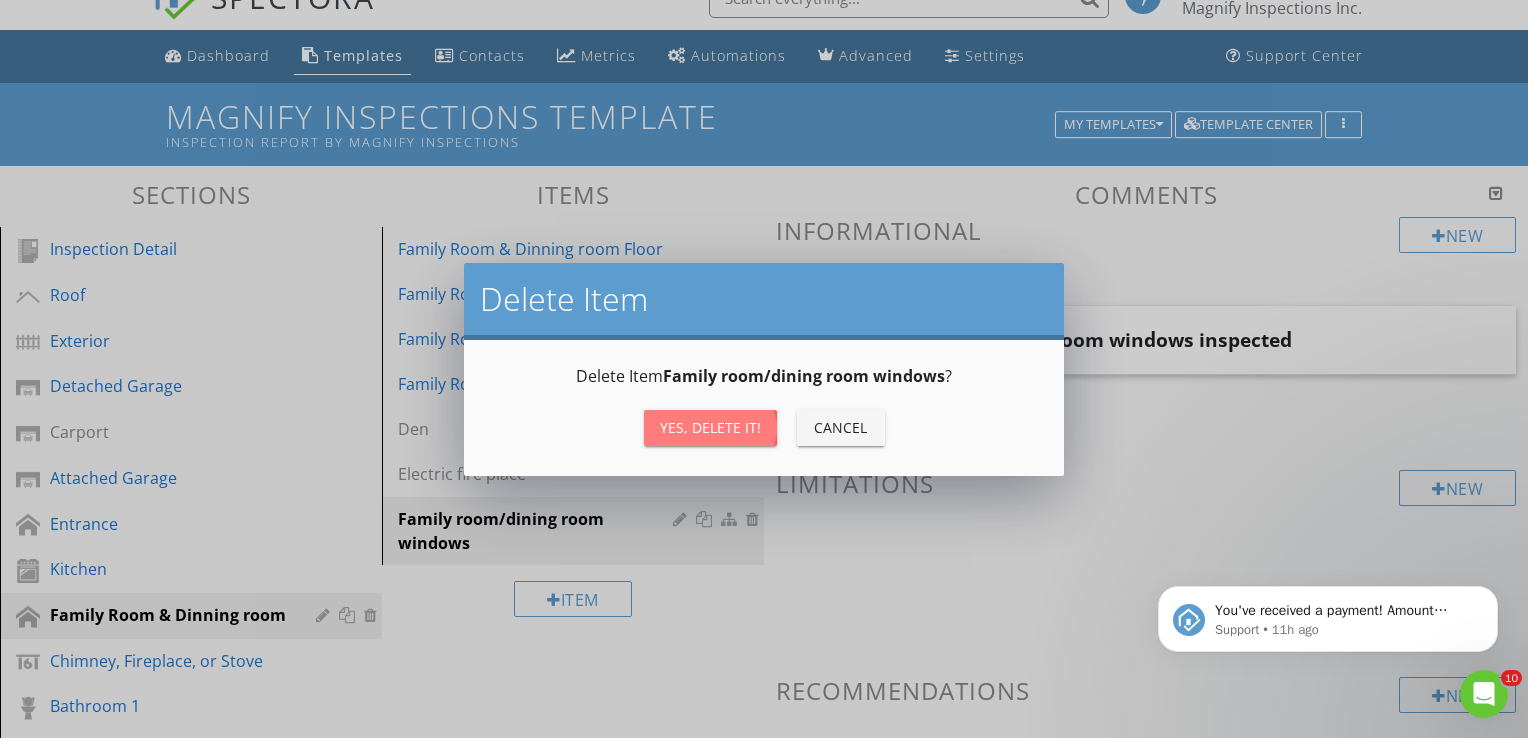 click on "Yes, Delete it!" at bounding box center (710, 427) 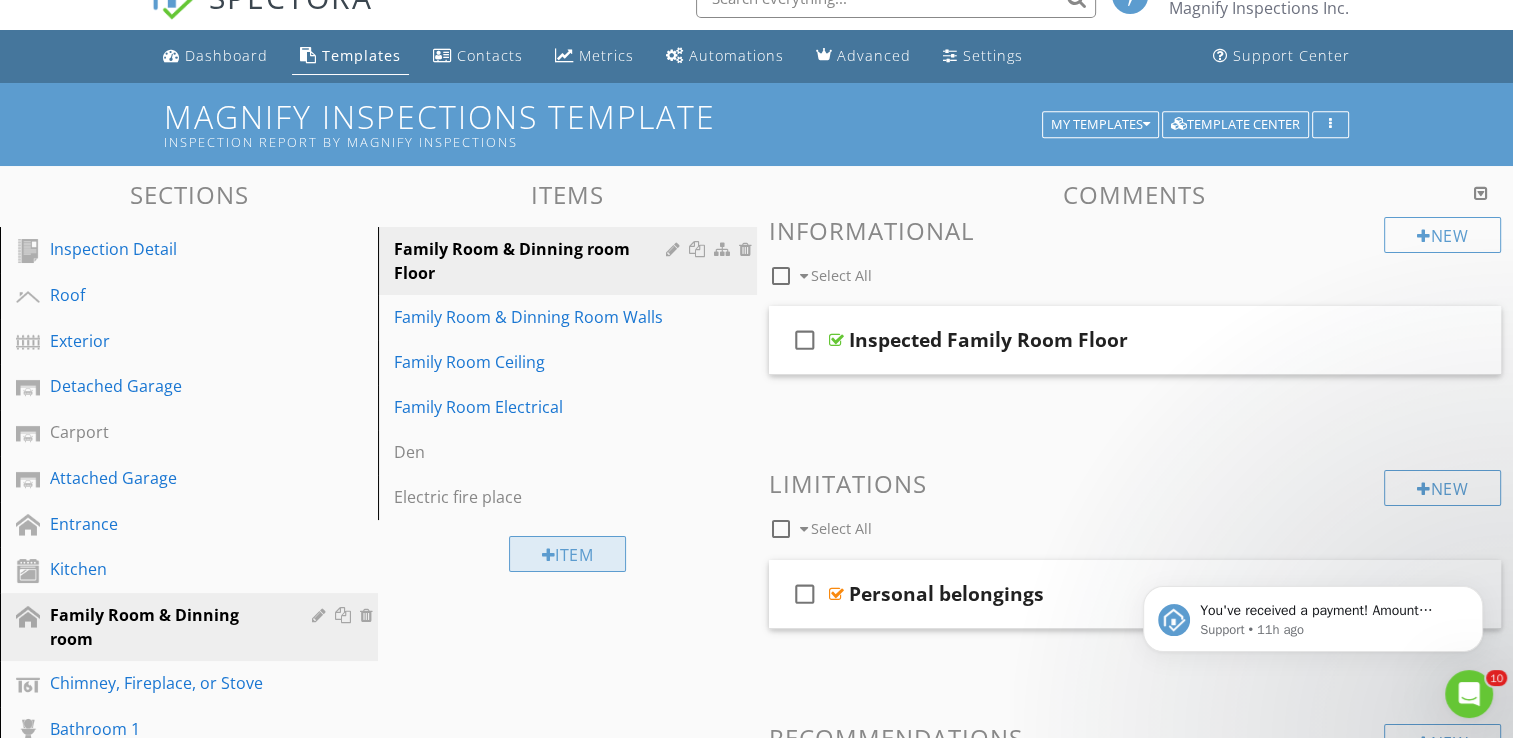 click on "Item" at bounding box center [568, 554] 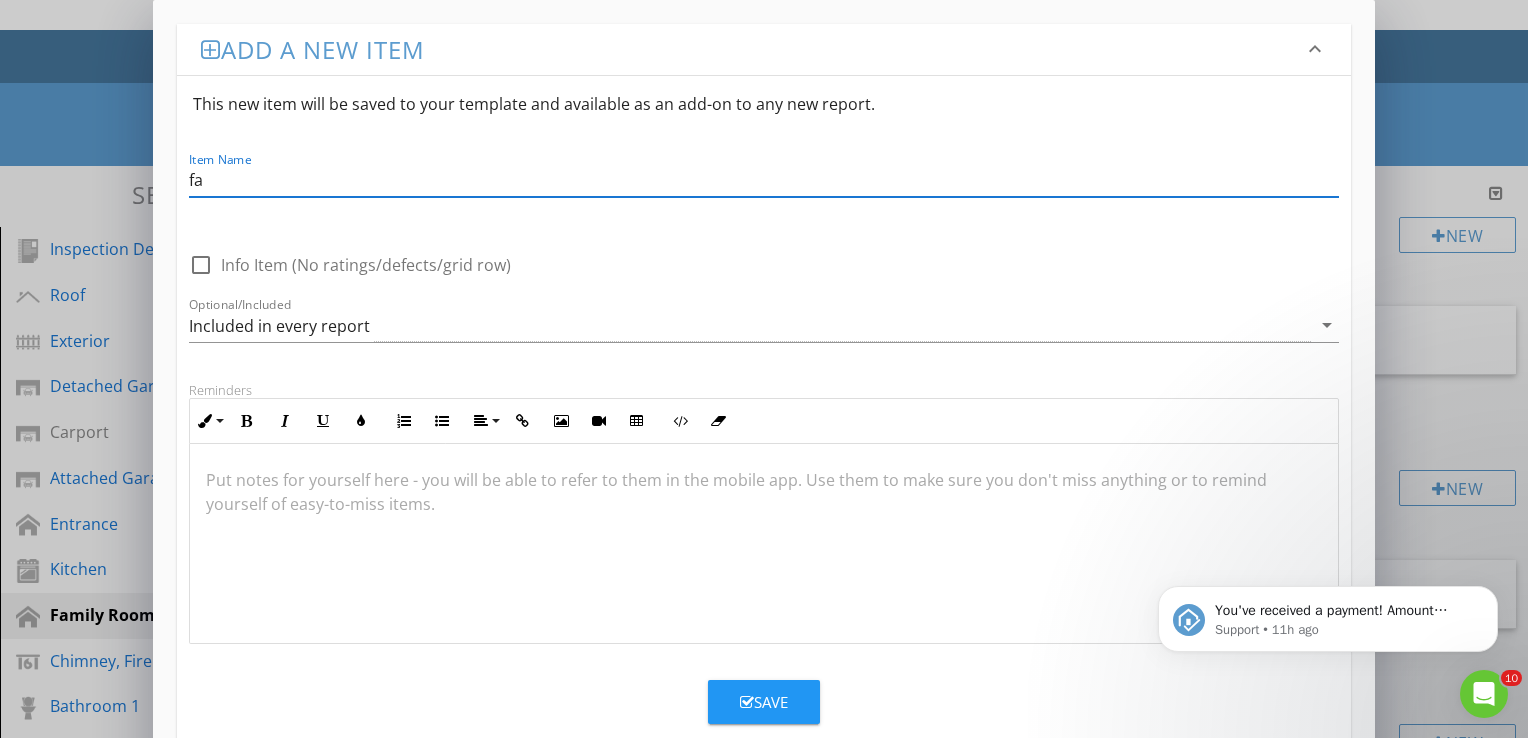 type on "f" 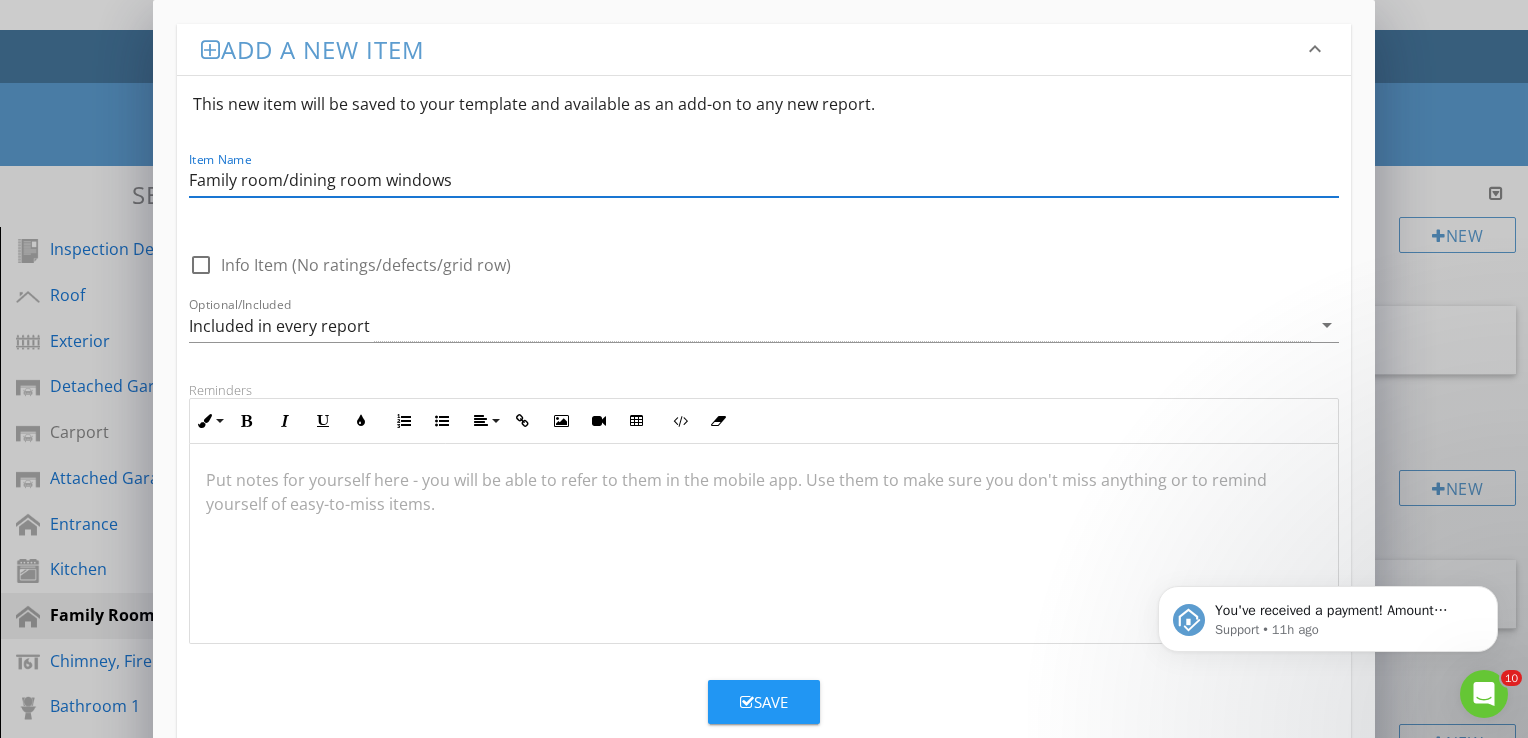 type on "Family room/dining room windows" 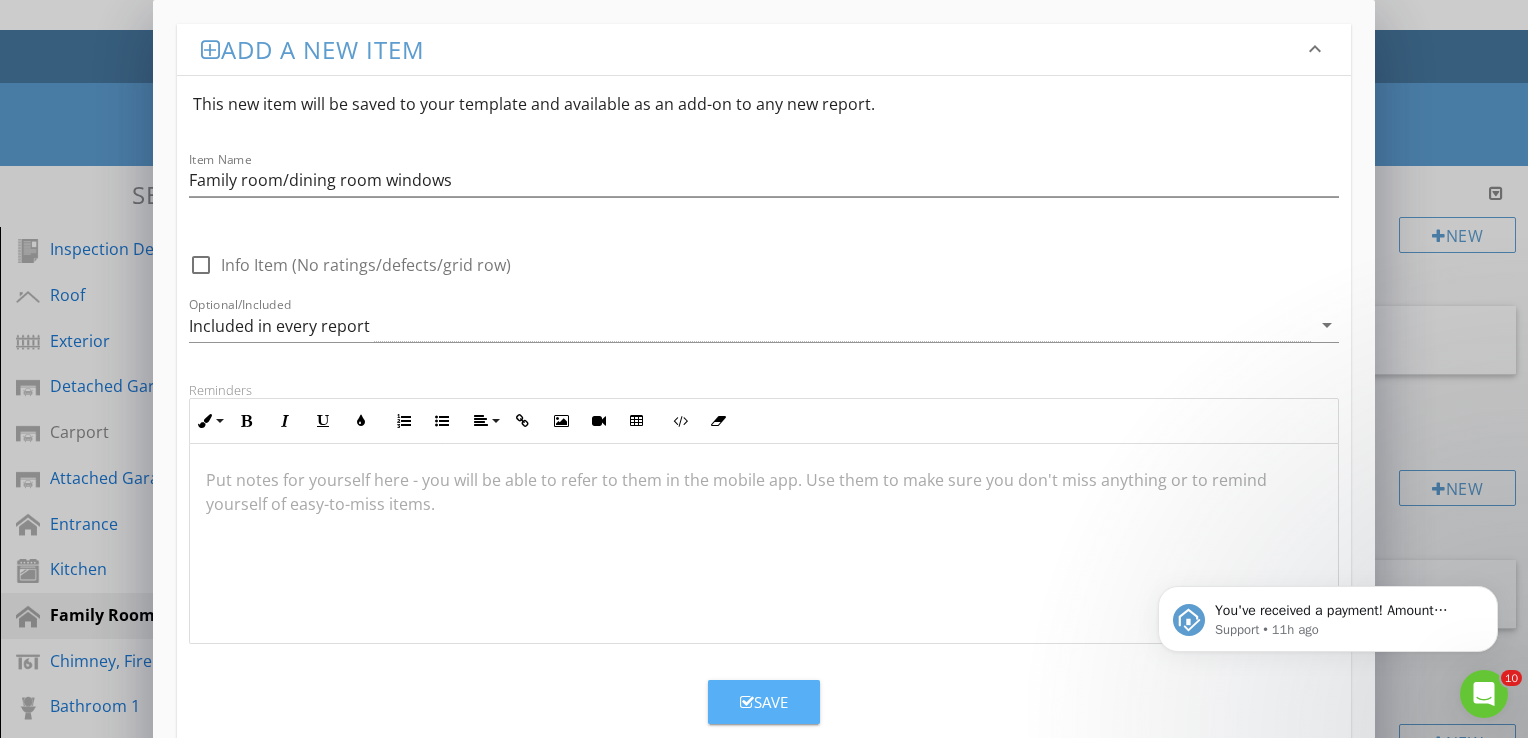 click on "Save" at bounding box center [764, 702] 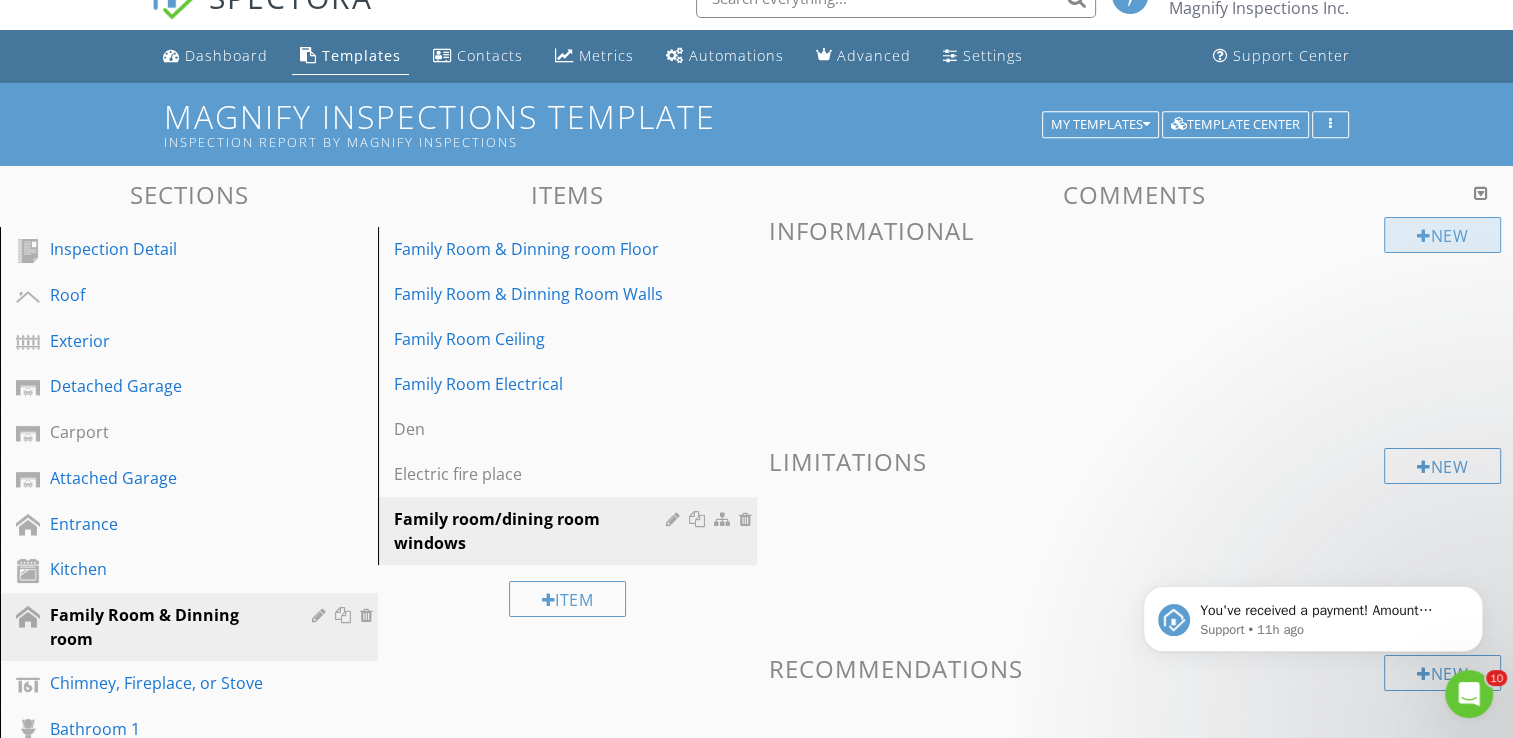 click on "New" at bounding box center [1442, 235] 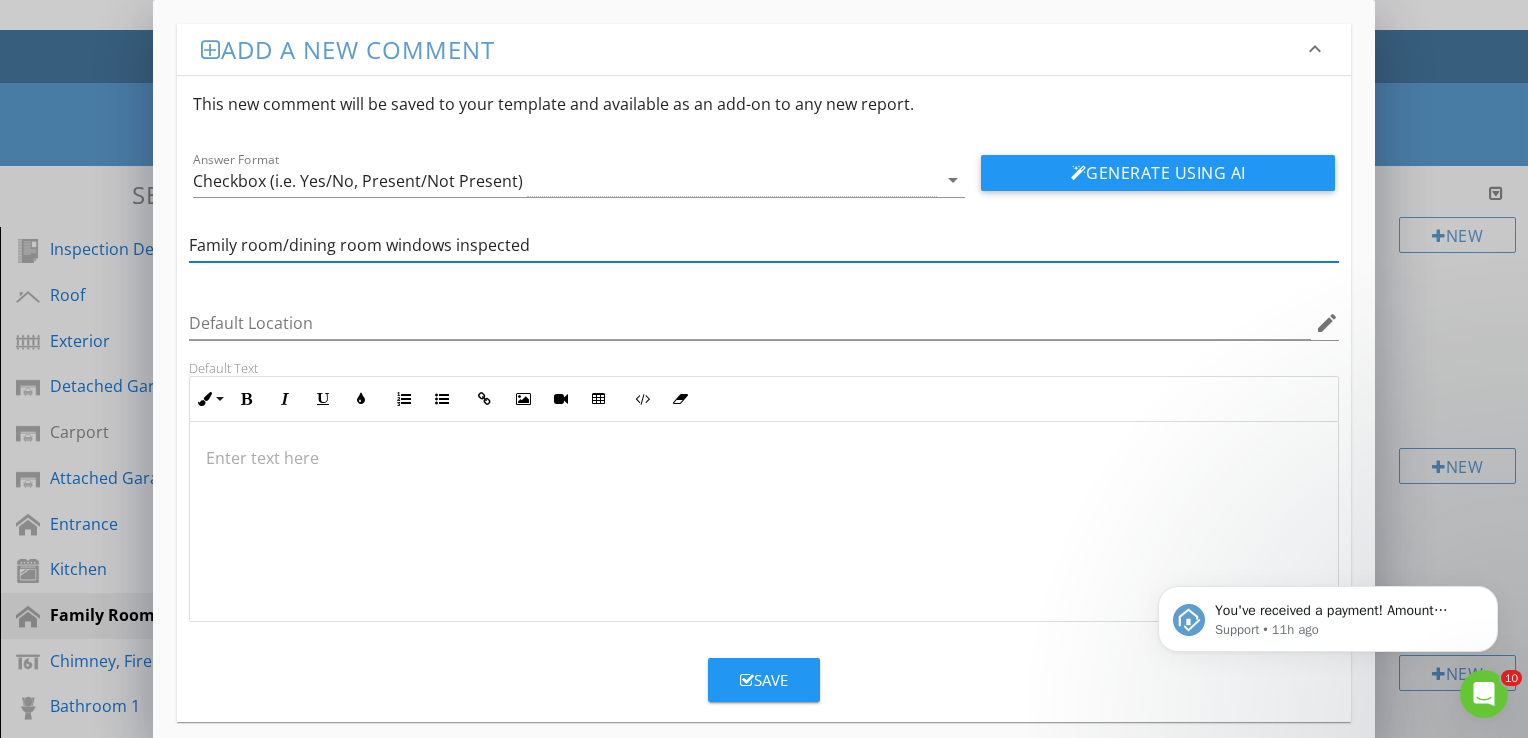 type on "Family room/dining room windows inspected" 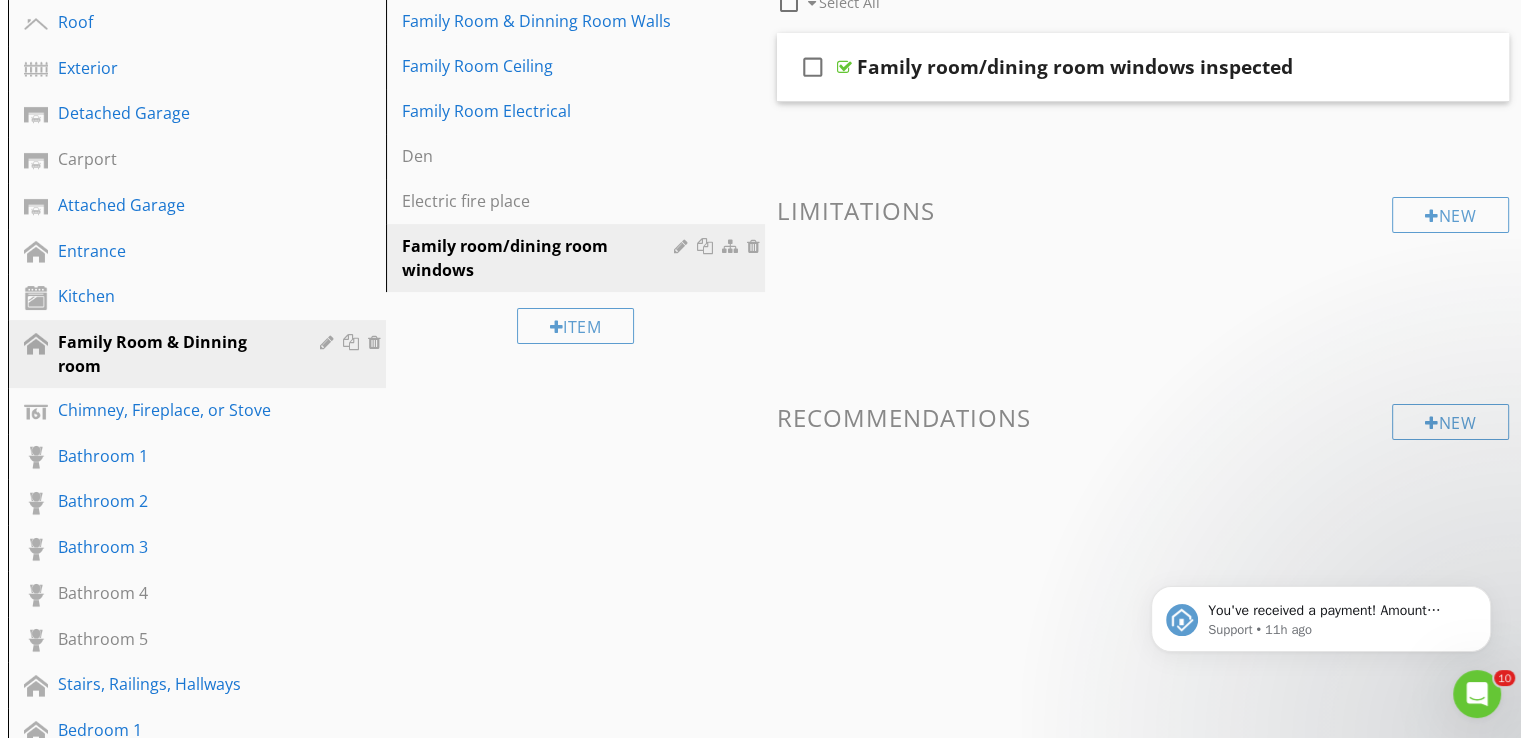 scroll, scrollTop: 312, scrollLeft: 0, axis: vertical 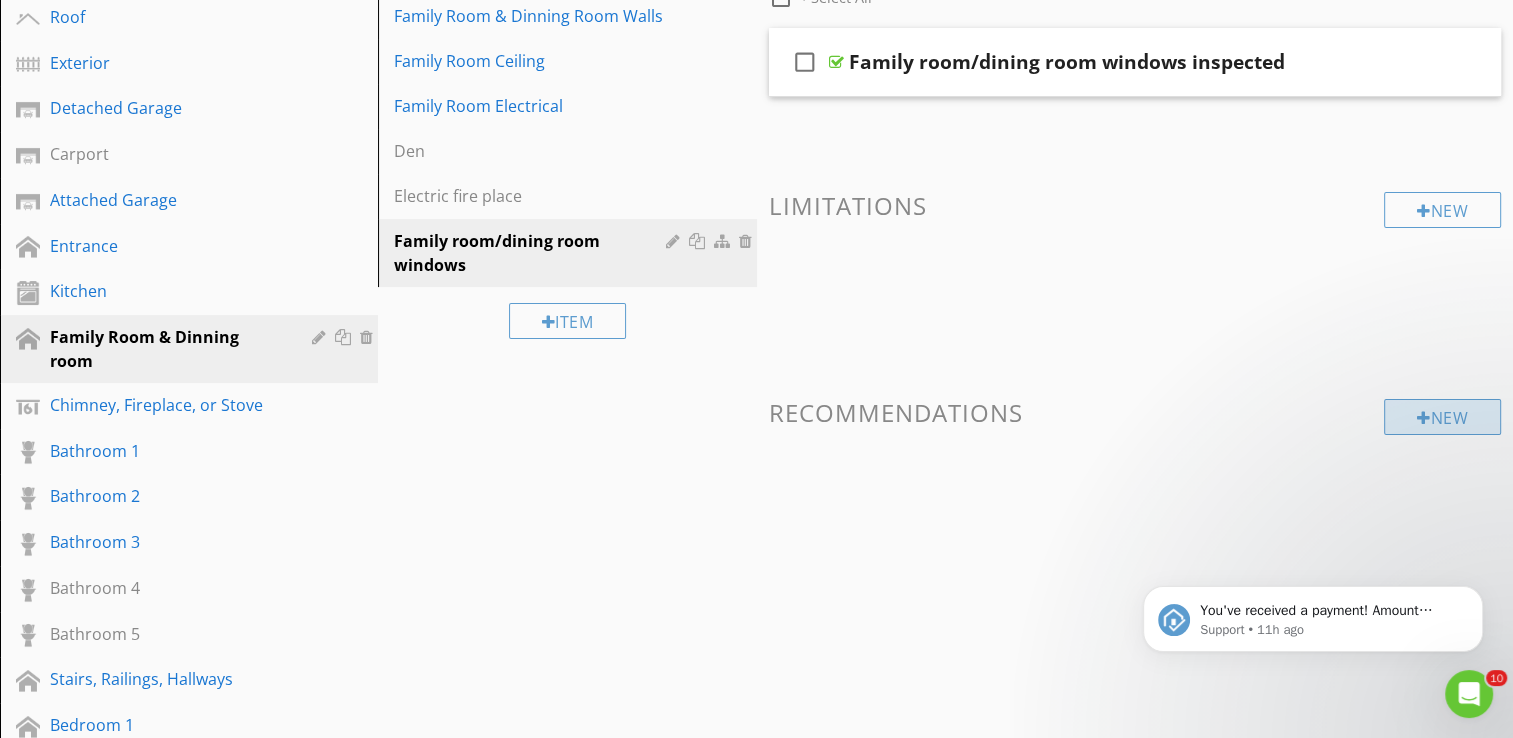 click on "New" at bounding box center [1442, 417] 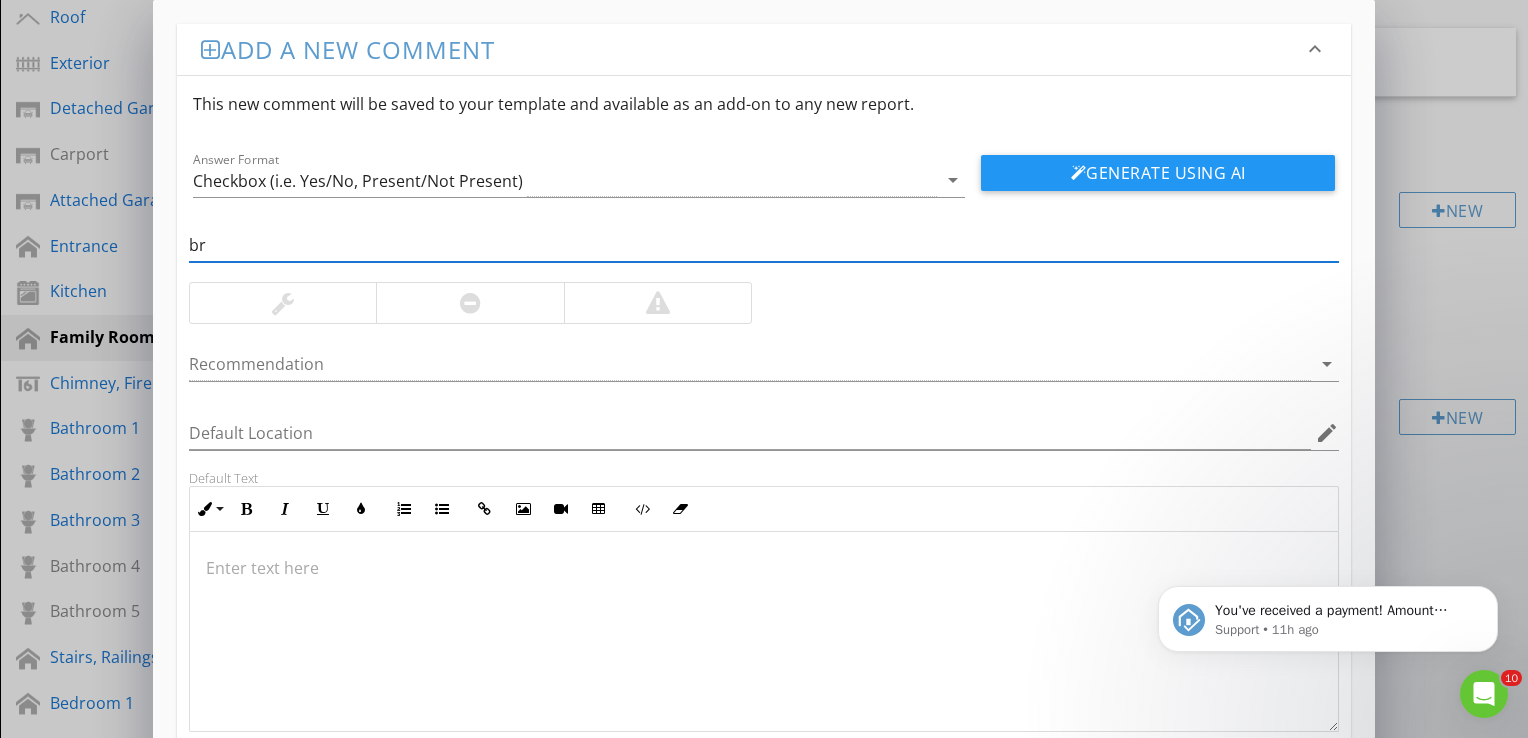 type on "b" 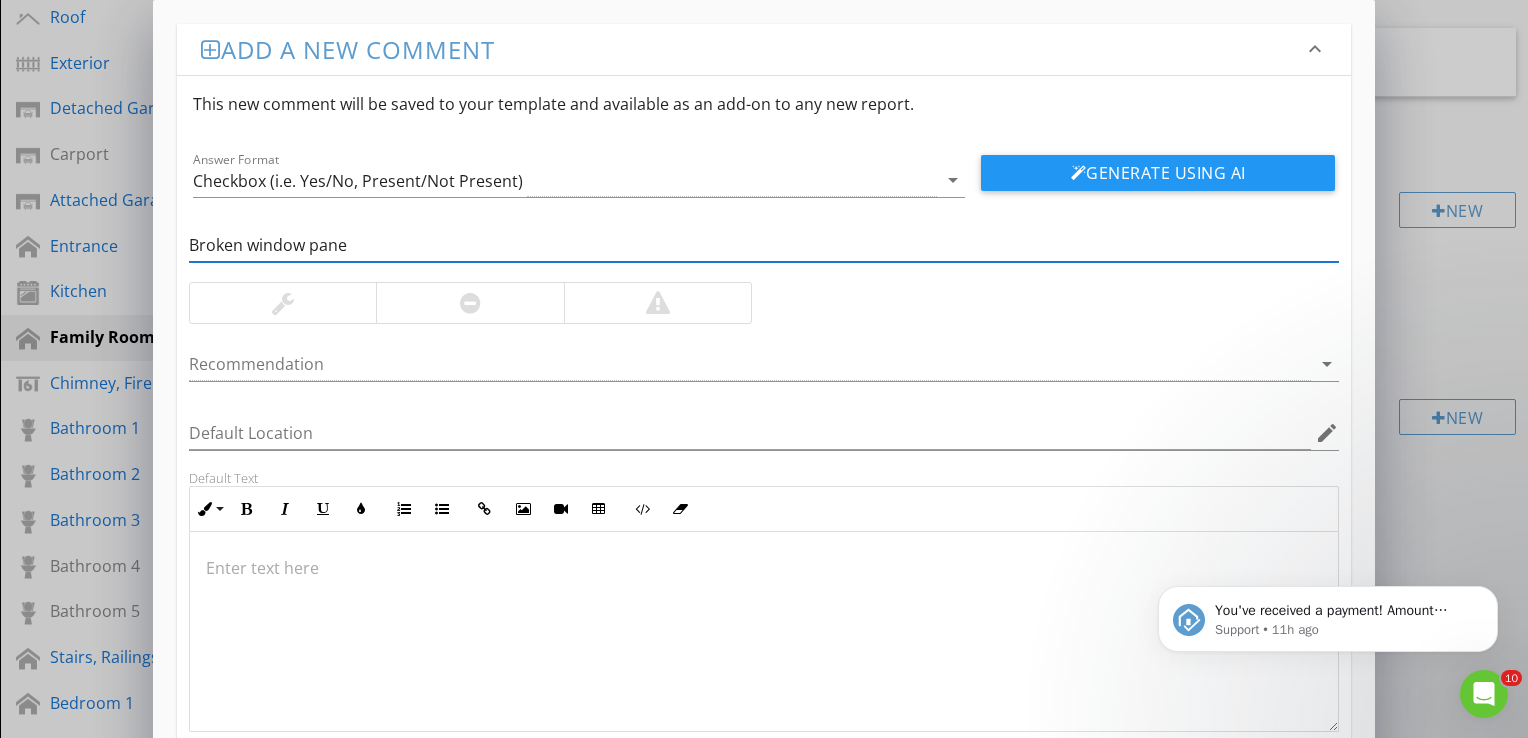scroll, scrollTop: 94, scrollLeft: 0, axis: vertical 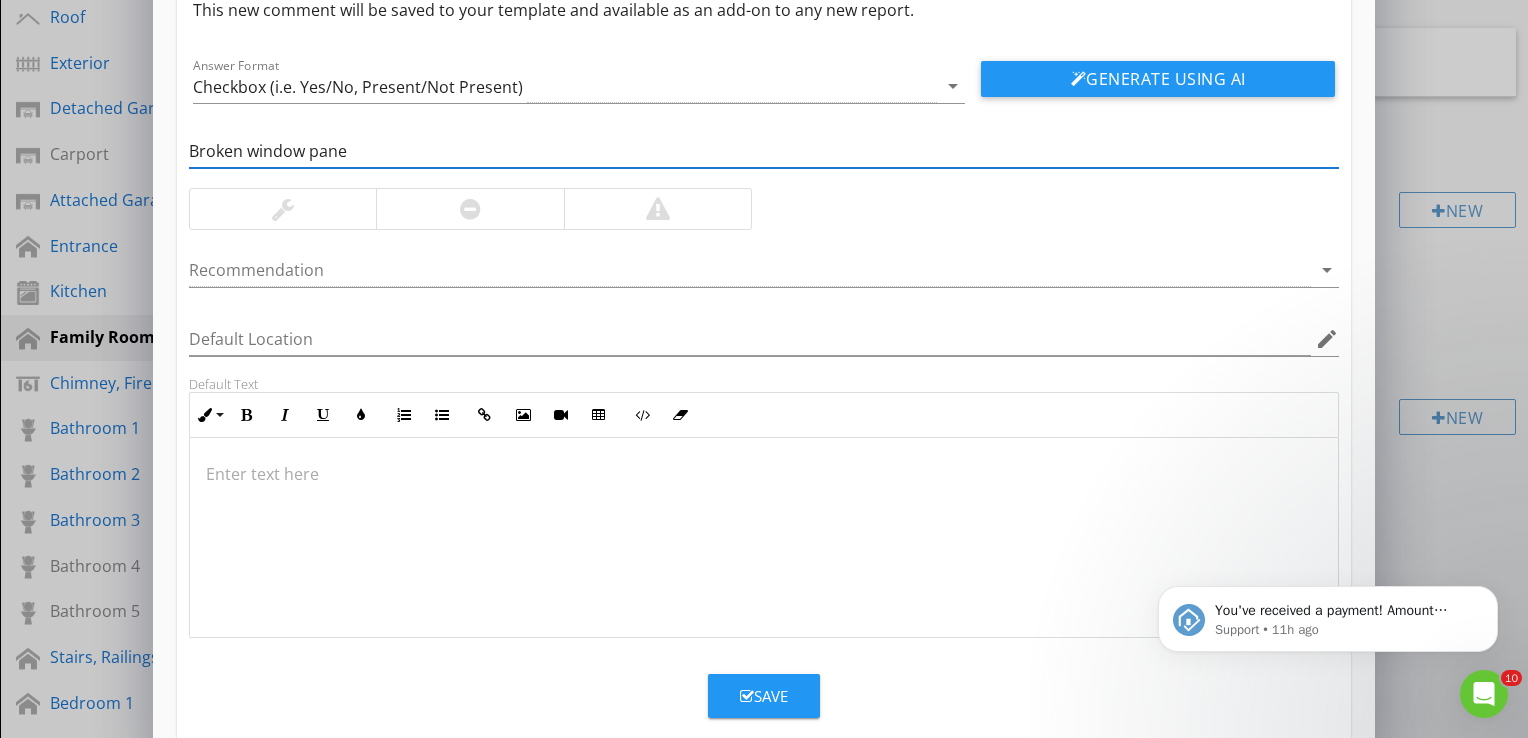 type on "Broken window pane" 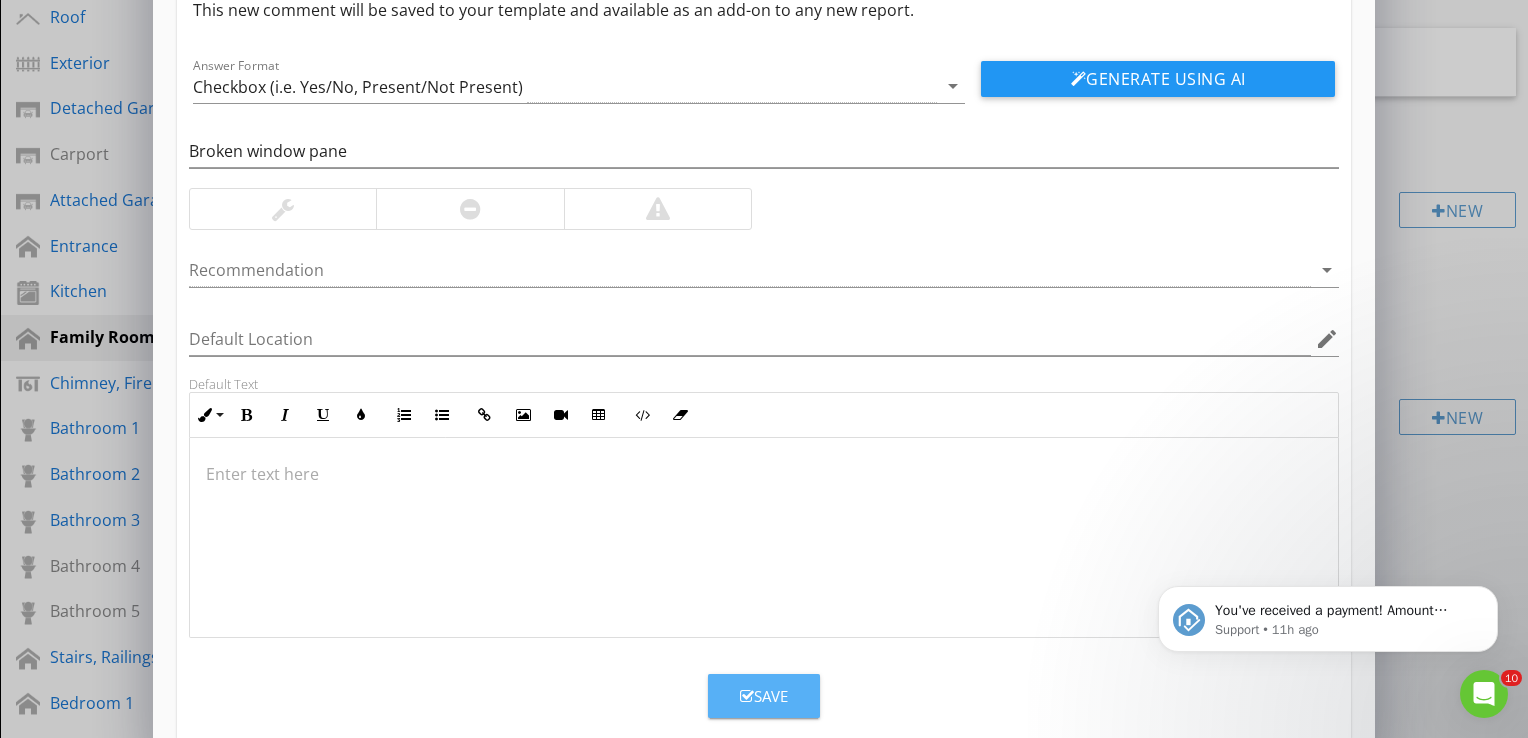 click at bounding box center (747, 696) 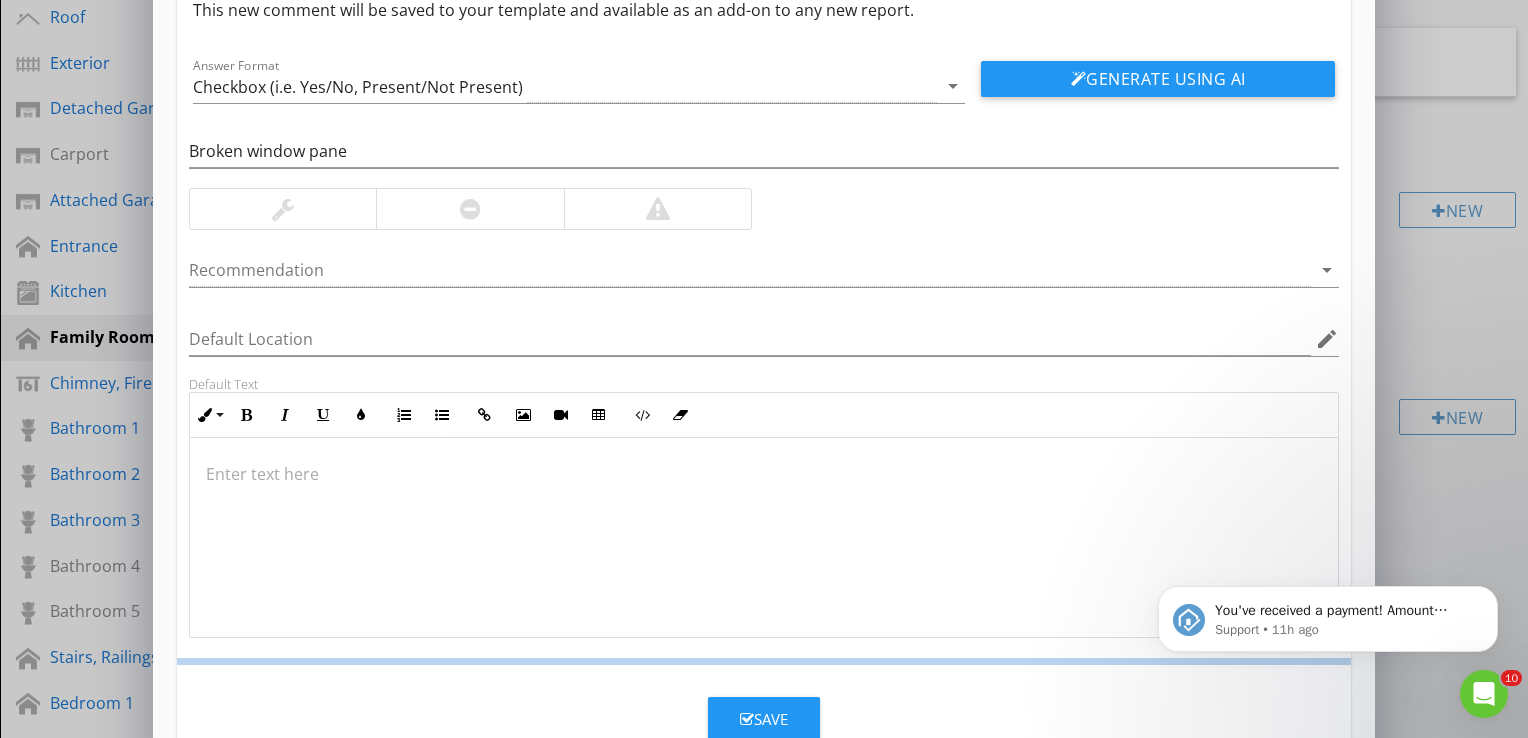 scroll, scrollTop: 32, scrollLeft: 0, axis: vertical 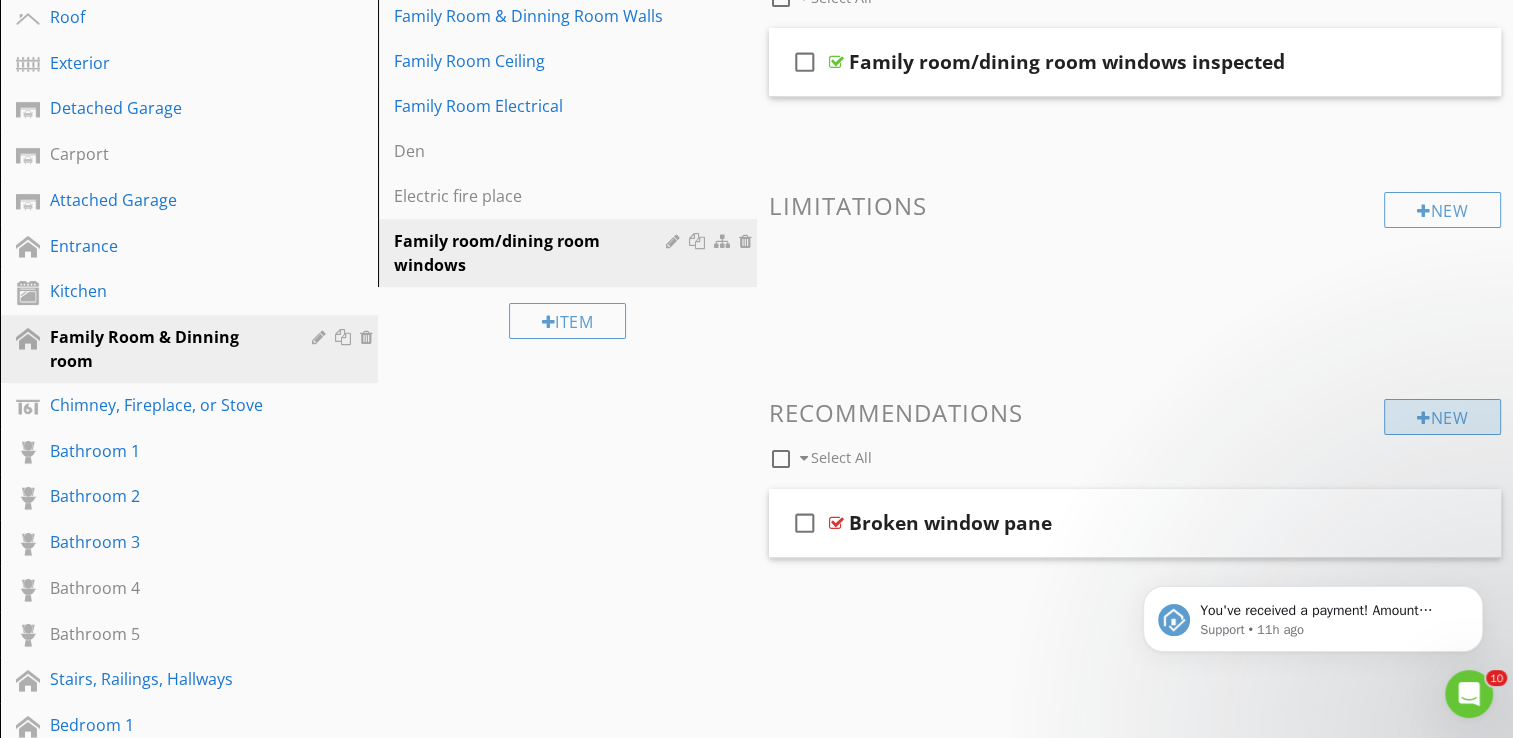 click on "New" at bounding box center [1442, 417] 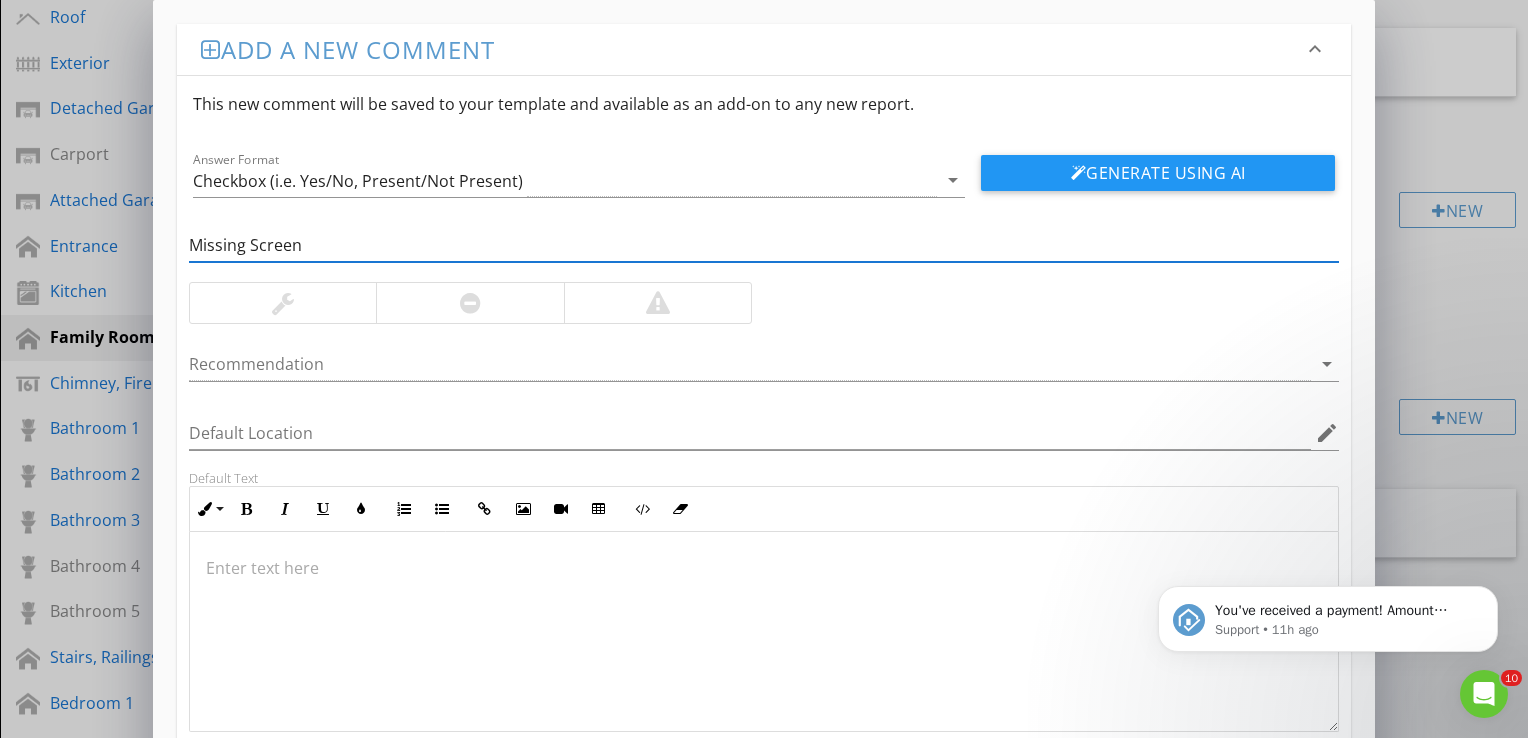 type on "Missing Screen" 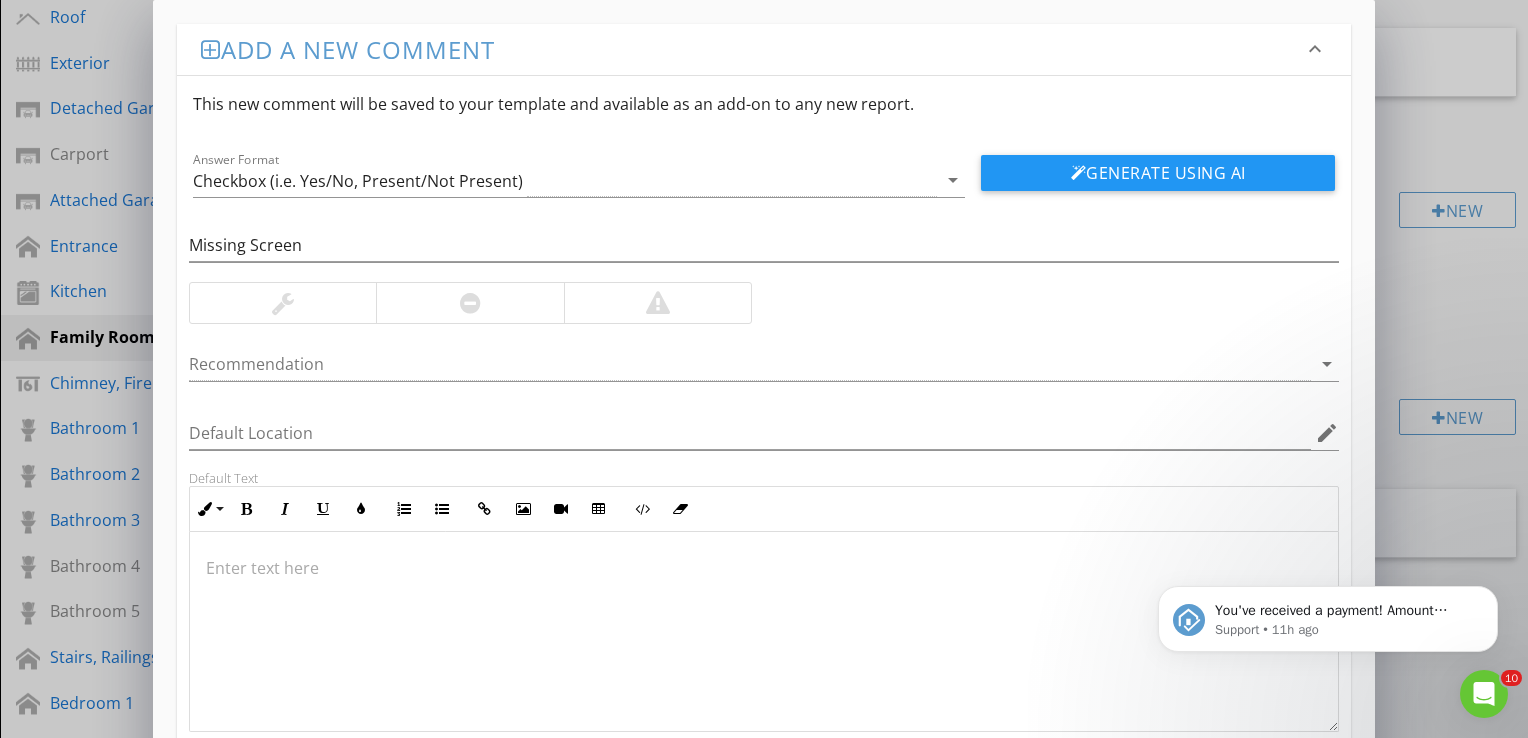 click at bounding box center [283, 303] 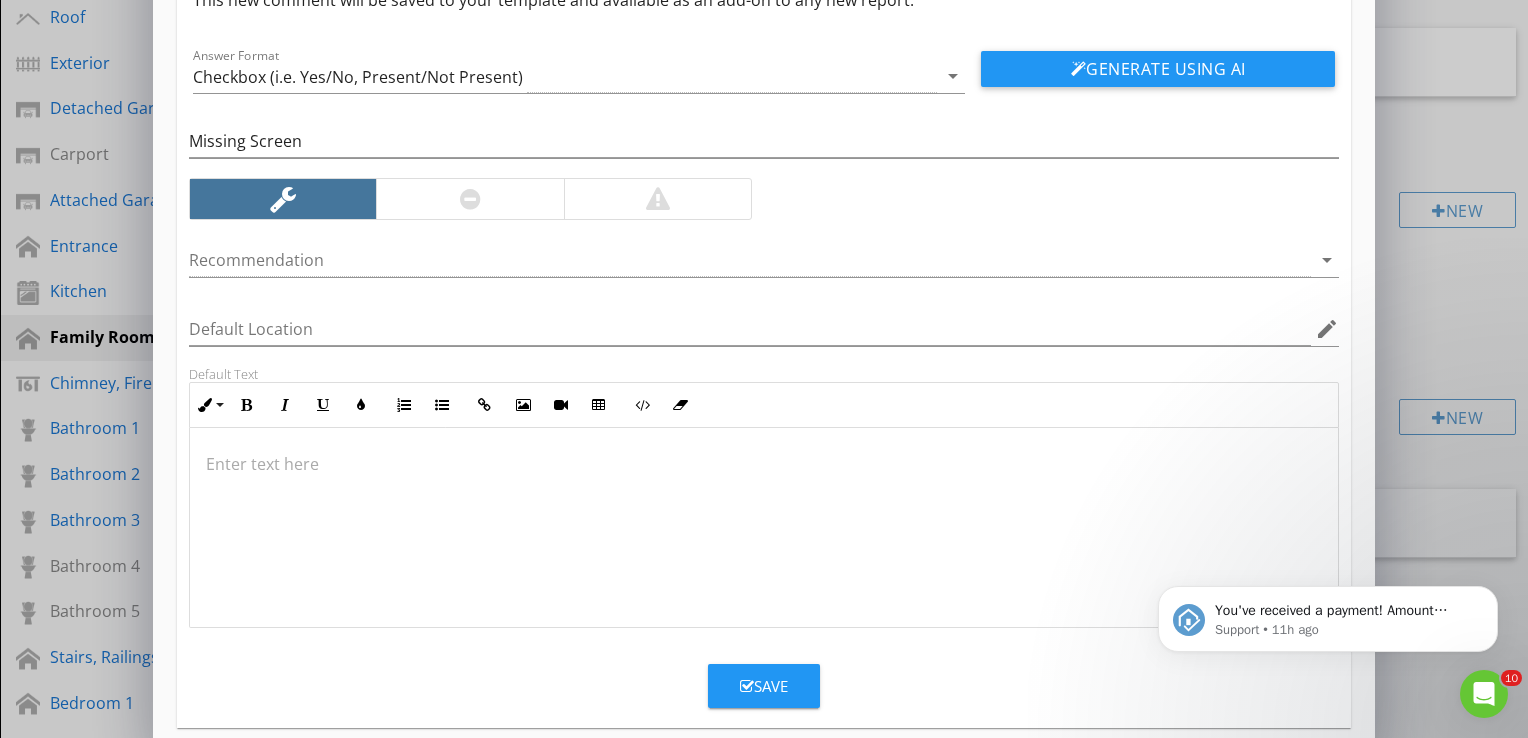 scroll, scrollTop: 107, scrollLeft: 0, axis: vertical 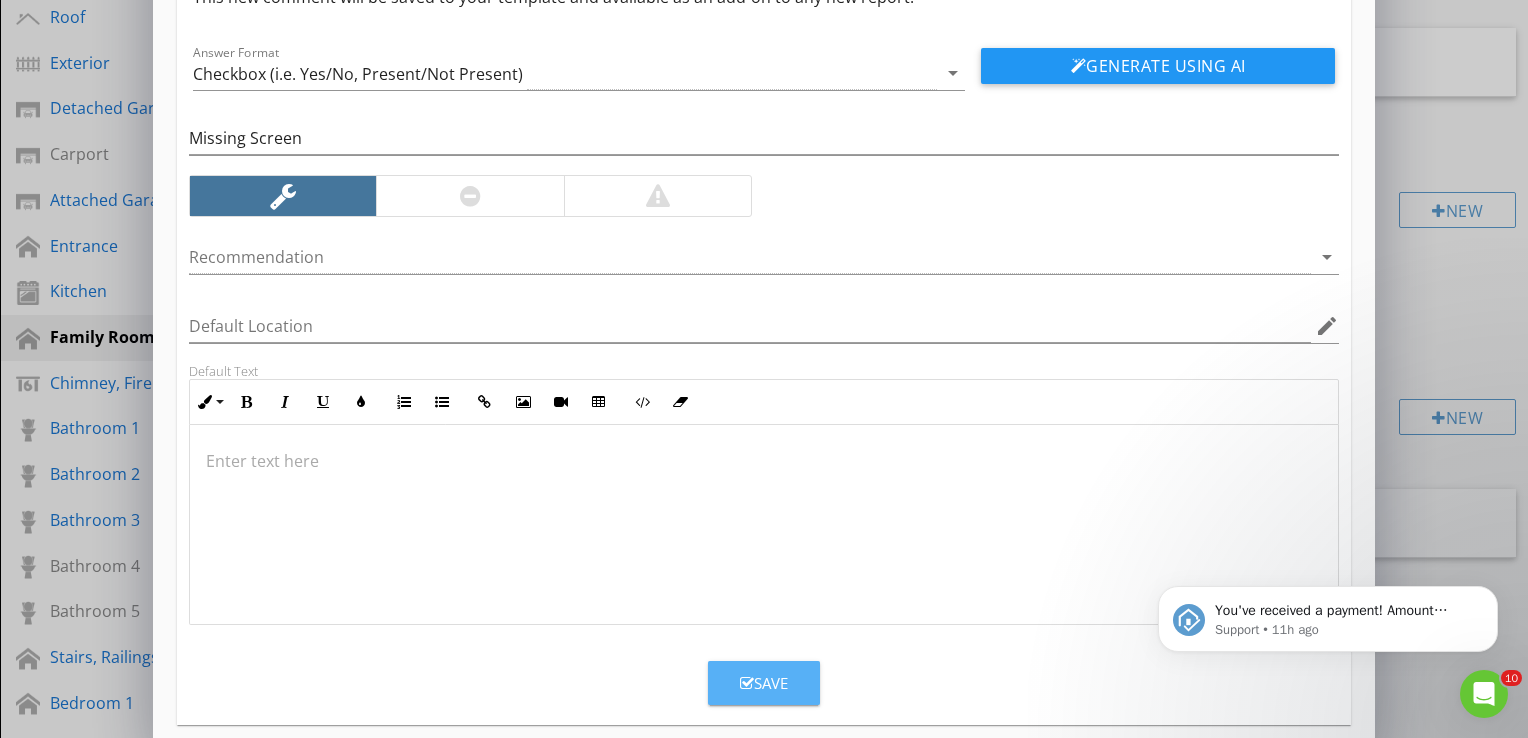 click at bounding box center [747, 683] 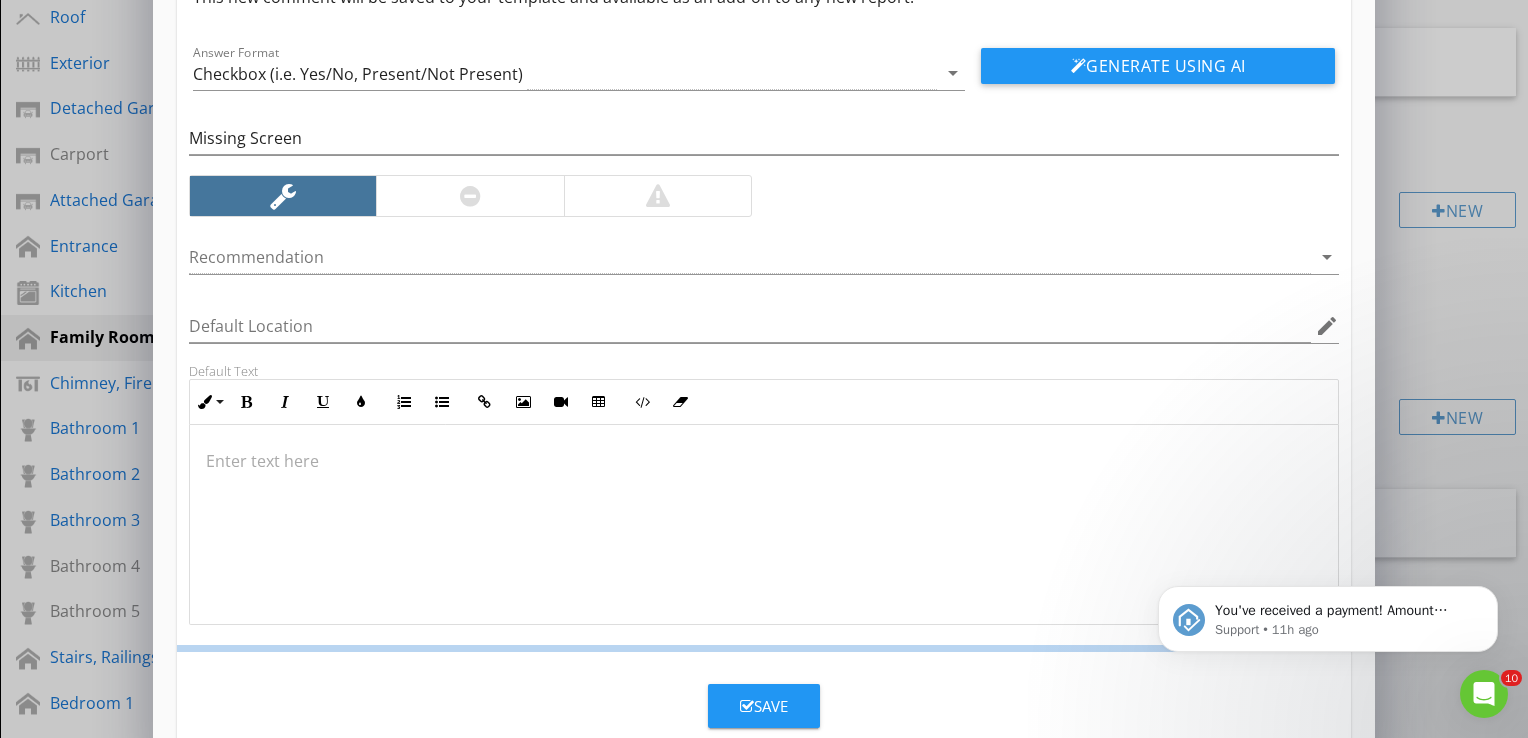 scroll, scrollTop: 32, scrollLeft: 0, axis: vertical 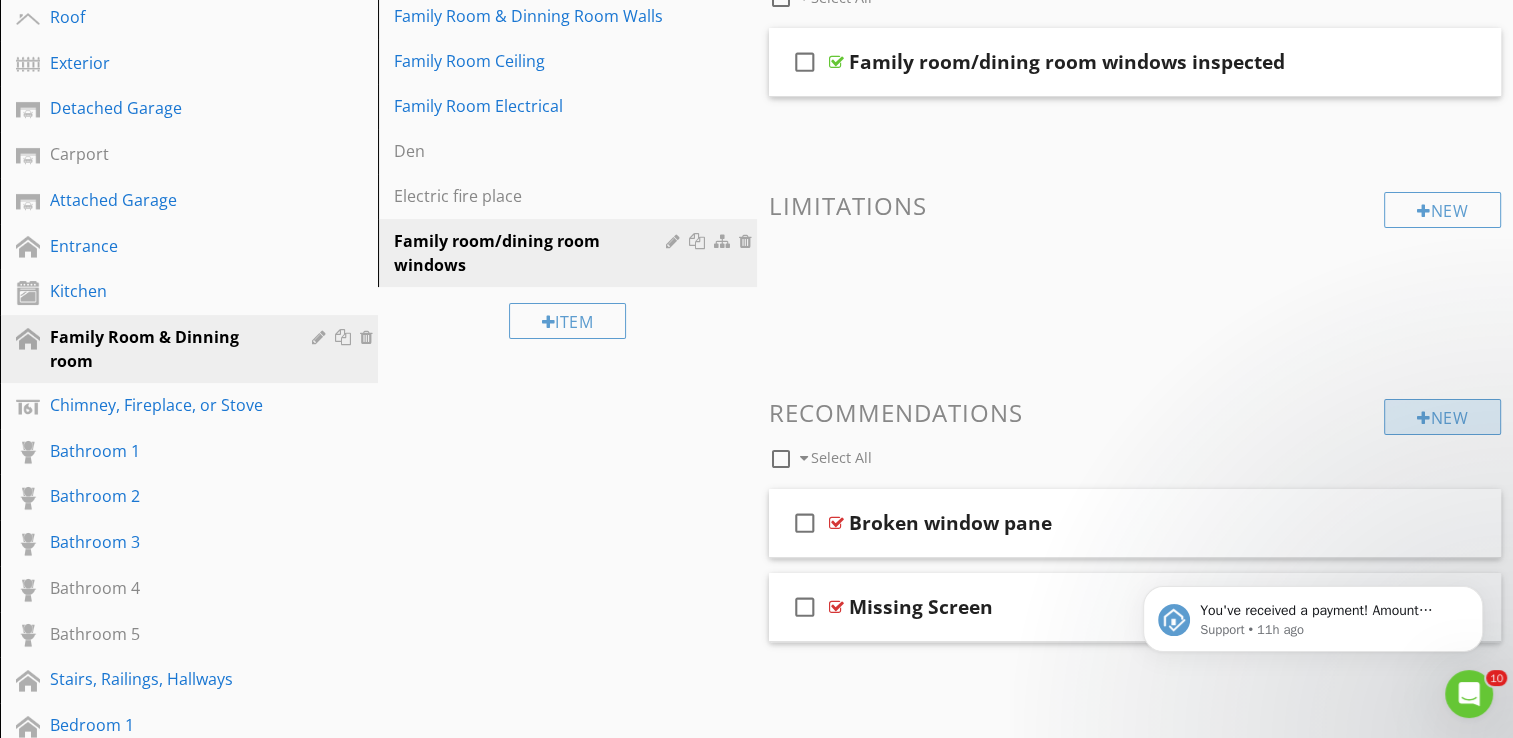 click on "New" at bounding box center [1442, 417] 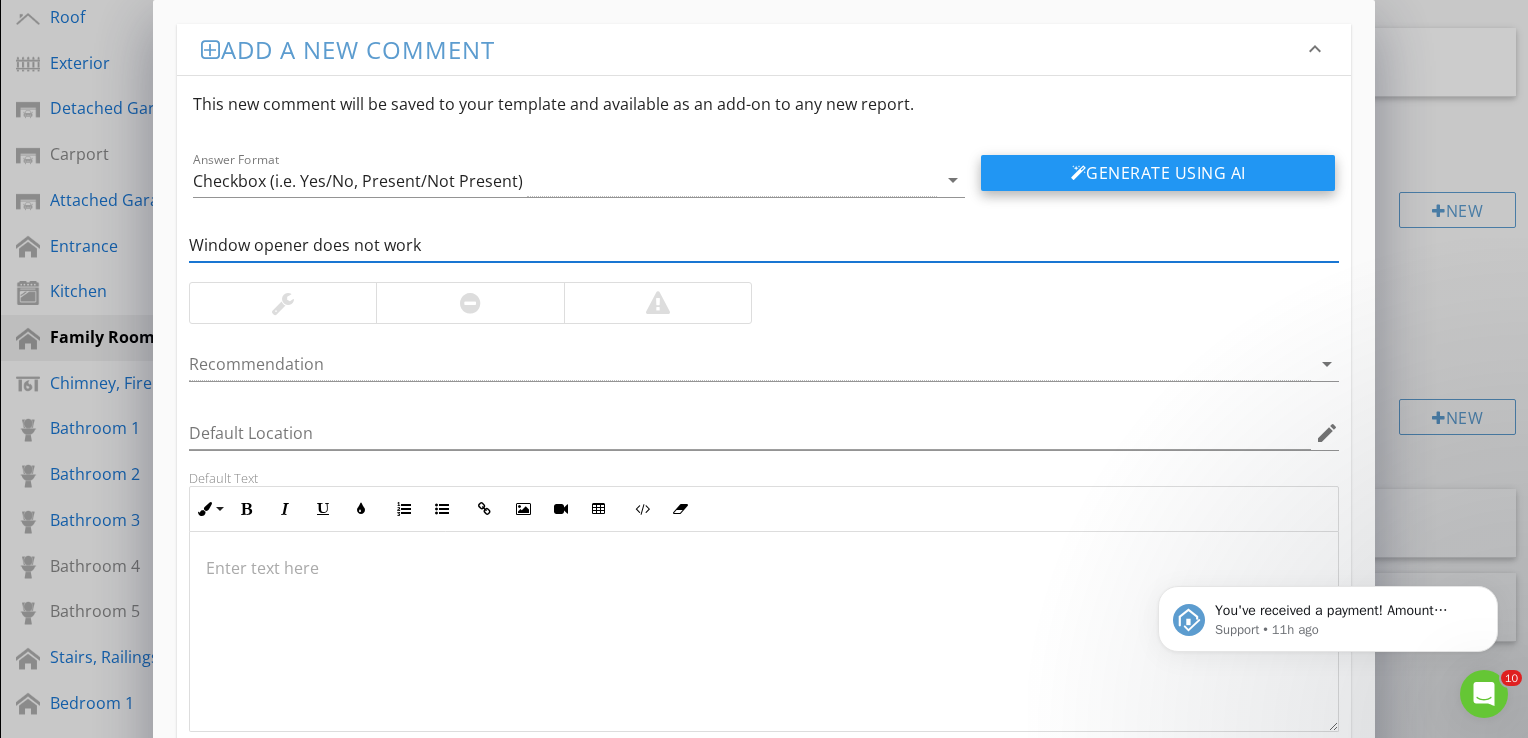 type on "Window opener does not work" 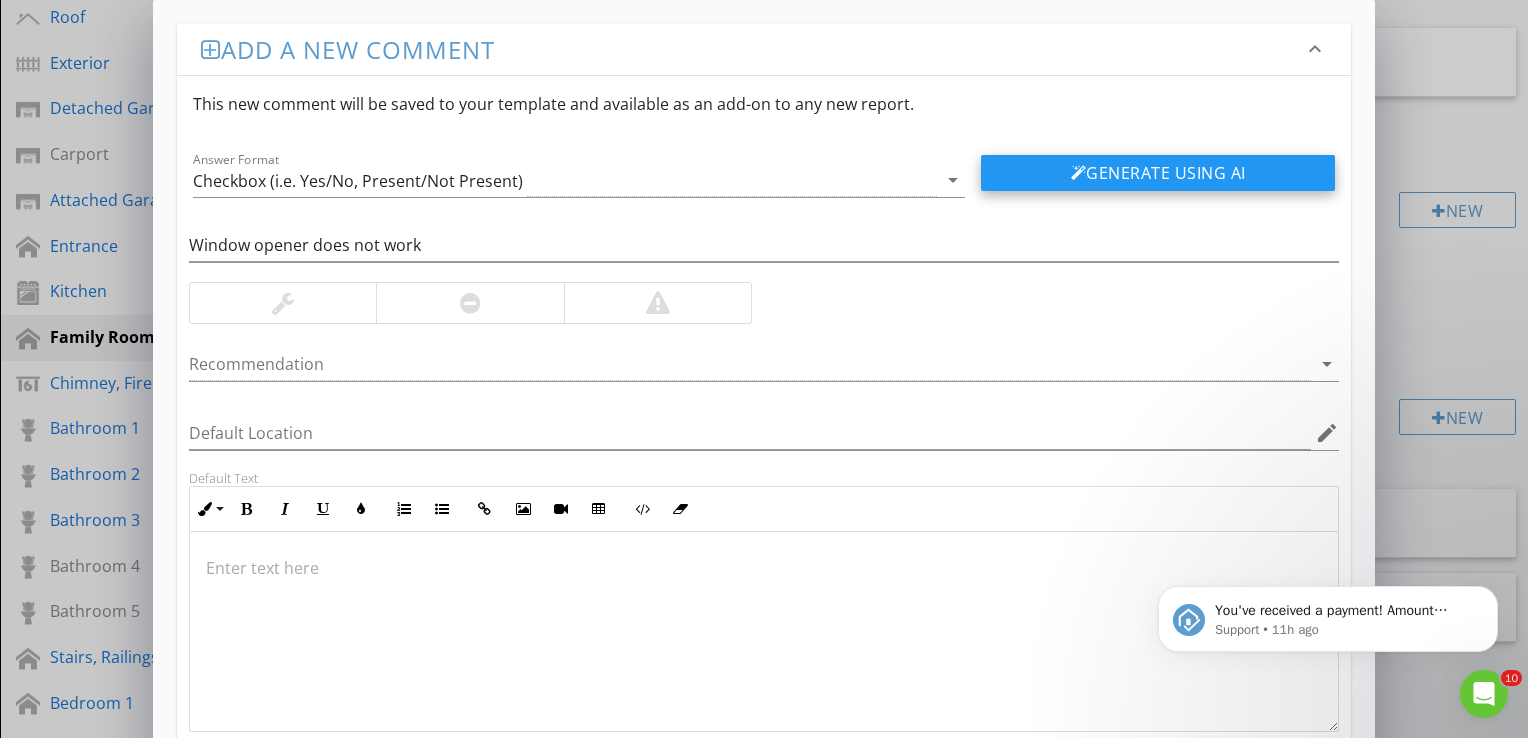 click on "Generate Using AI" at bounding box center (1158, 173) 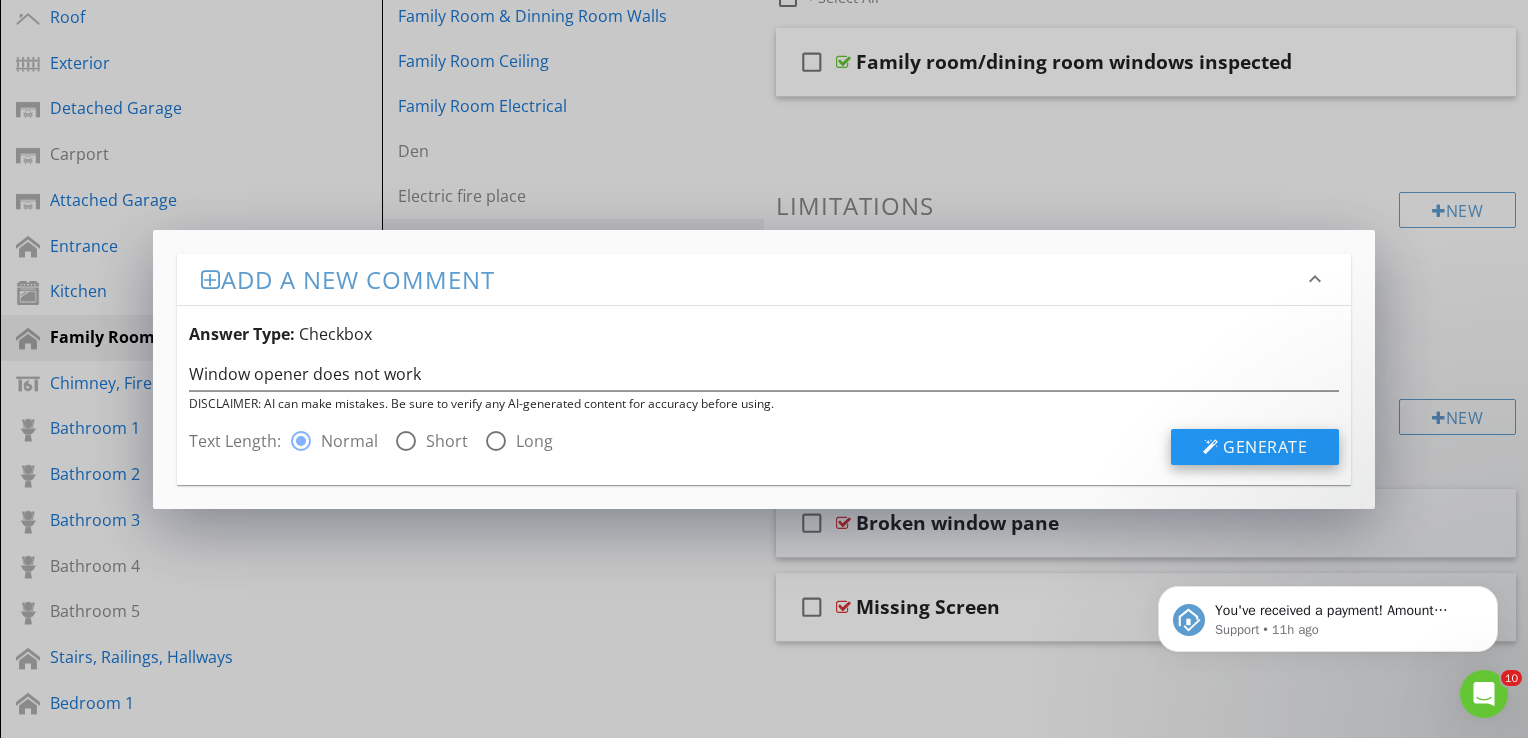 click on "Generate" at bounding box center [1255, 447] 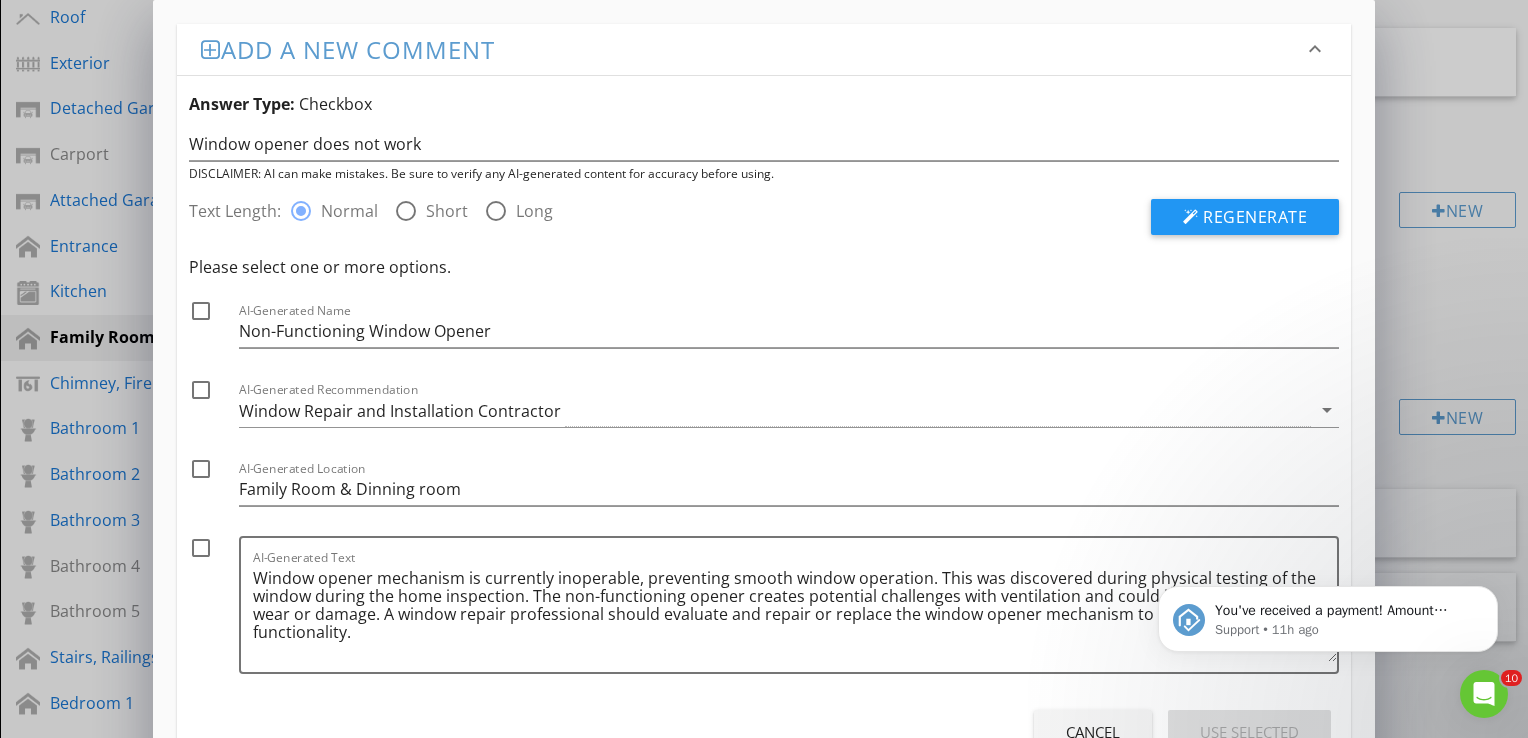 scroll, scrollTop: 0, scrollLeft: 0, axis: both 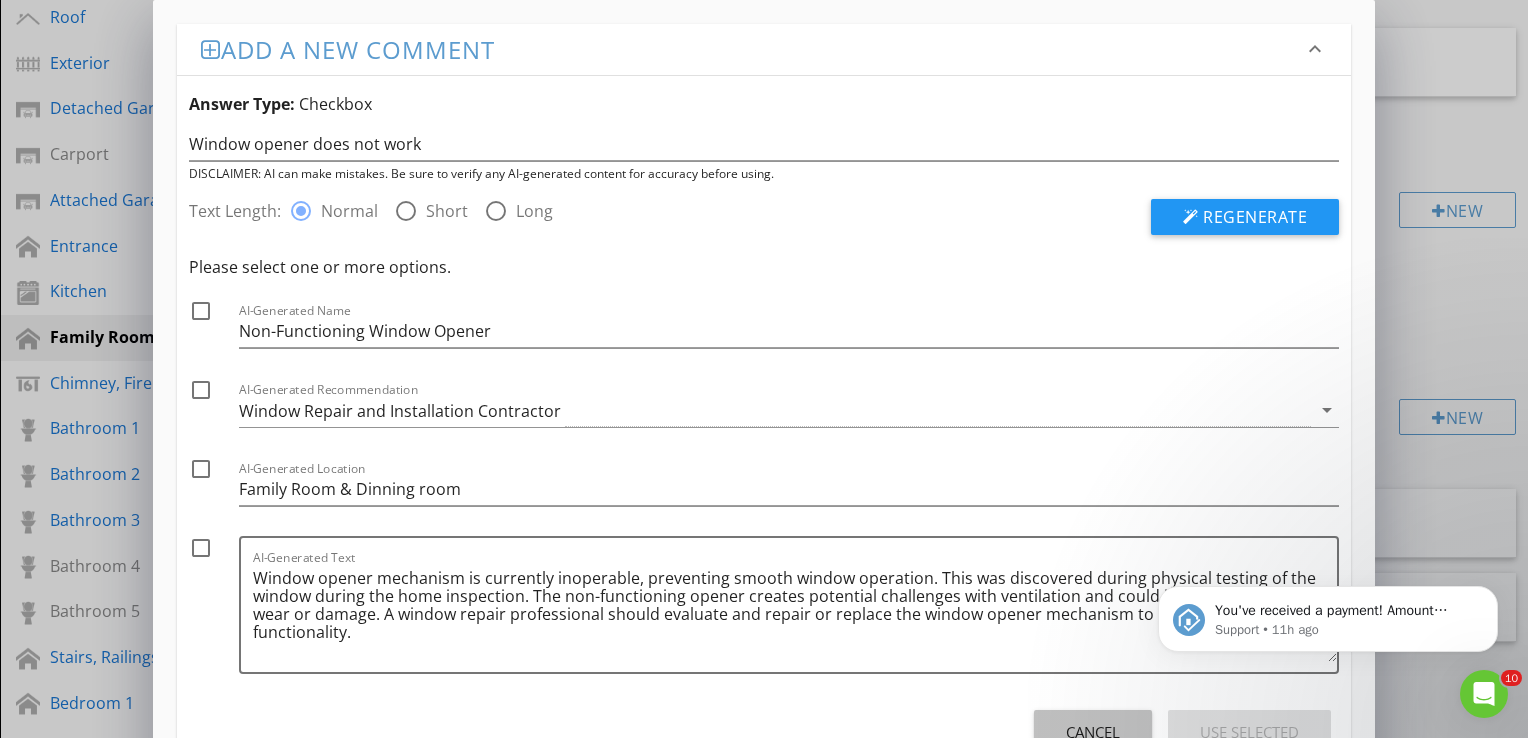 click on "Cancel" at bounding box center (1093, 732) 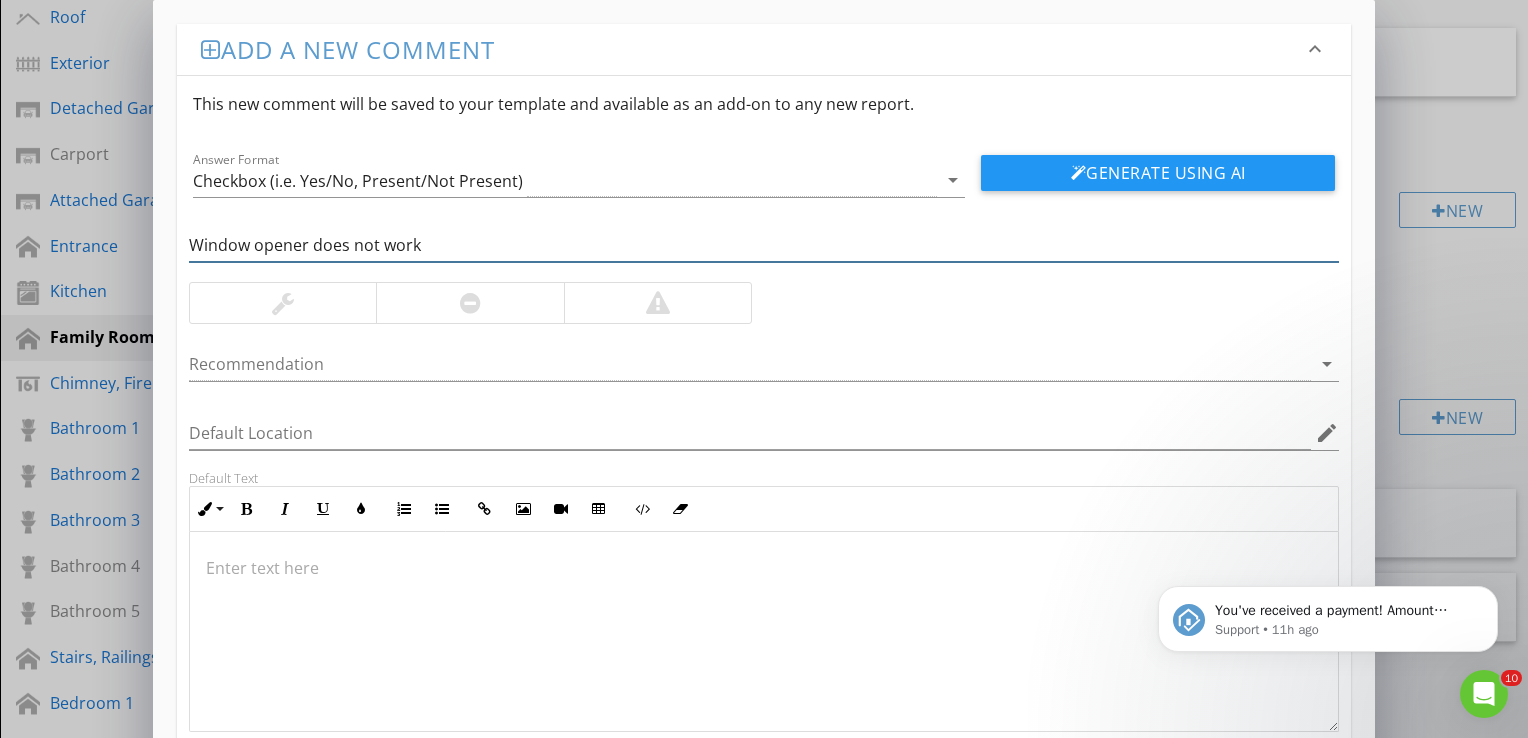 click on "Window opener does not work" at bounding box center [764, 245] 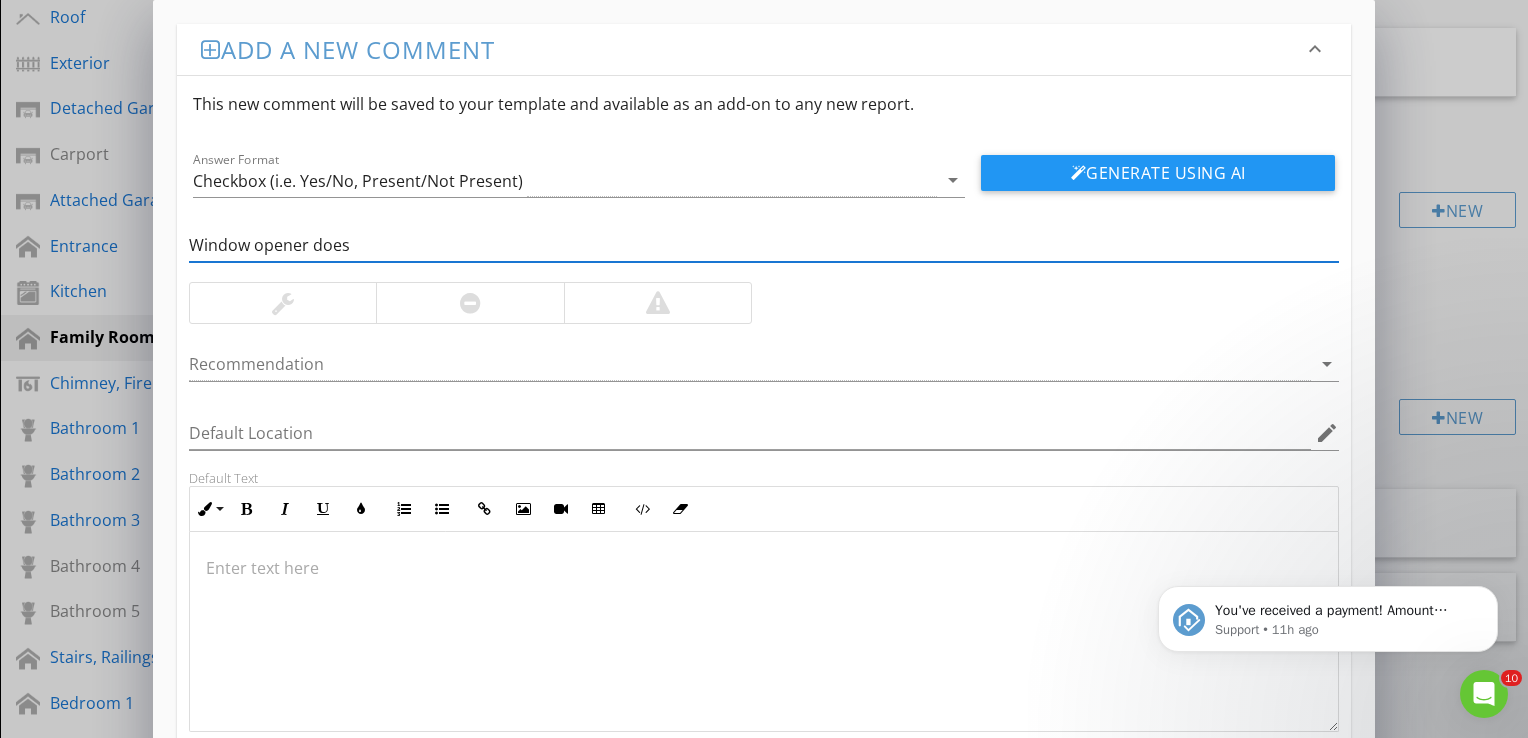 click on "Window opener does" at bounding box center [764, 245] 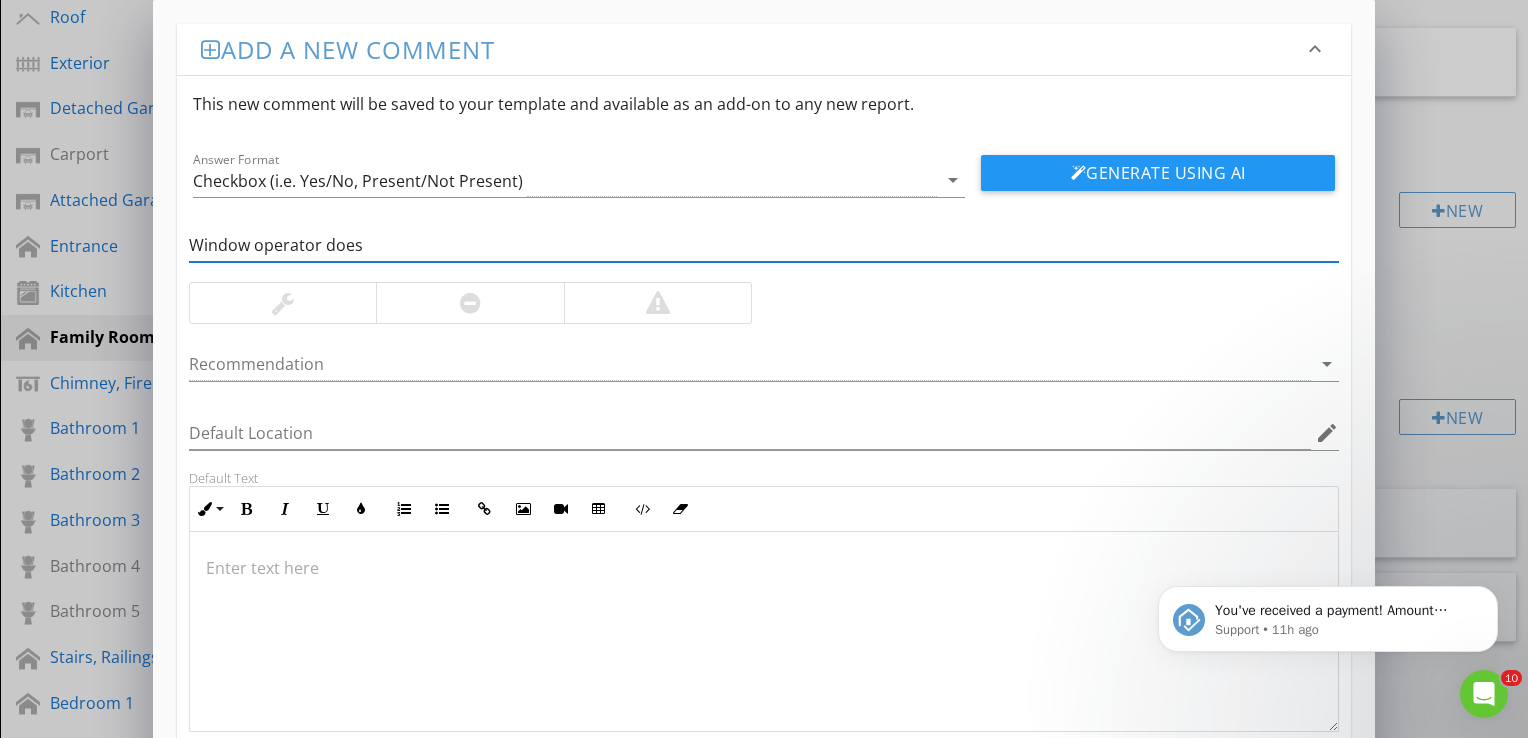 click on "Window operator does" at bounding box center (764, 245) 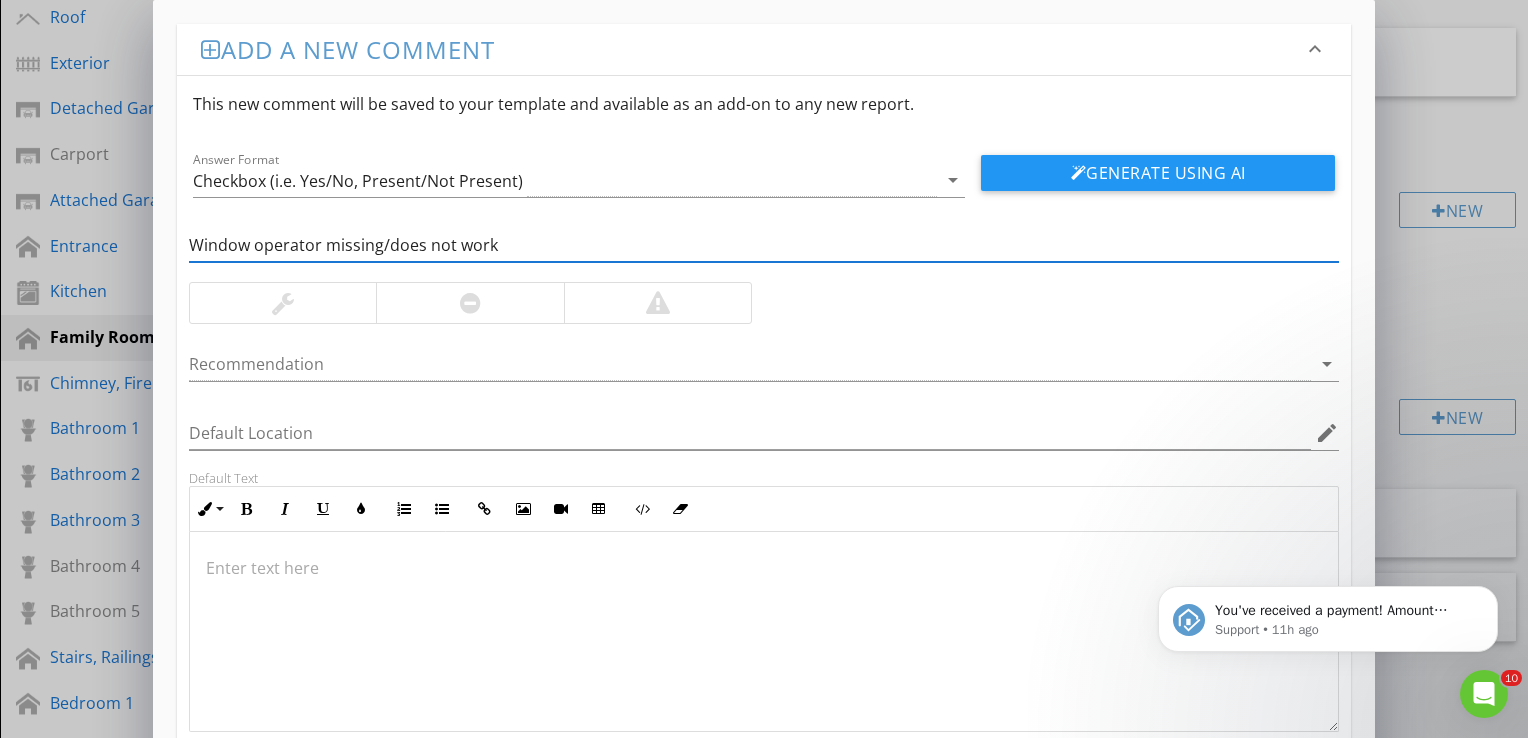 type on "Window operator missing/does not work" 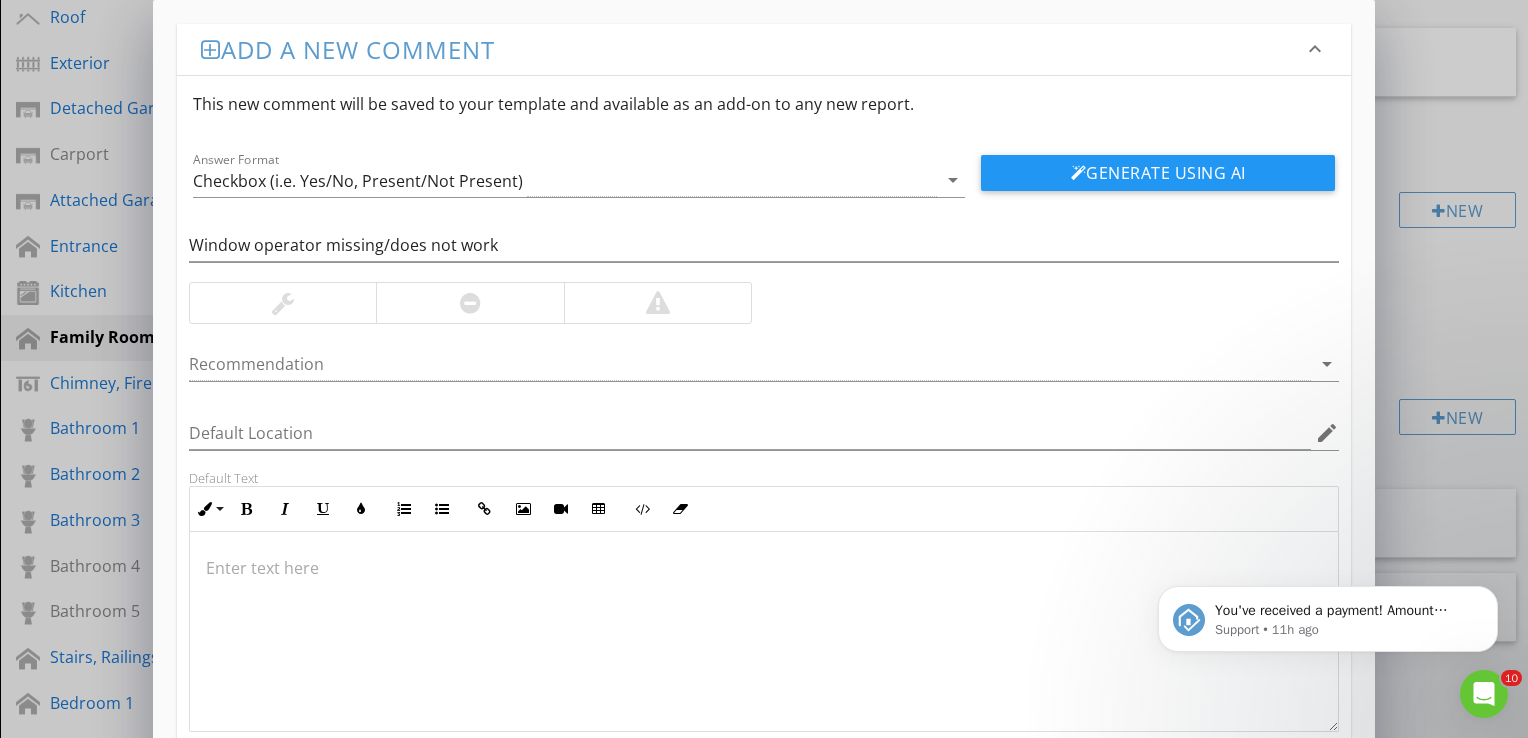 click at bounding box center (283, 303) 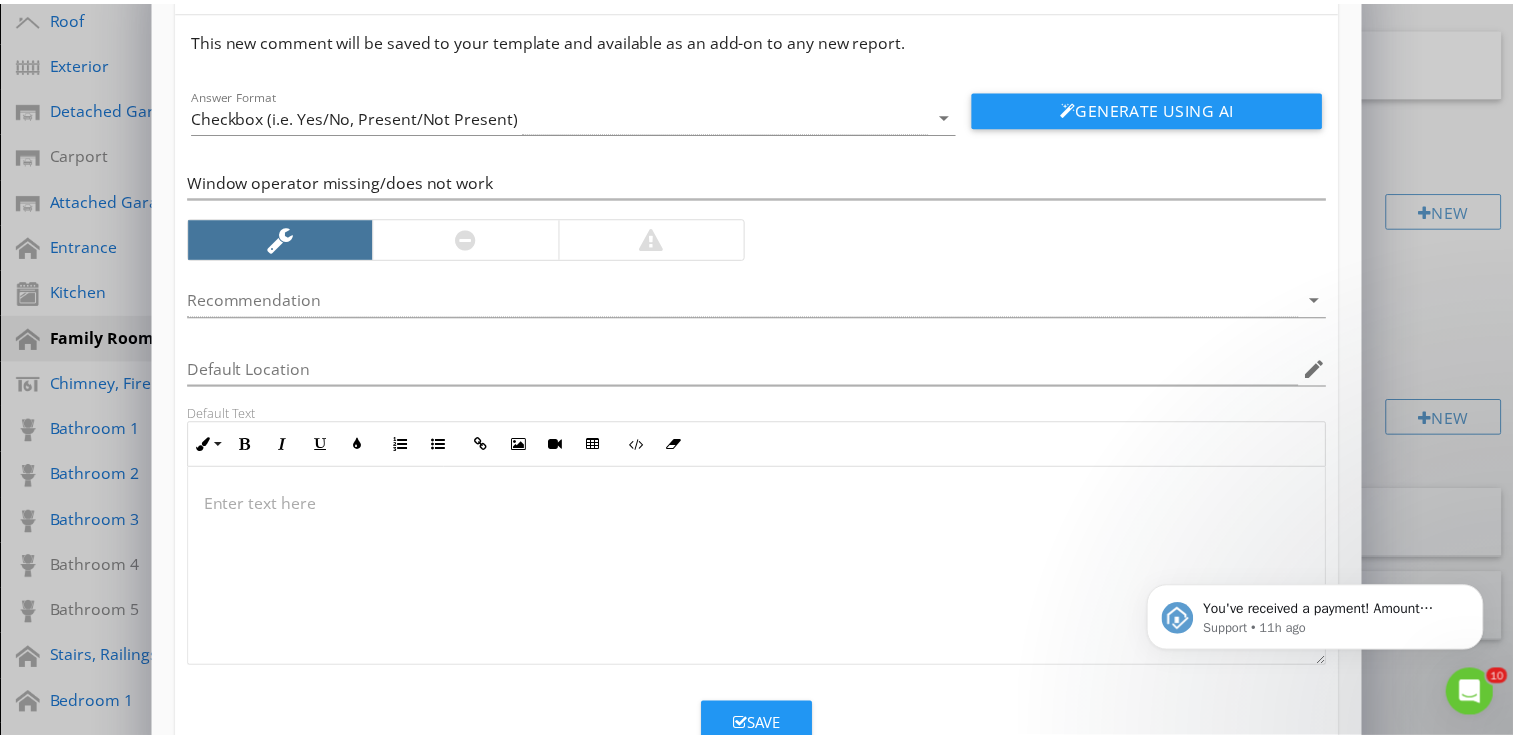 scroll, scrollTop: 75, scrollLeft: 0, axis: vertical 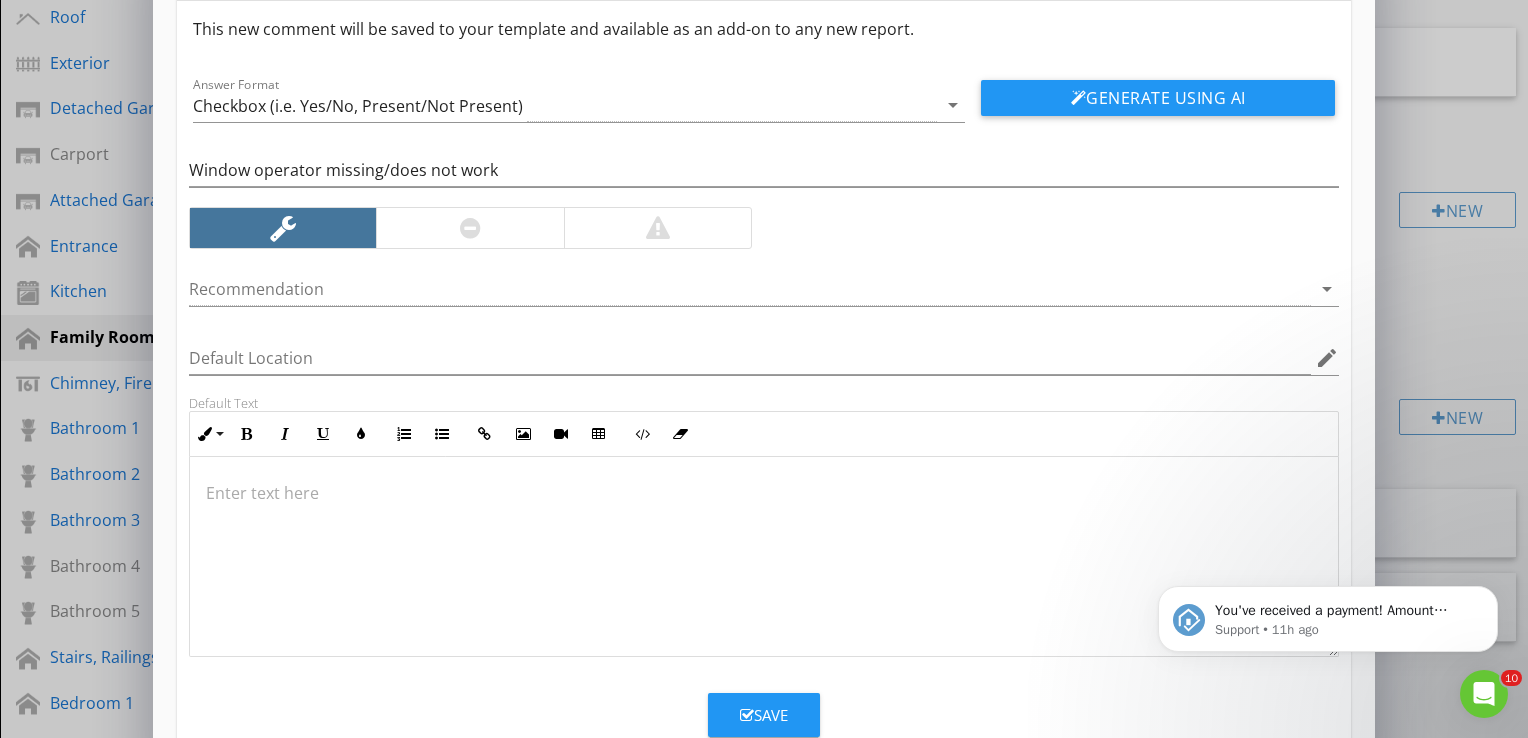 click at bounding box center [747, 715] 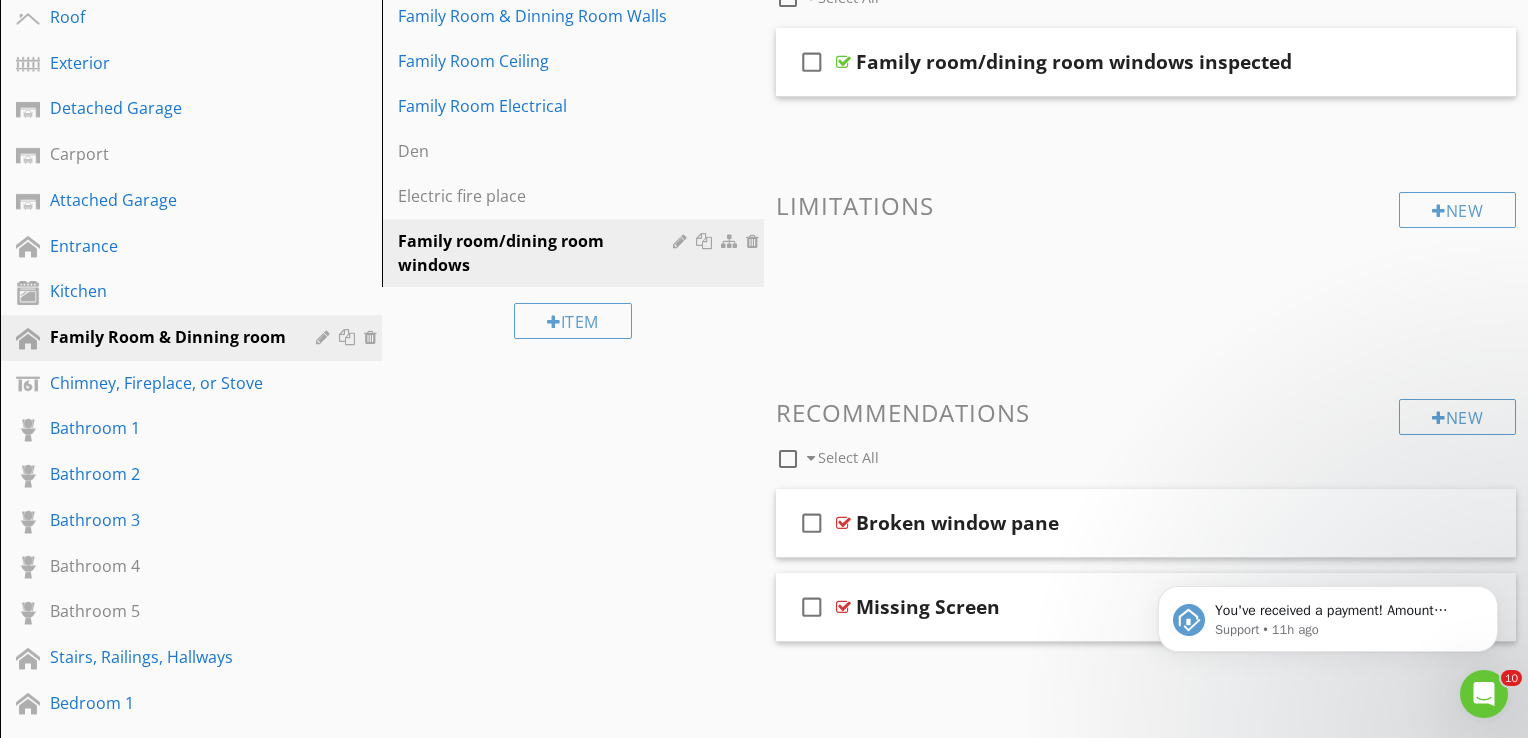 scroll, scrollTop: 32, scrollLeft: 0, axis: vertical 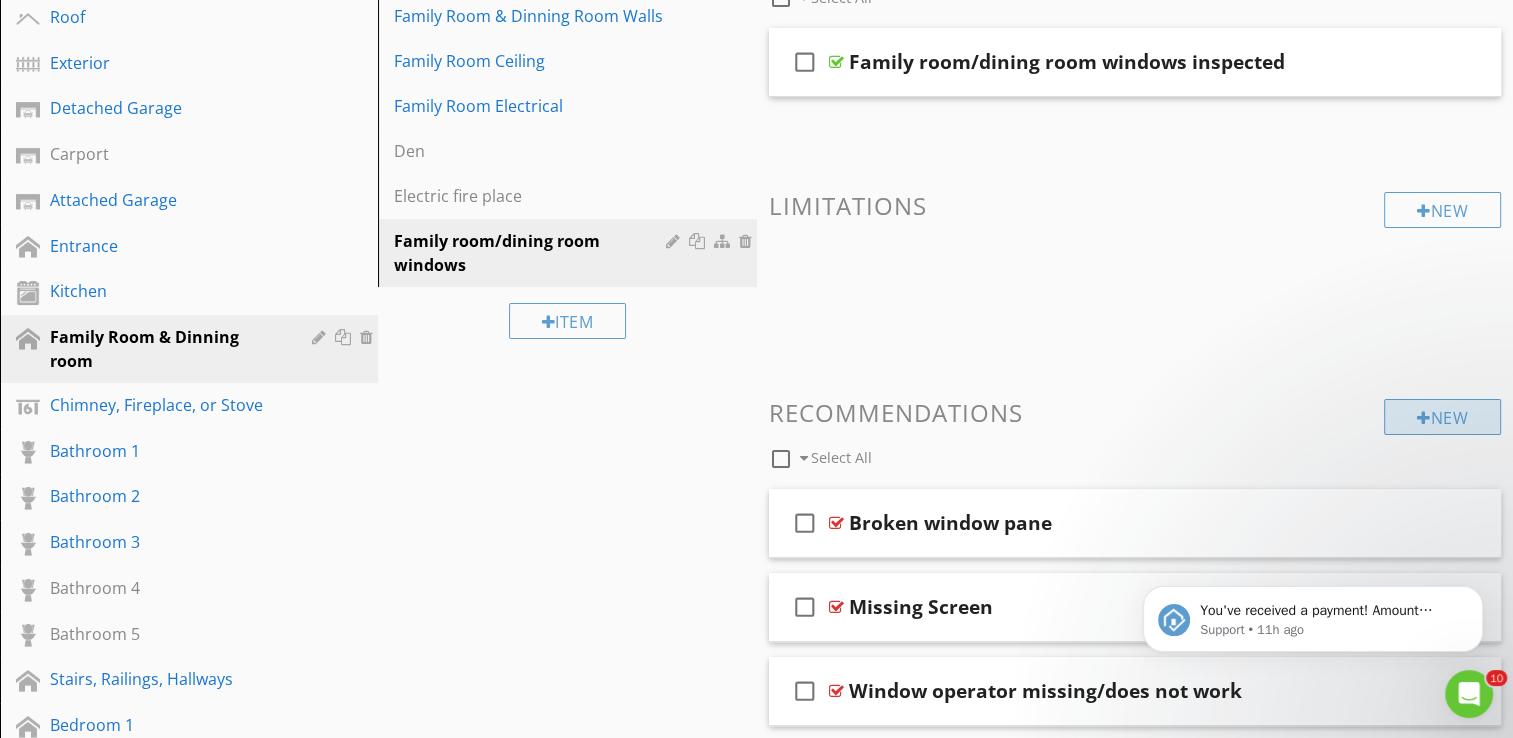 click on "New" at bounding box center [1442, 417] 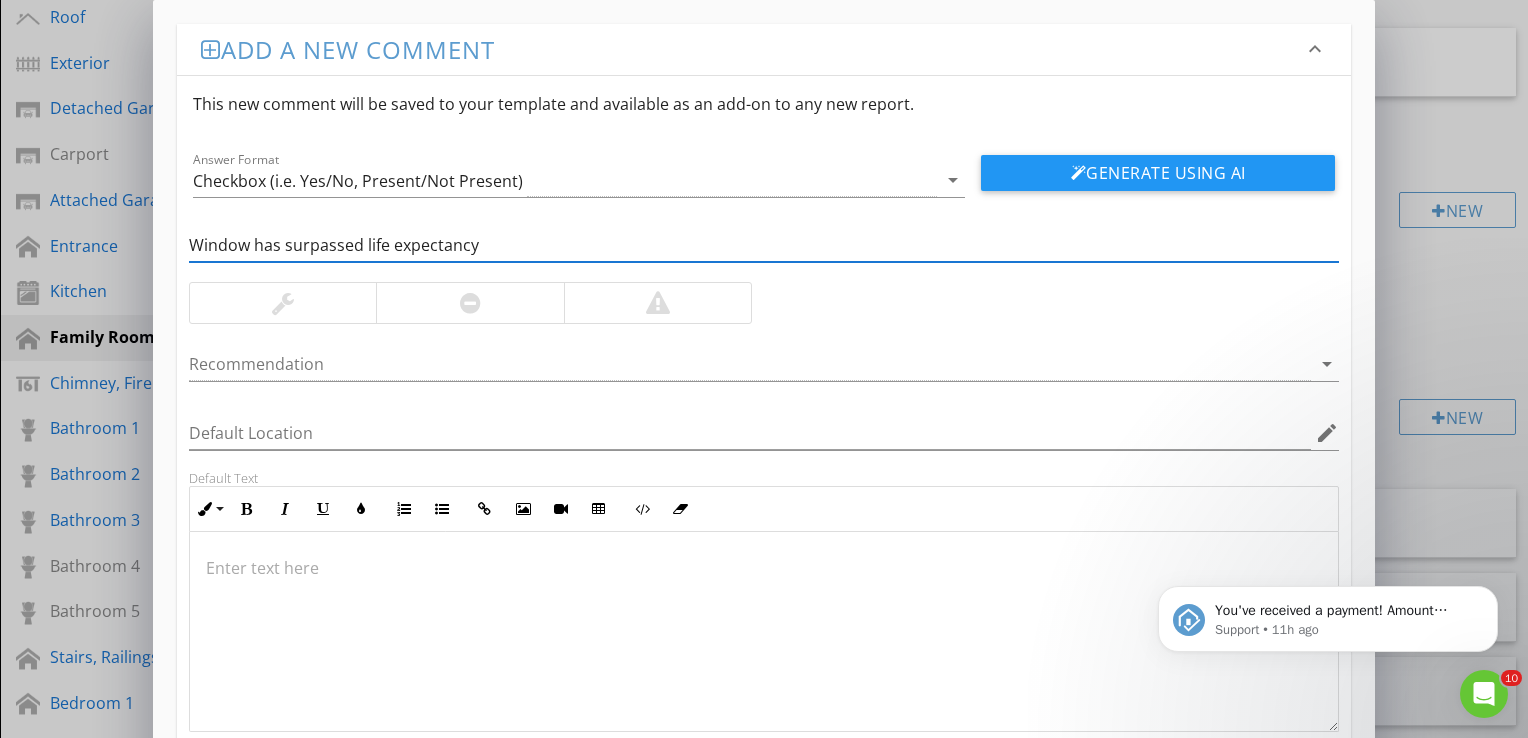 type on "Window has surpassed life expectancy" 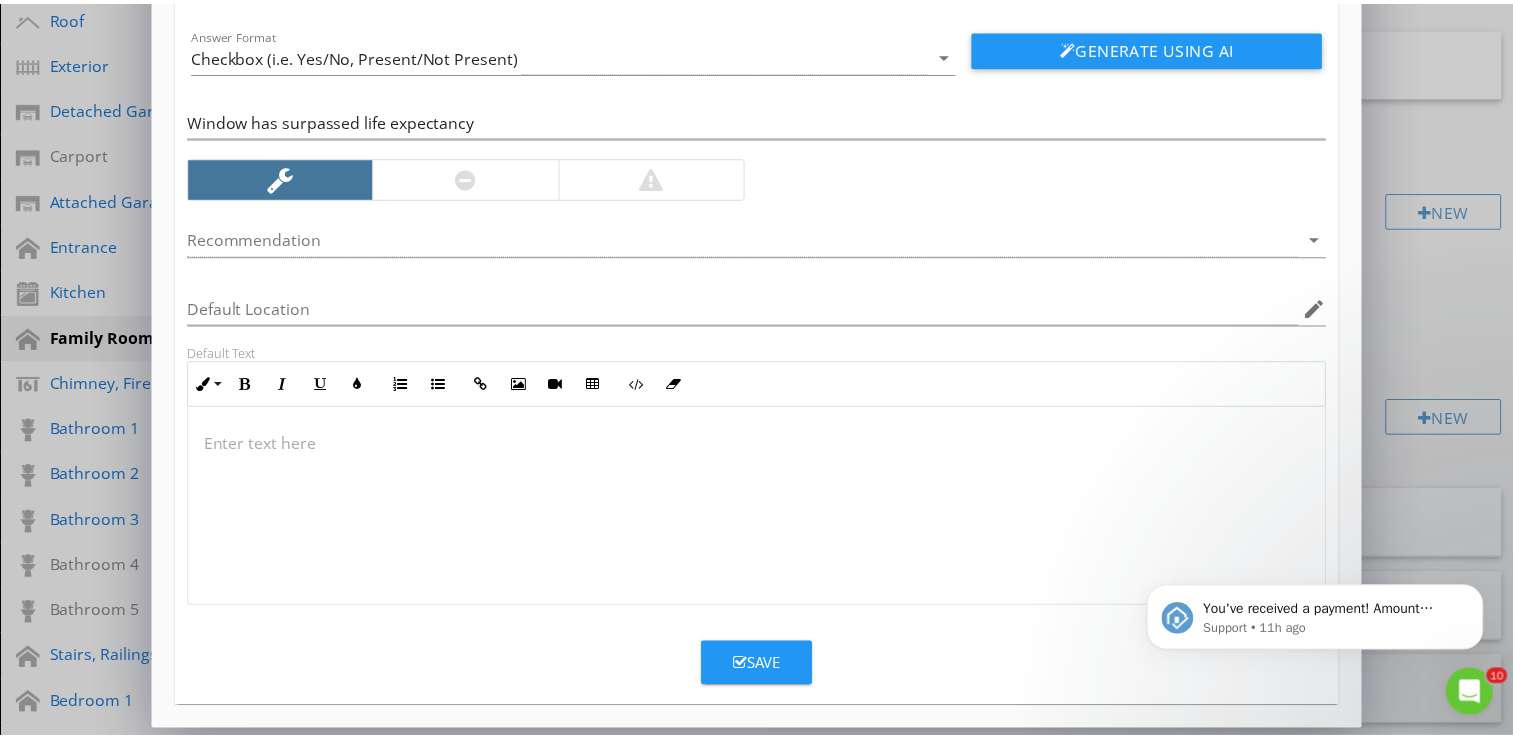 scroll, scrollTop: 128, scrollLeft: 0, axis: vertical 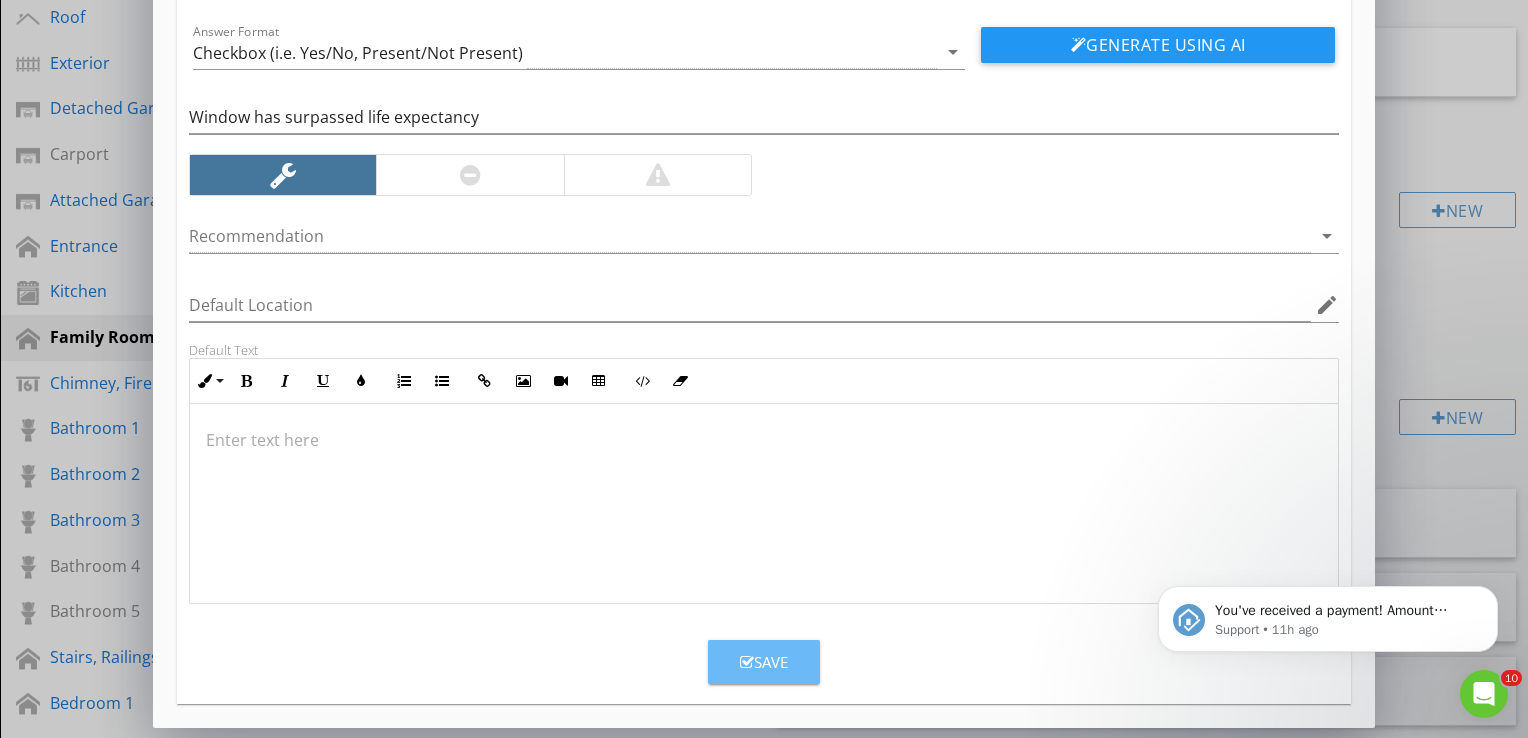 click on "Save" at bounding box center (764, 662) 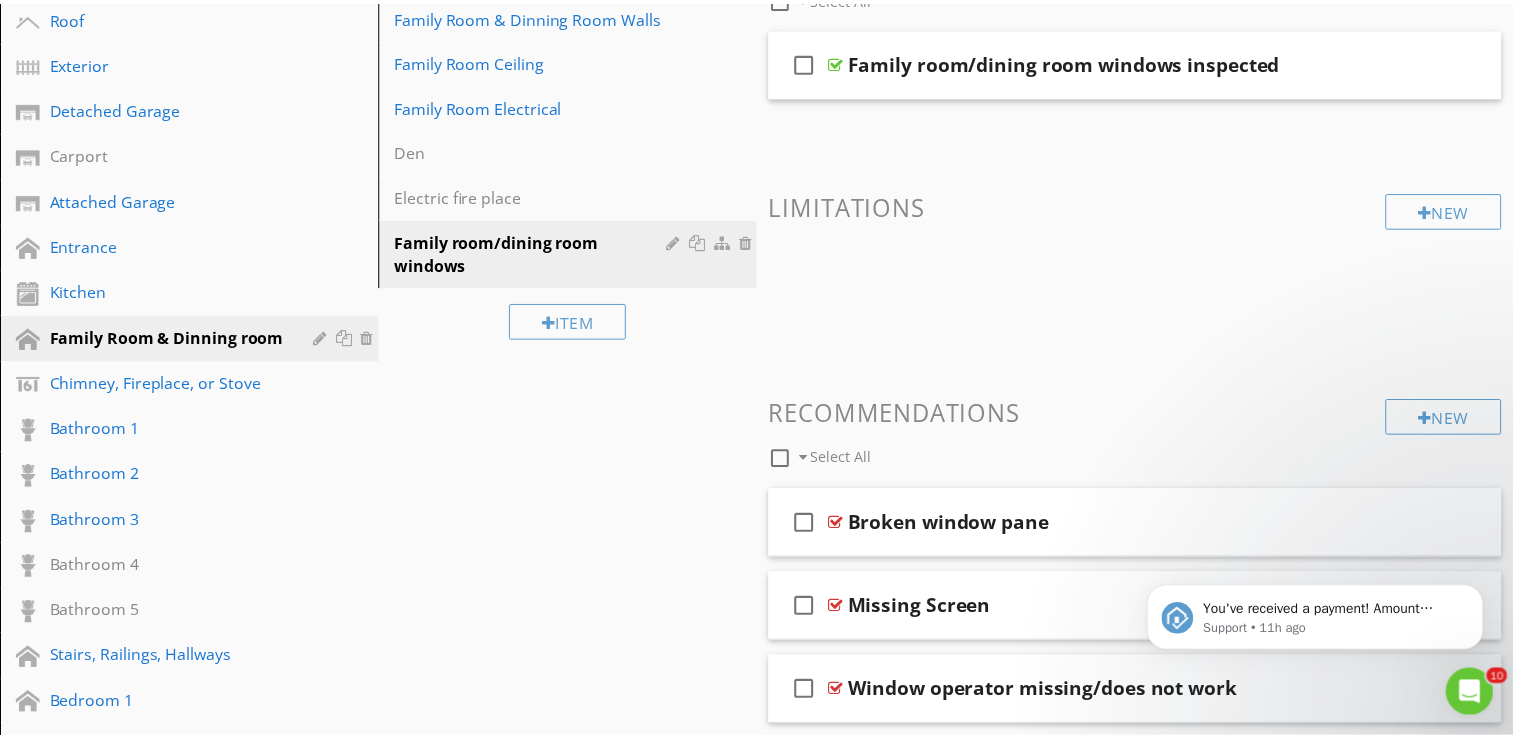 scroll, scrollTop: 32, scrollLeft: 0, axis: vertical 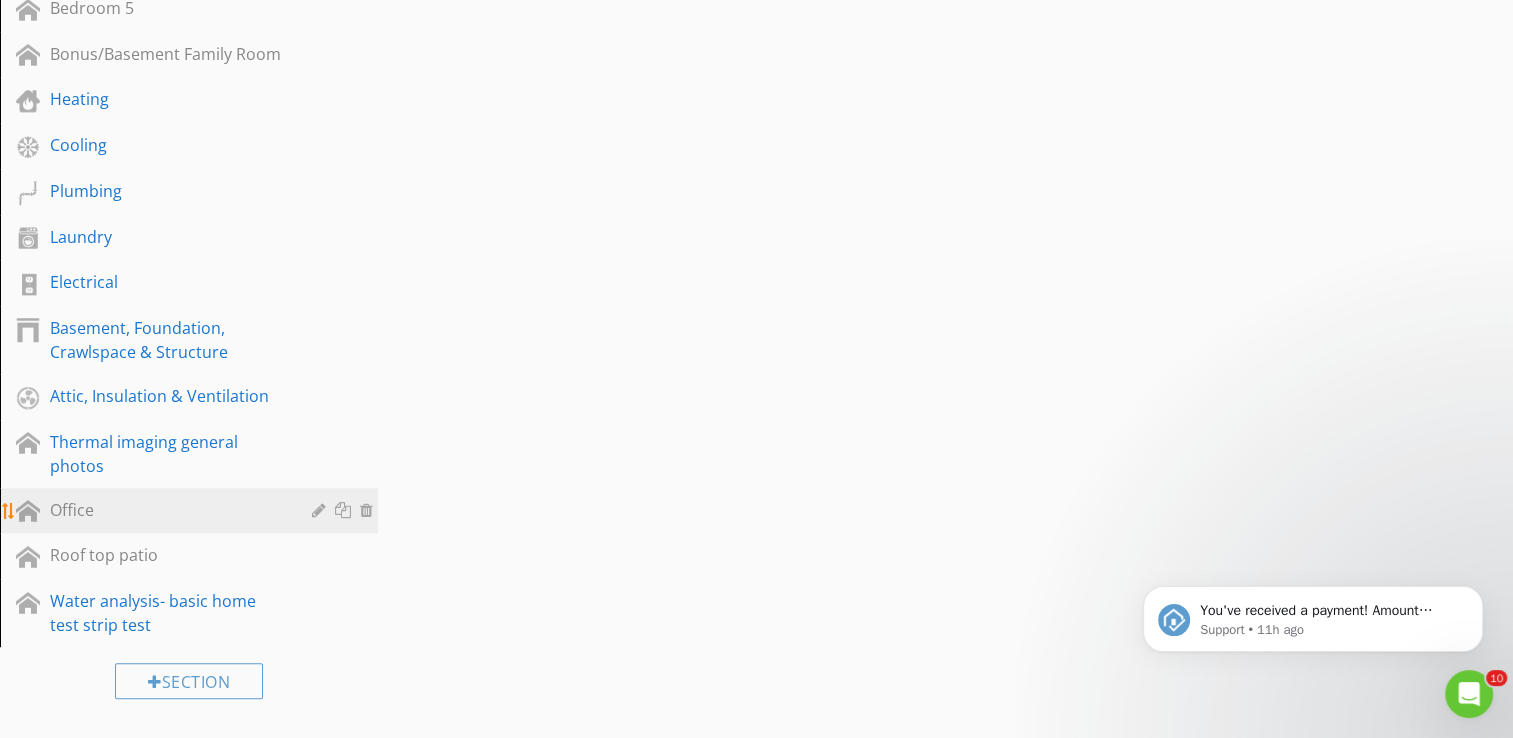click on "Office" at bounding box center (166, 510) 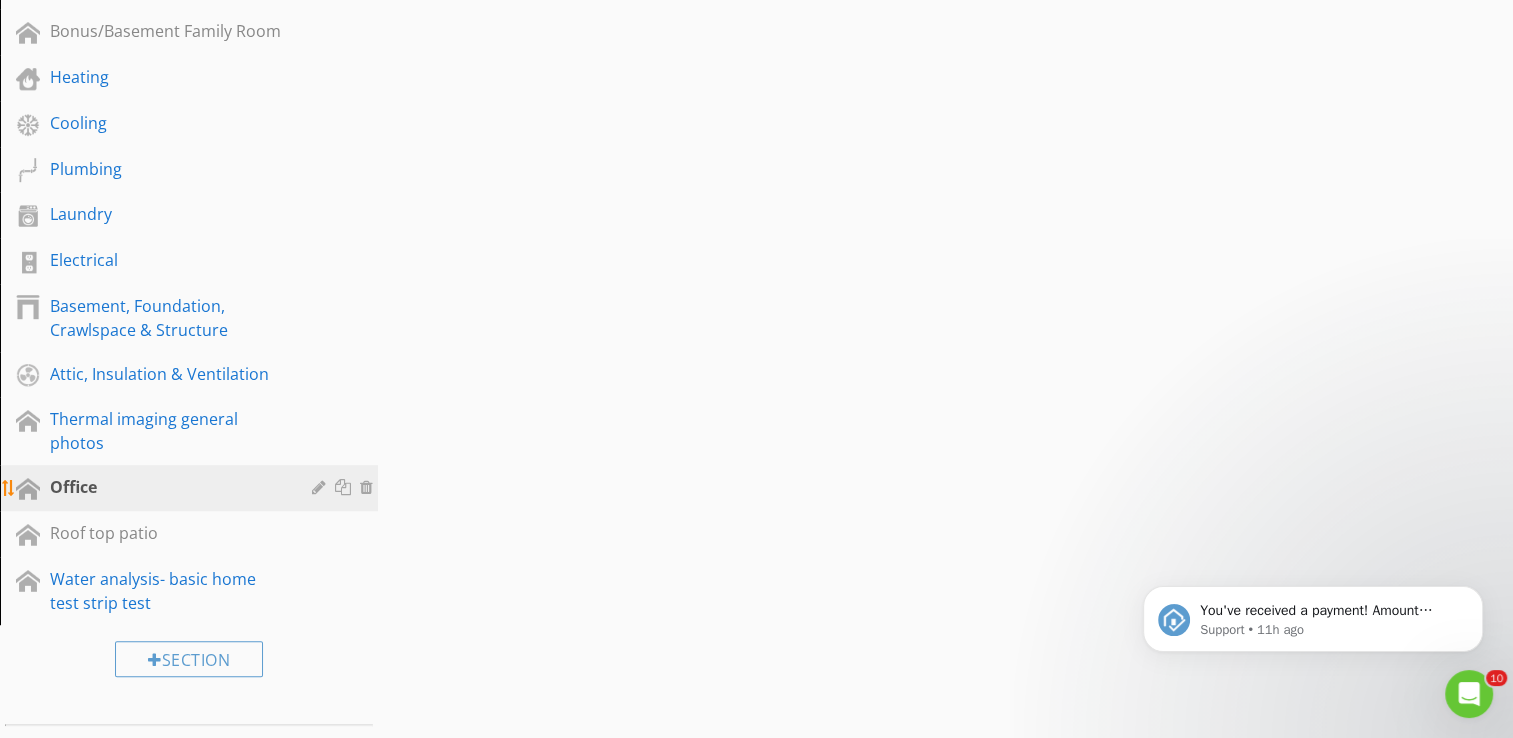 click on "Office" at bounding box center (166, 487) 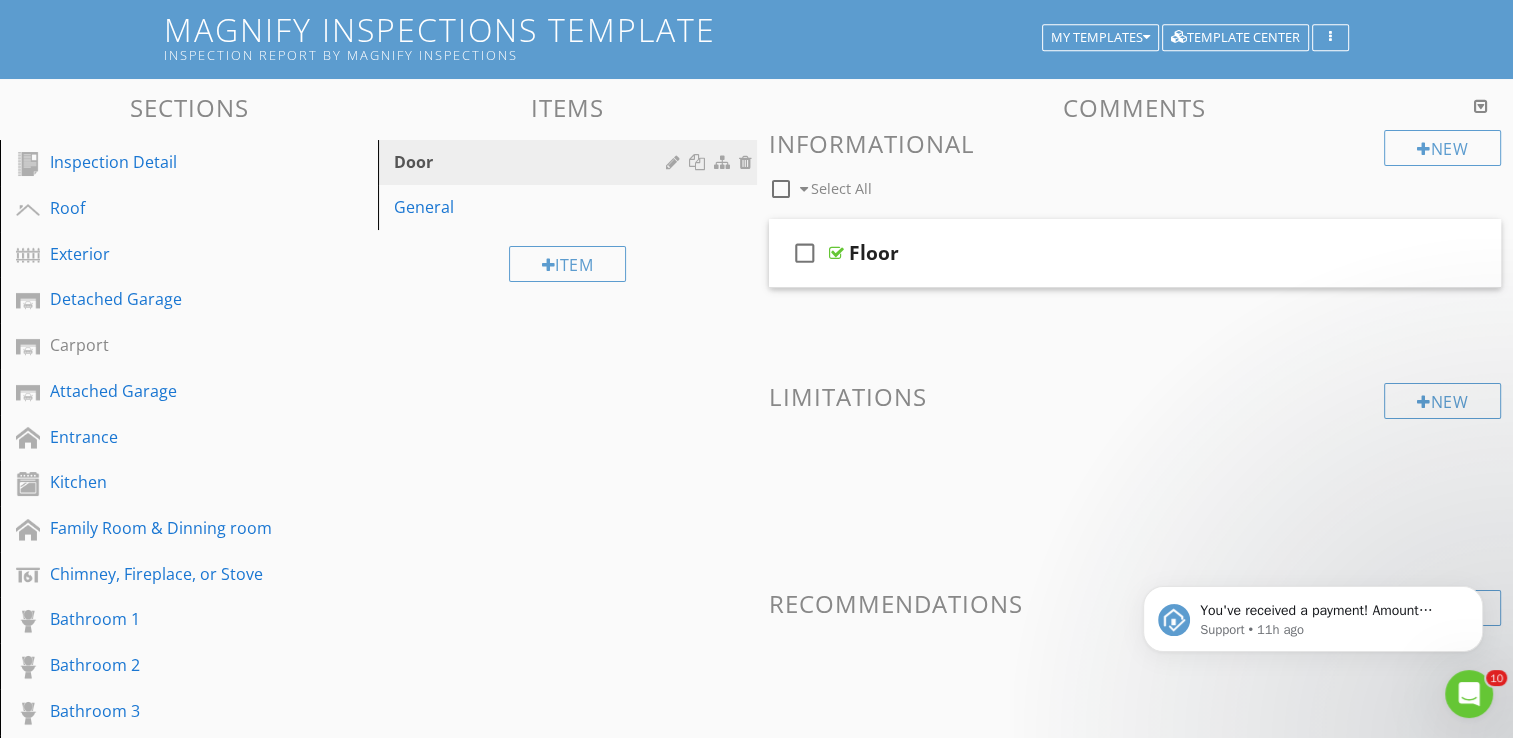 scroll, scrollTop: 114, scrollLeft: 0, axis: vertical 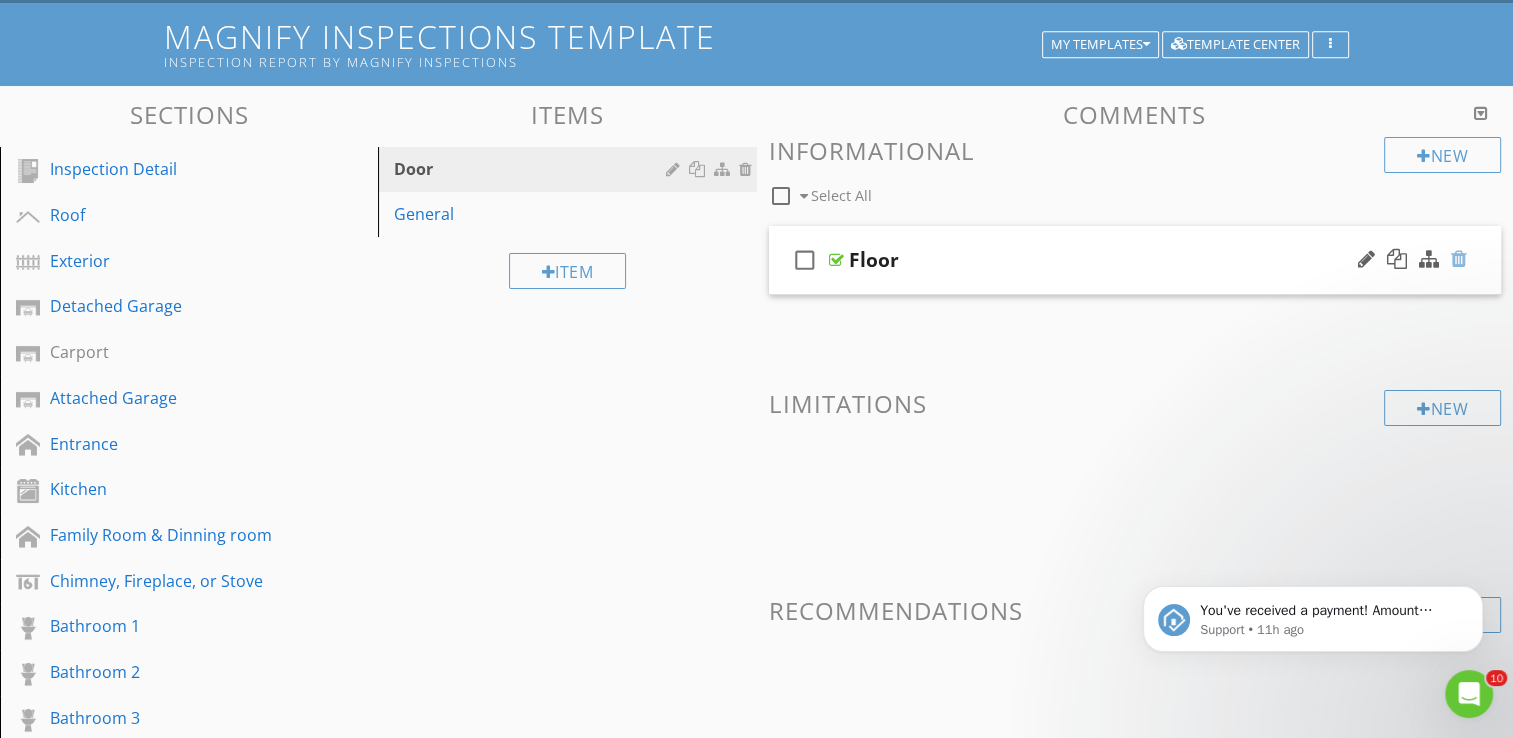 click at bounding box center (1459, 259) 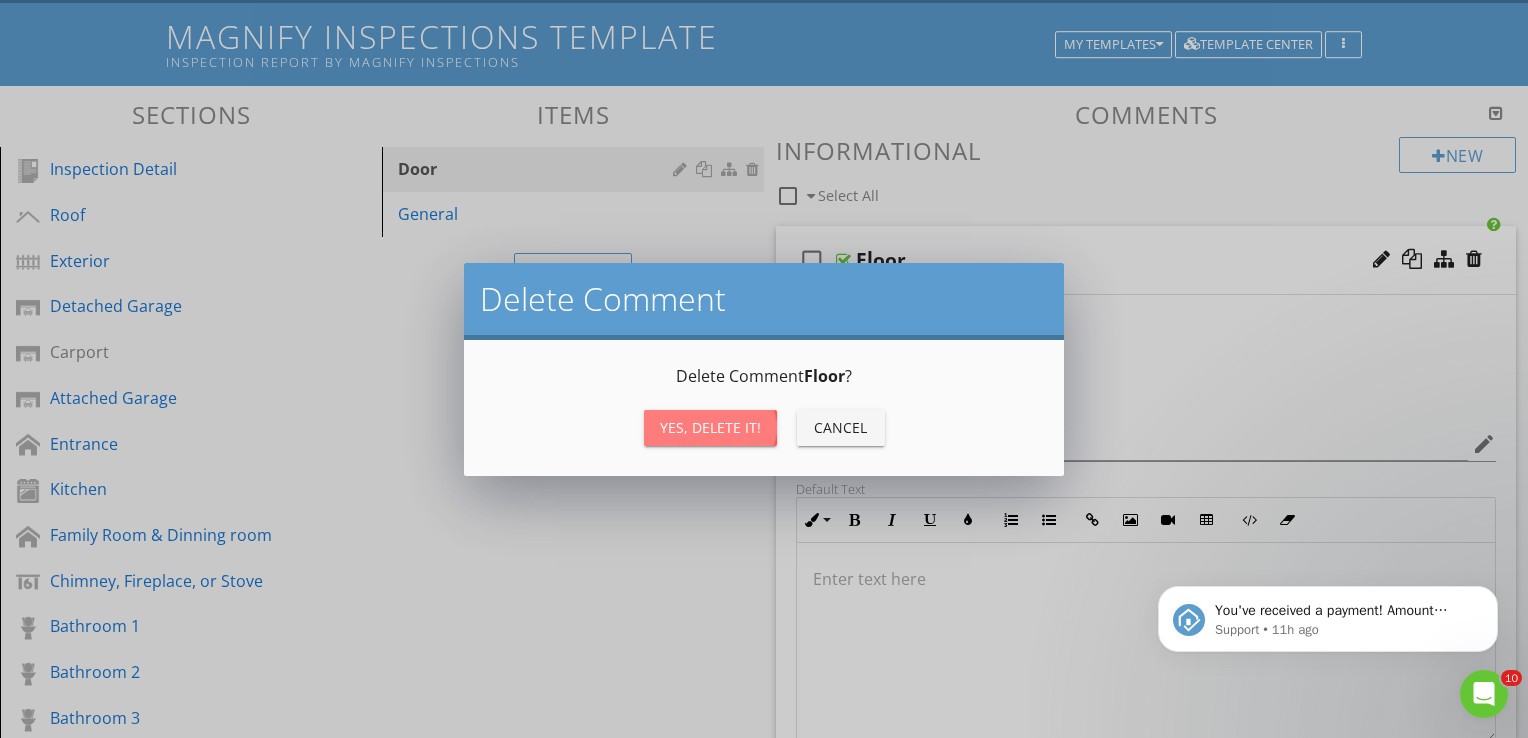 click on "Yes, Delete it!" at bounding box center [710, 427] 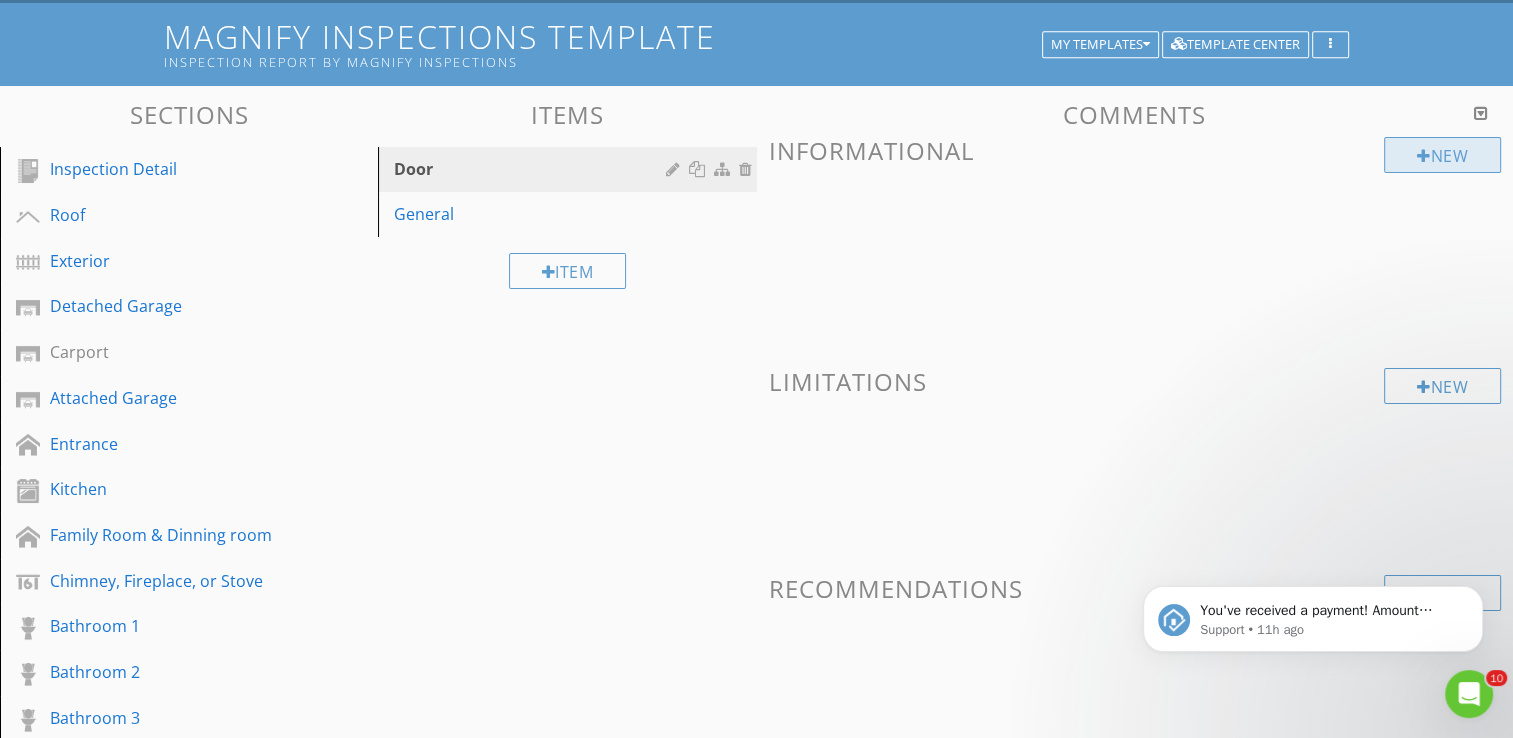 click on "New" at bounding box center (1442, 155) 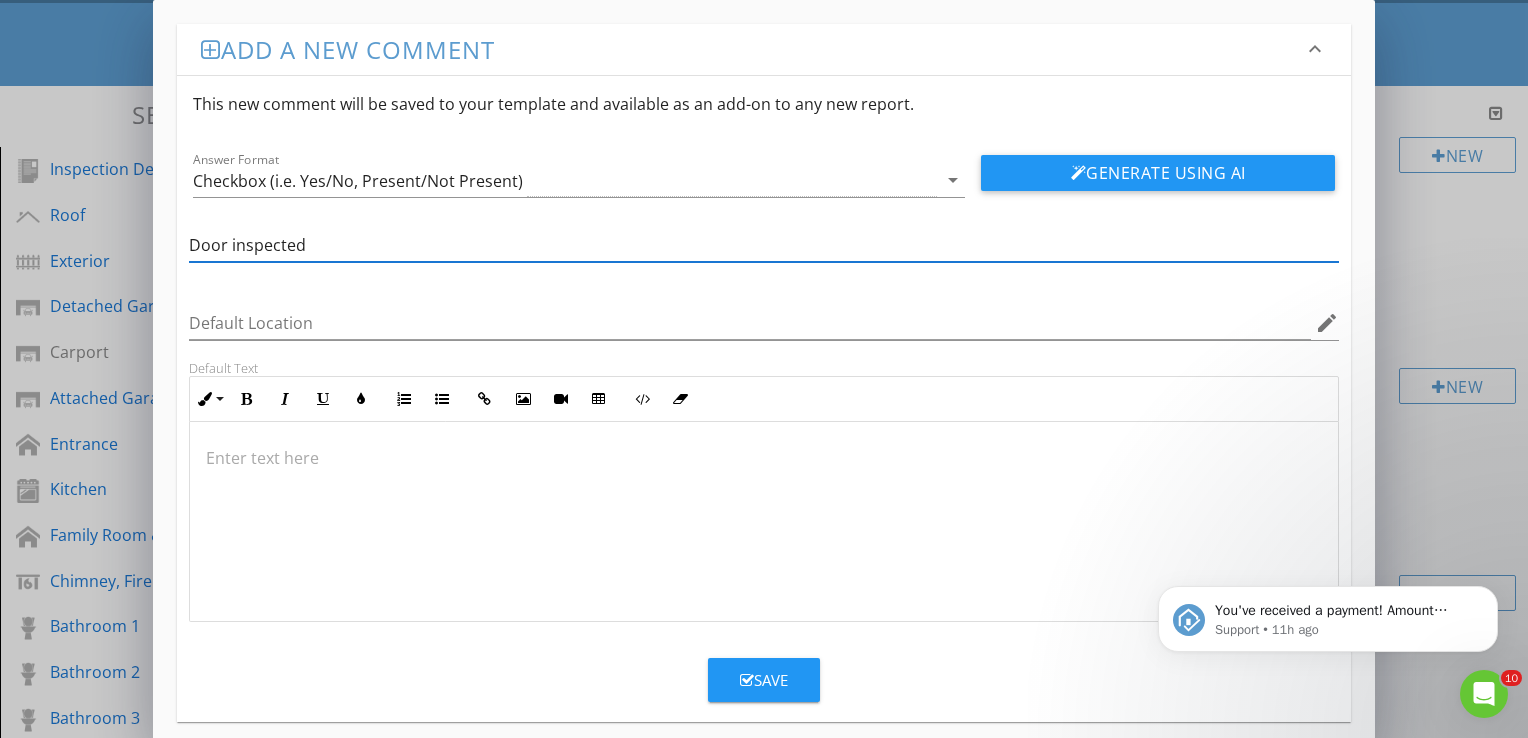 type on "Door inspected" 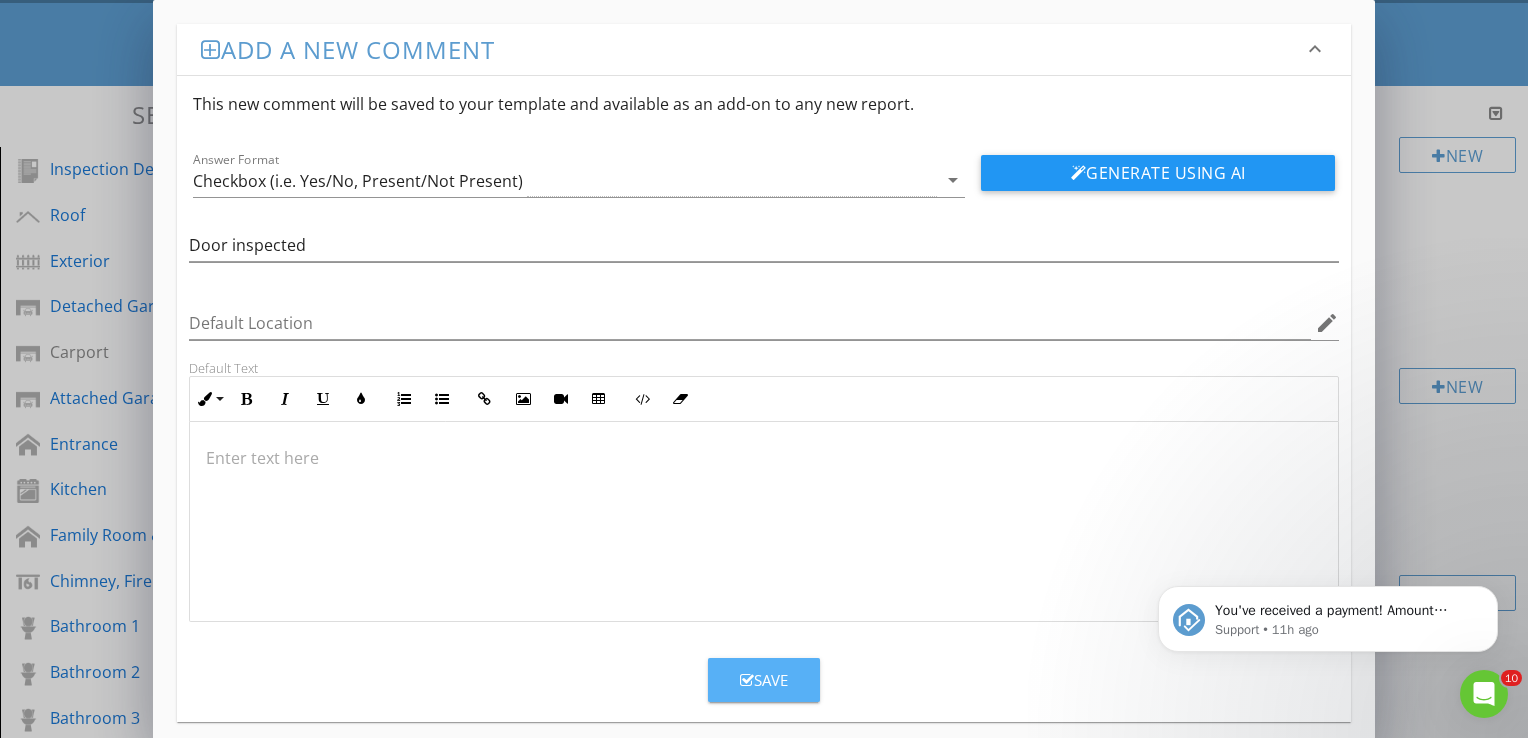 click on "Save" at bounding box center [764, 680] 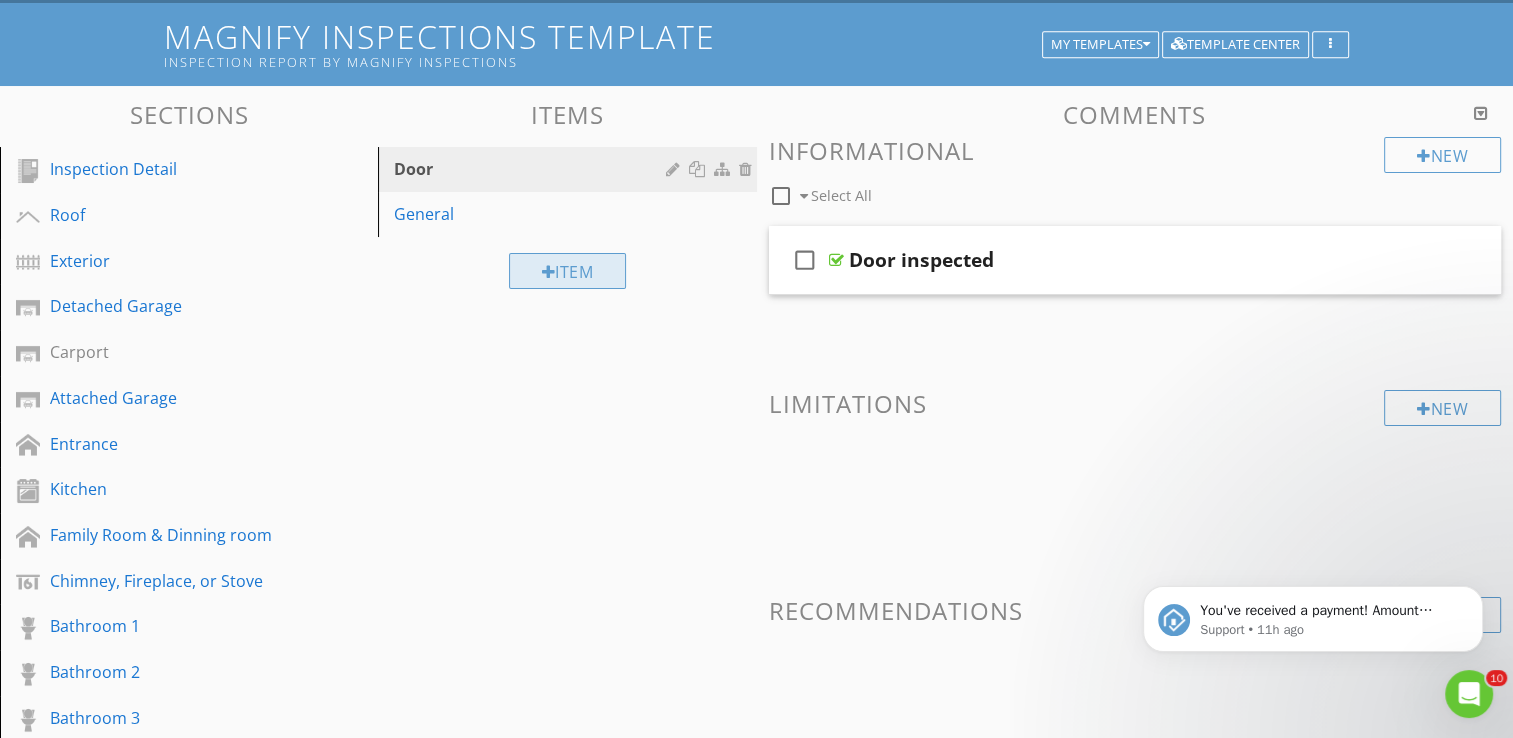 click at bounding box center (549, 272) 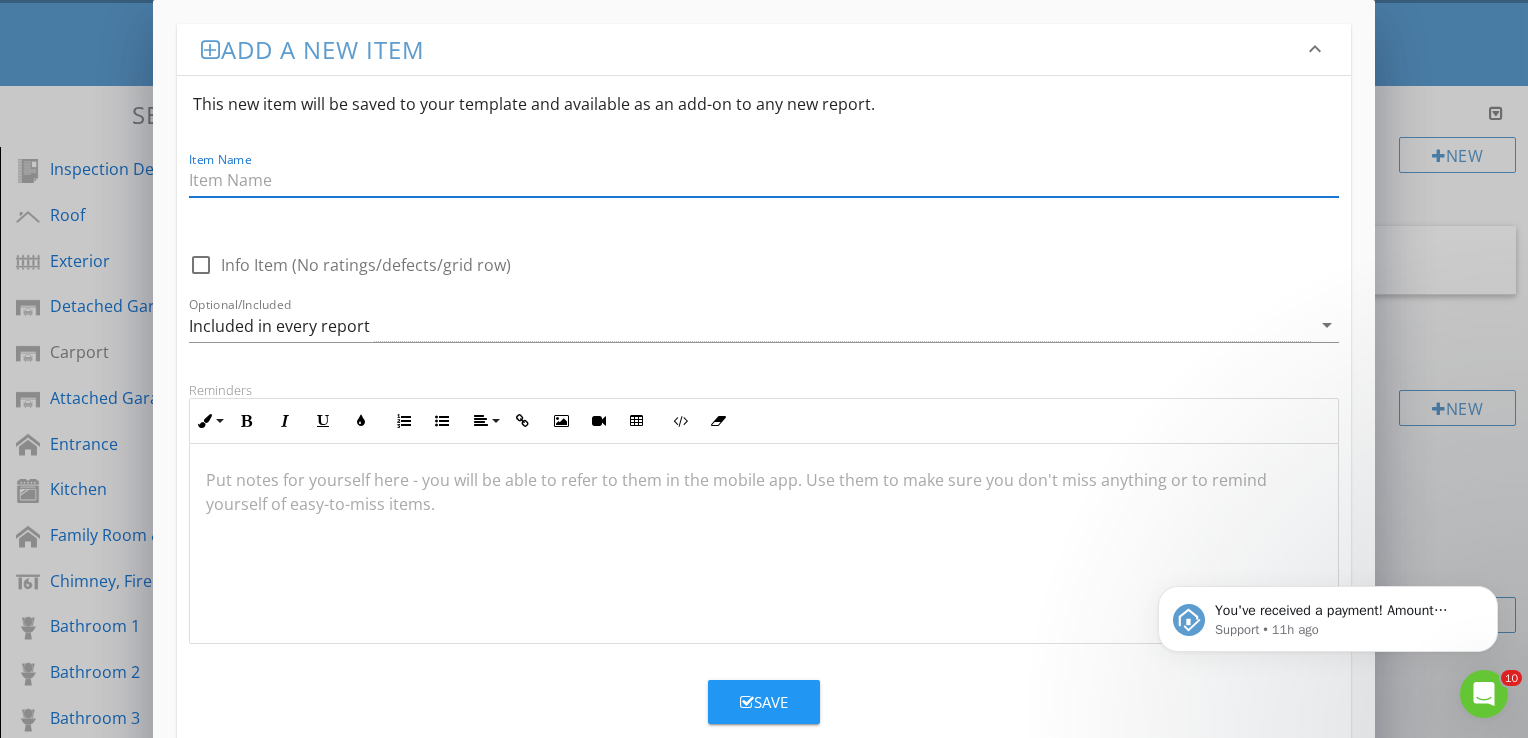 type on "F" 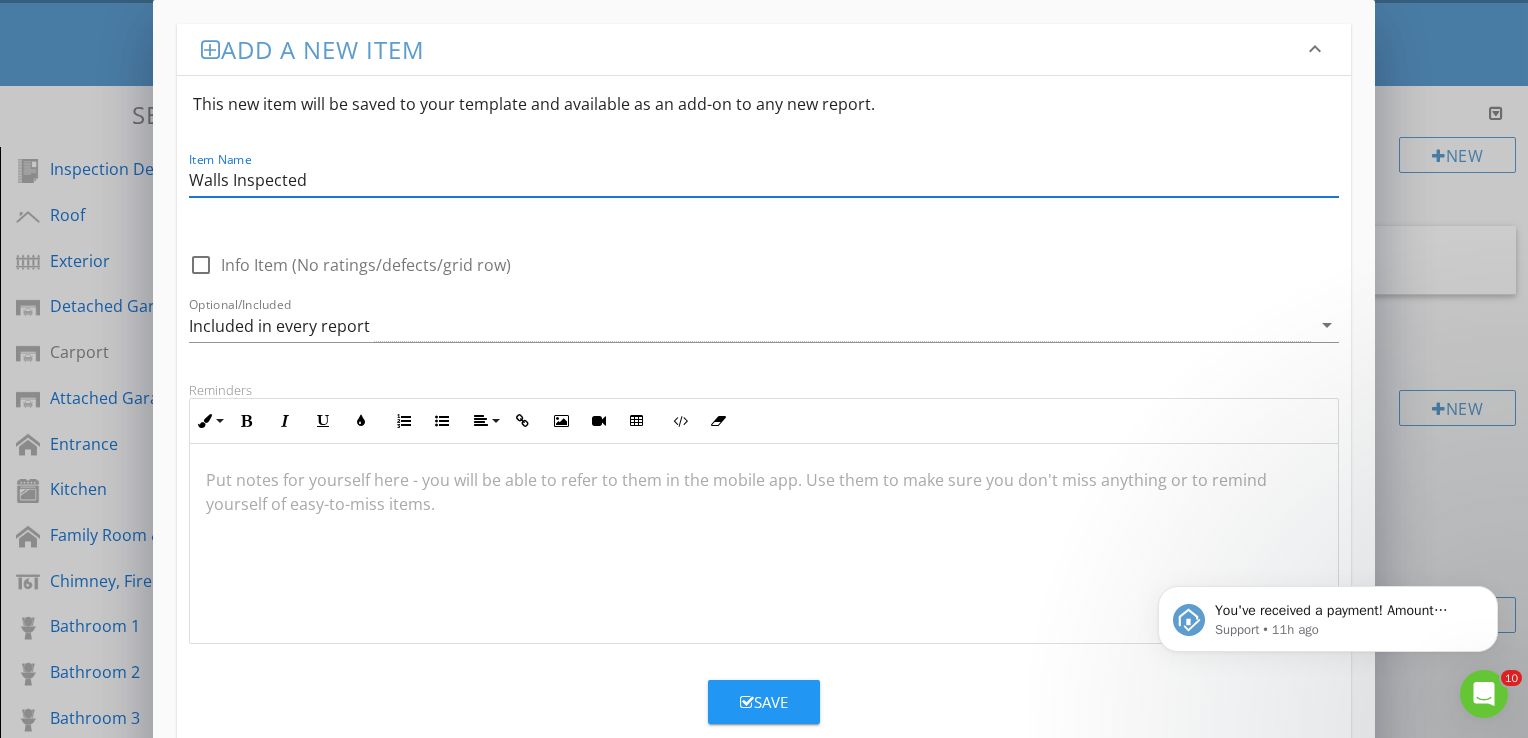 type on "Walls Inspected" 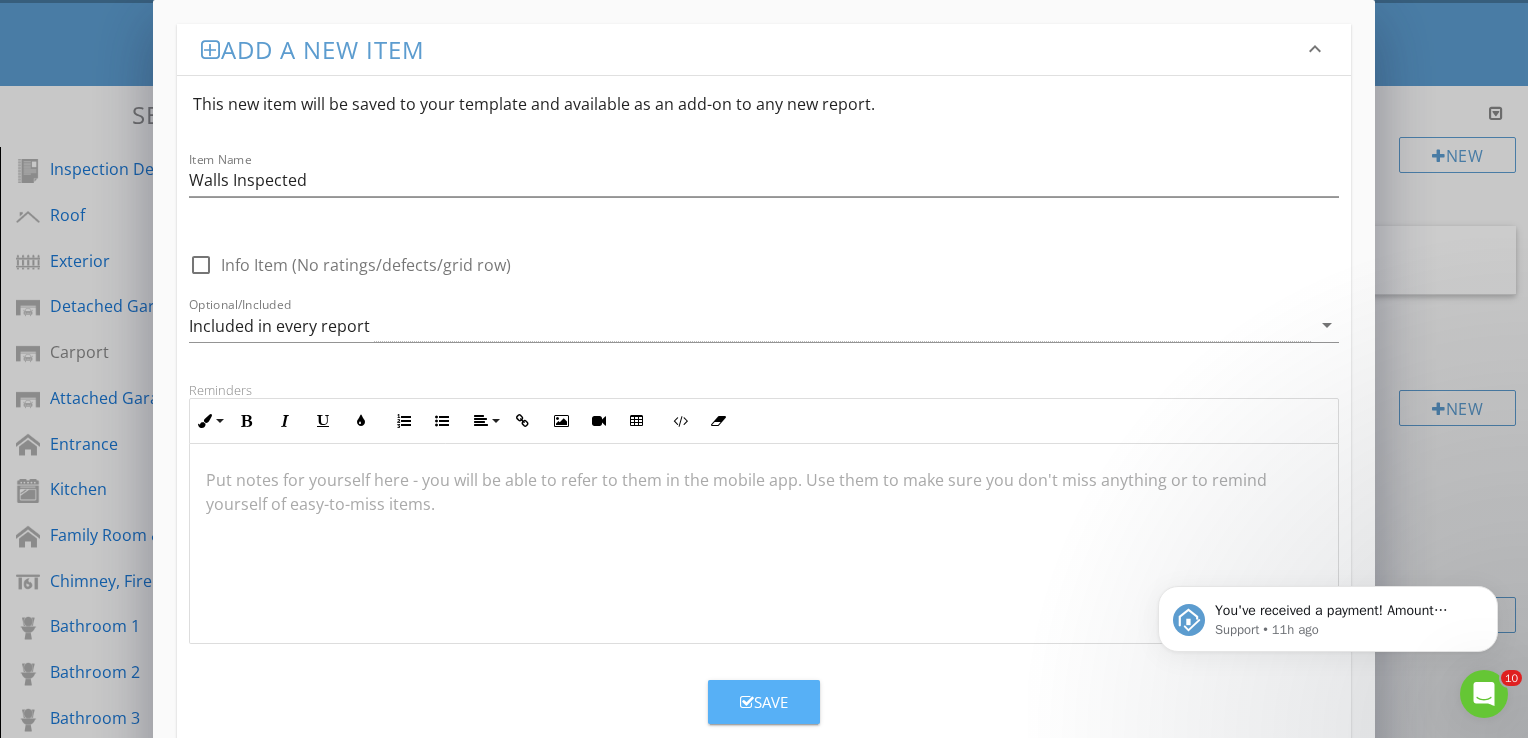 click at bounding box center [747, 702] 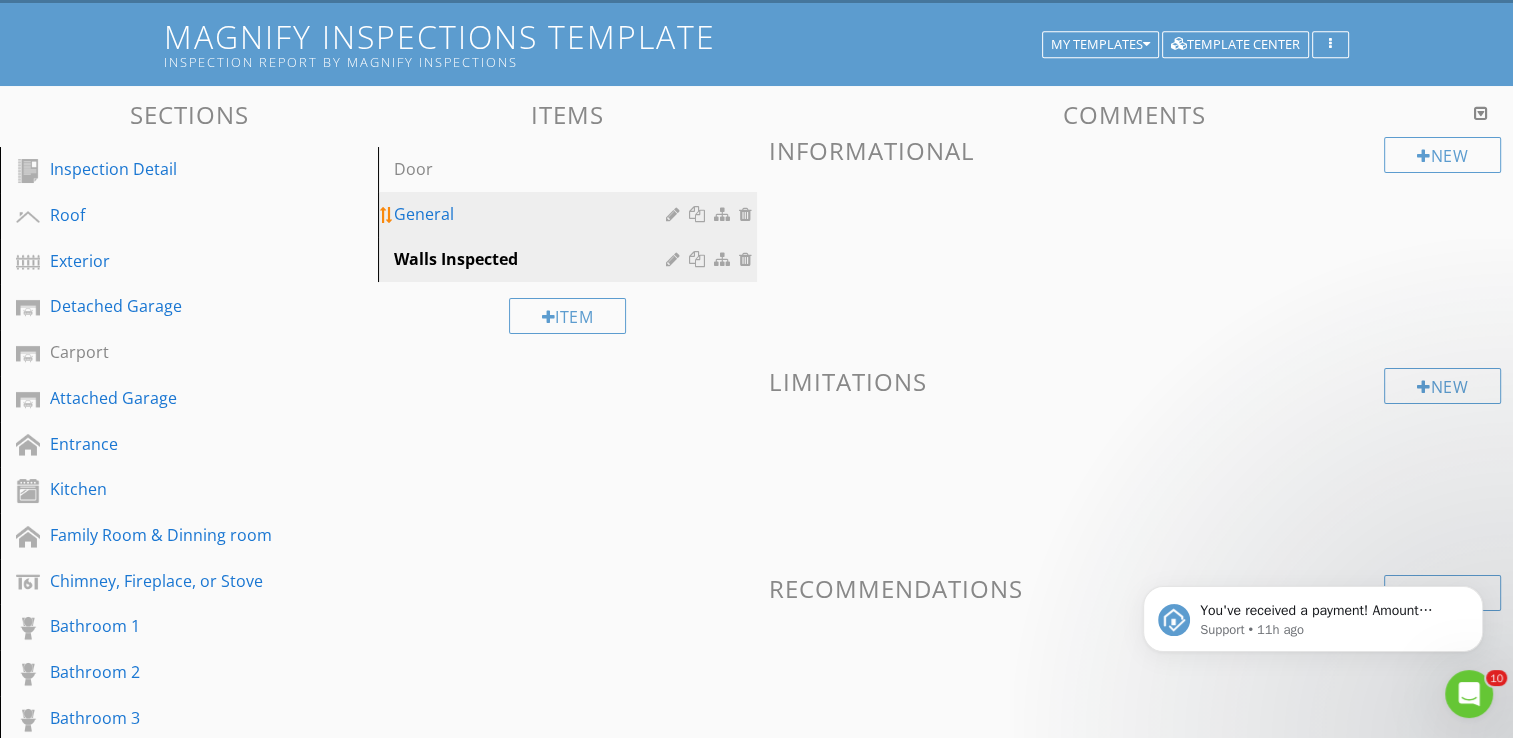 click at bounding box center (748, 214) 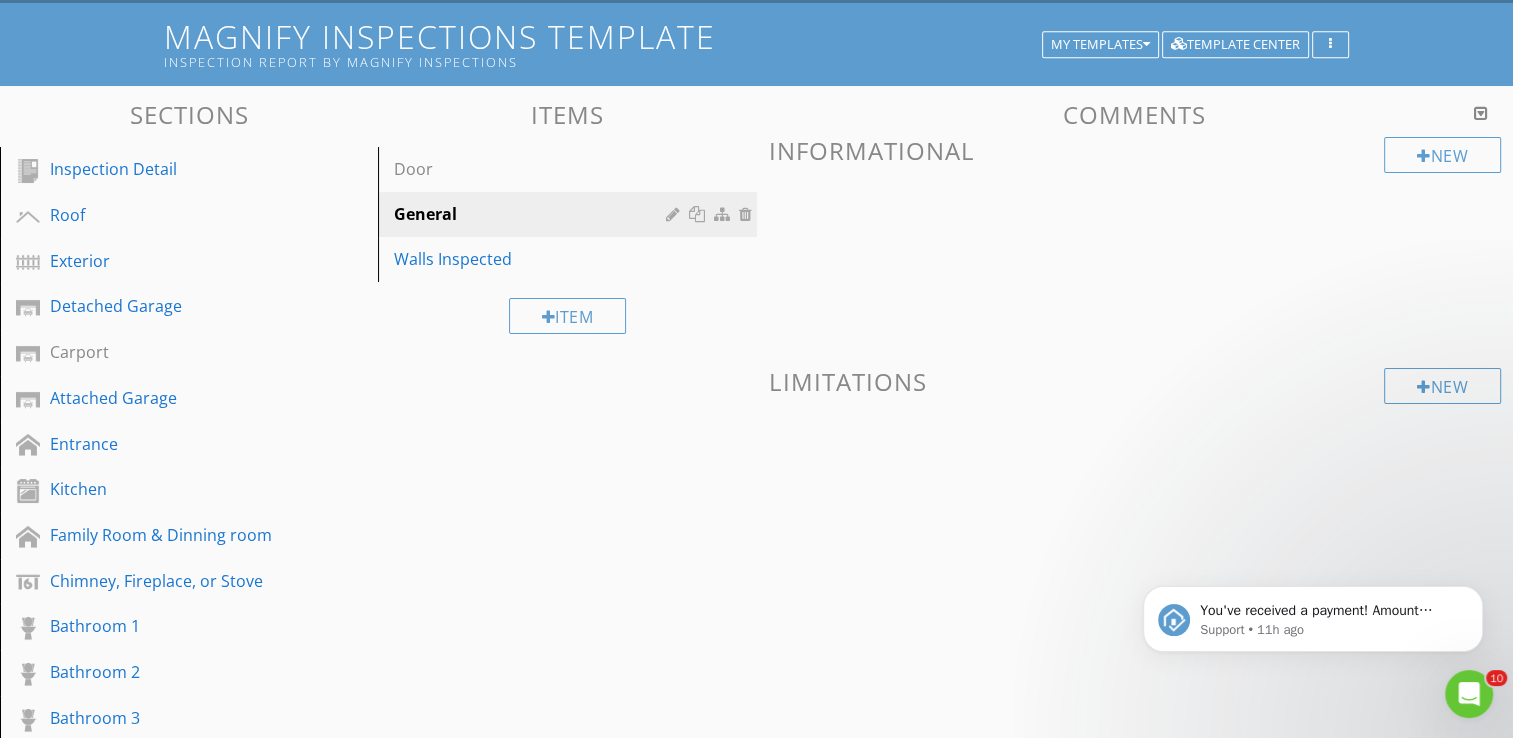 click at bounding box center (756, 369) 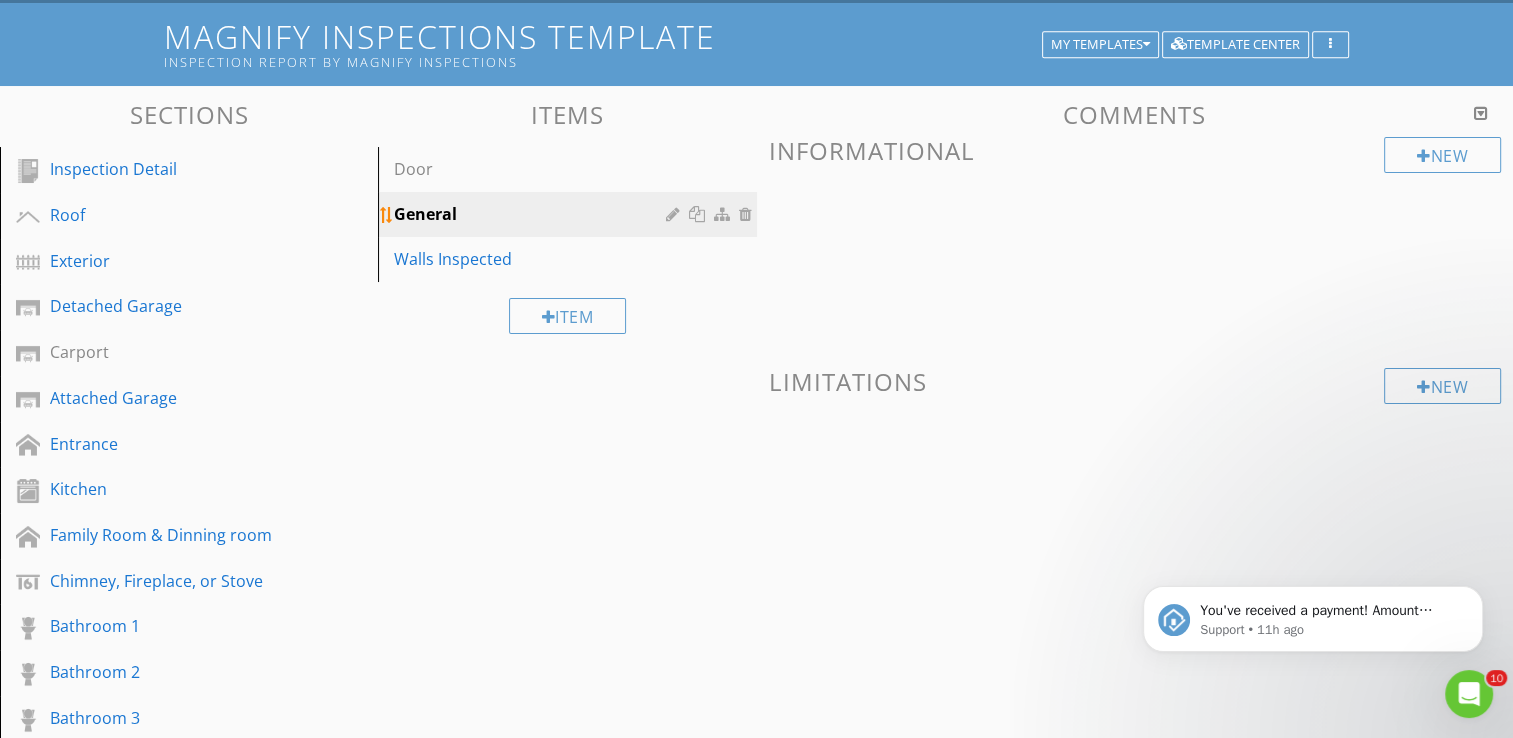 click at bounding box center (748, 214) 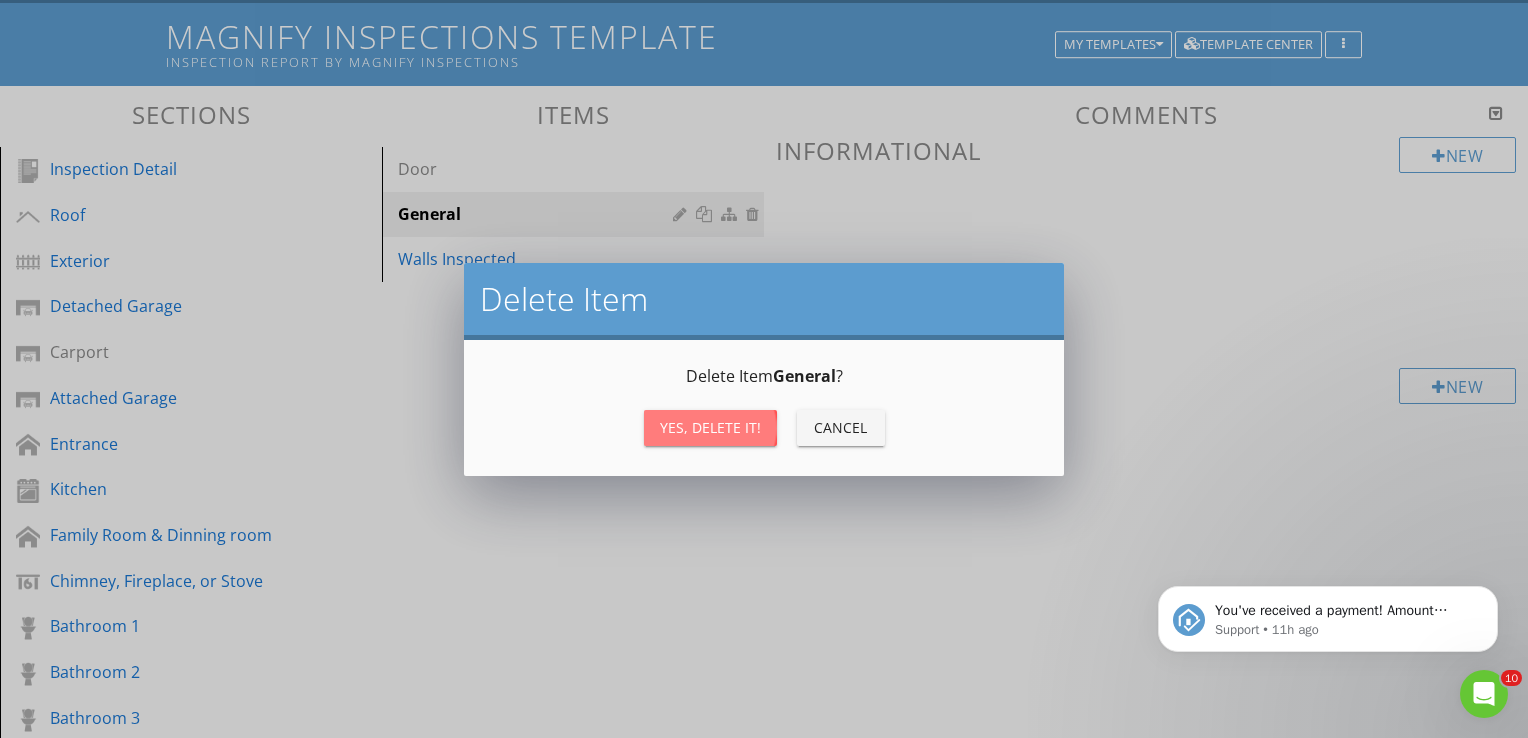 click on "Yes, Delete it!" at bounding box center [710, 427] 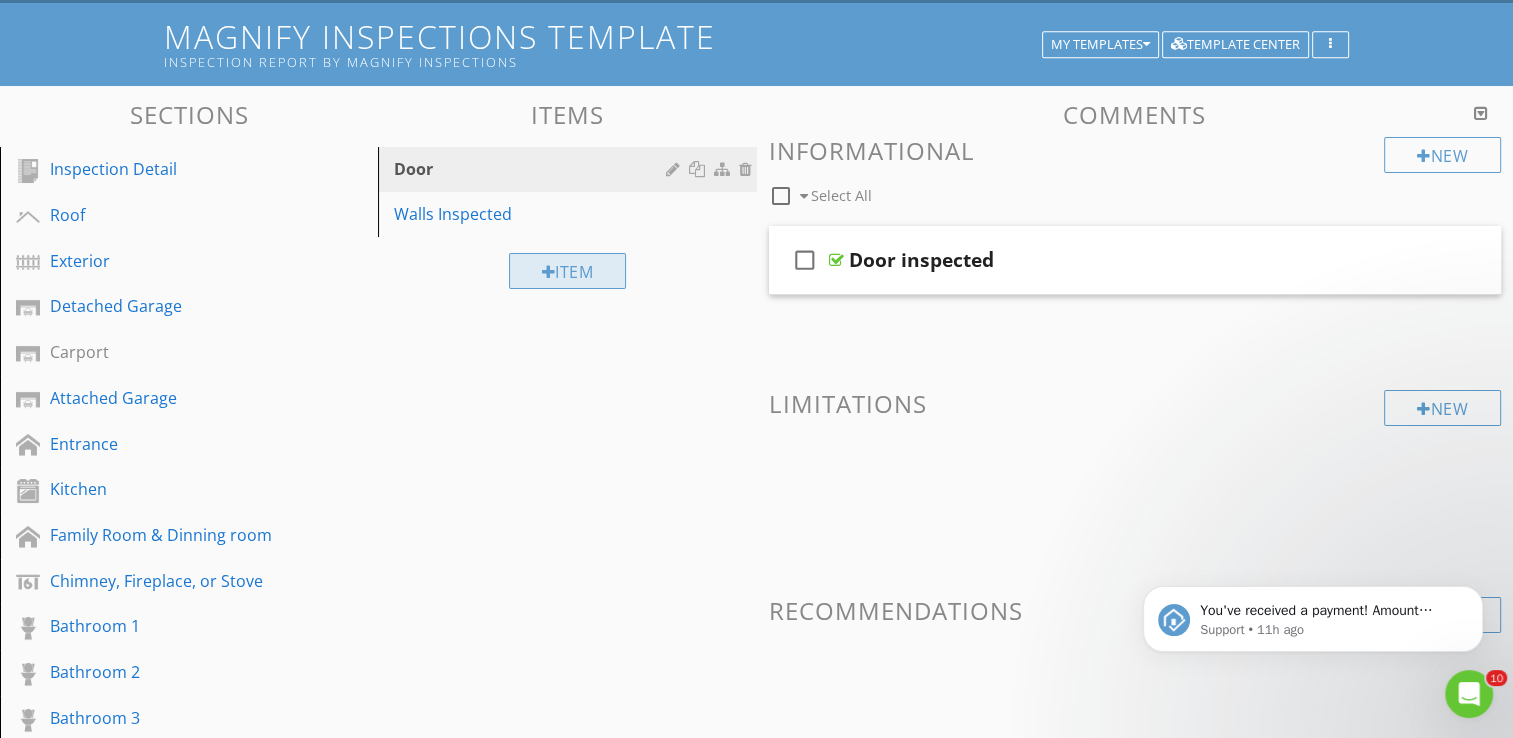 click at bounding box center [549, 272] 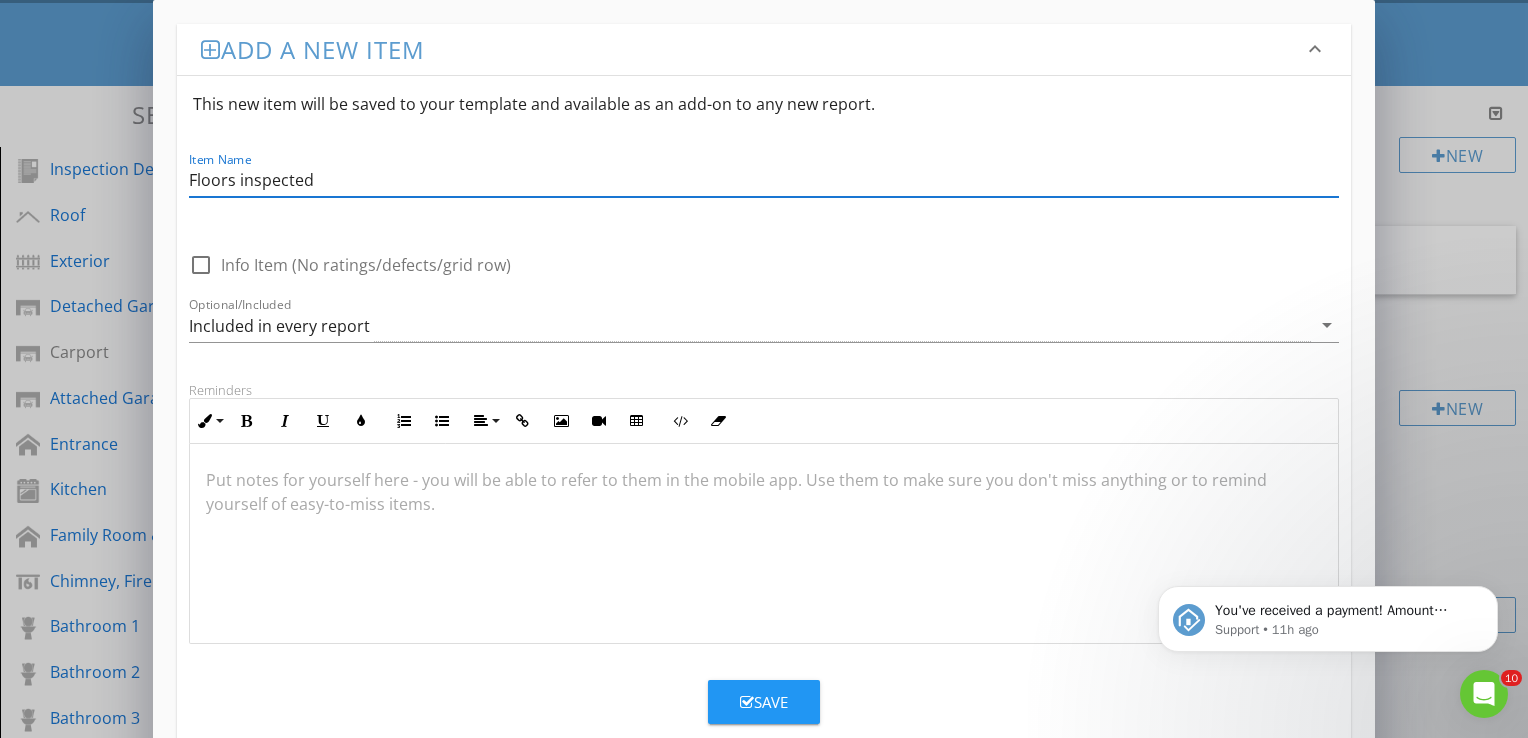 click on "Floors inspected" at bounding box center (764, 180) 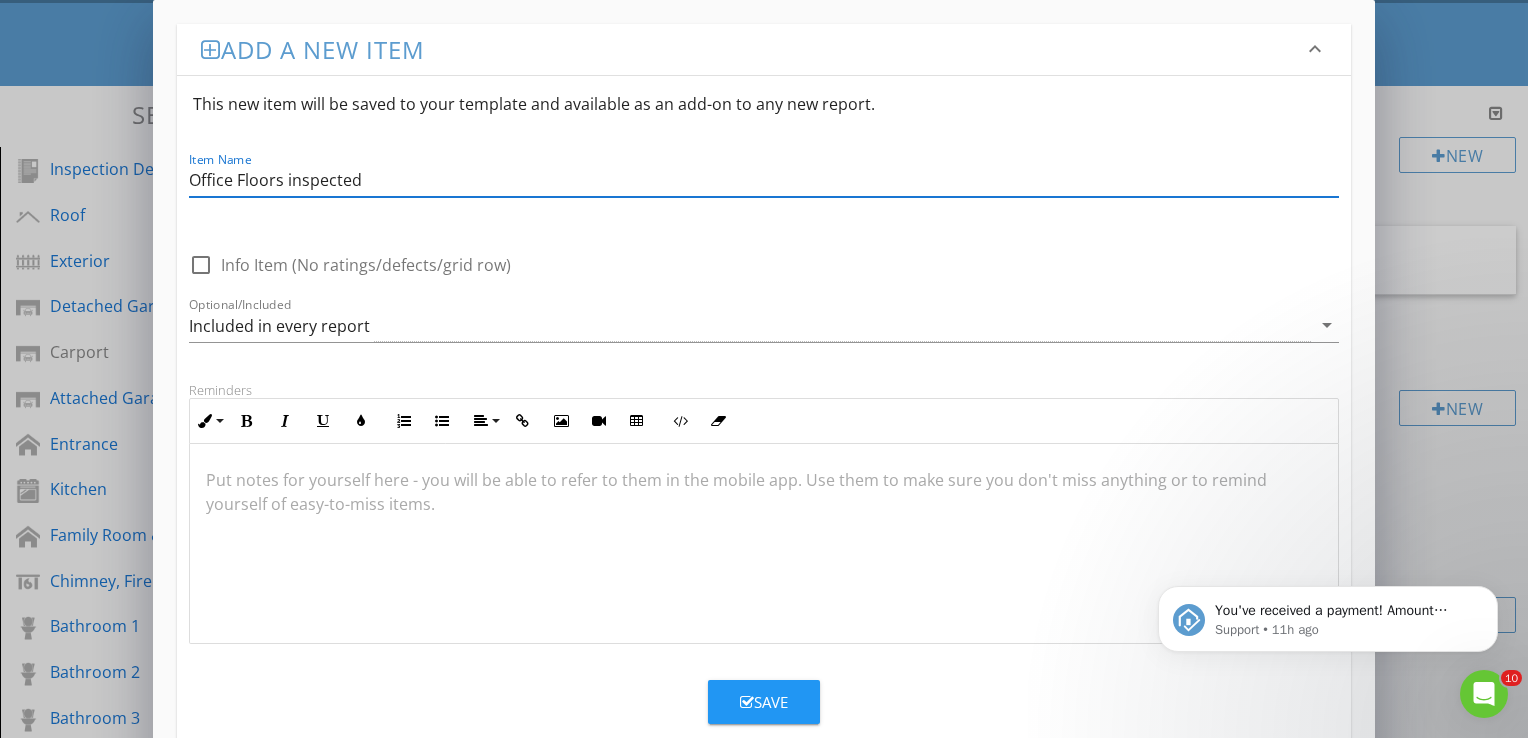 type on "Office Floors inspected" 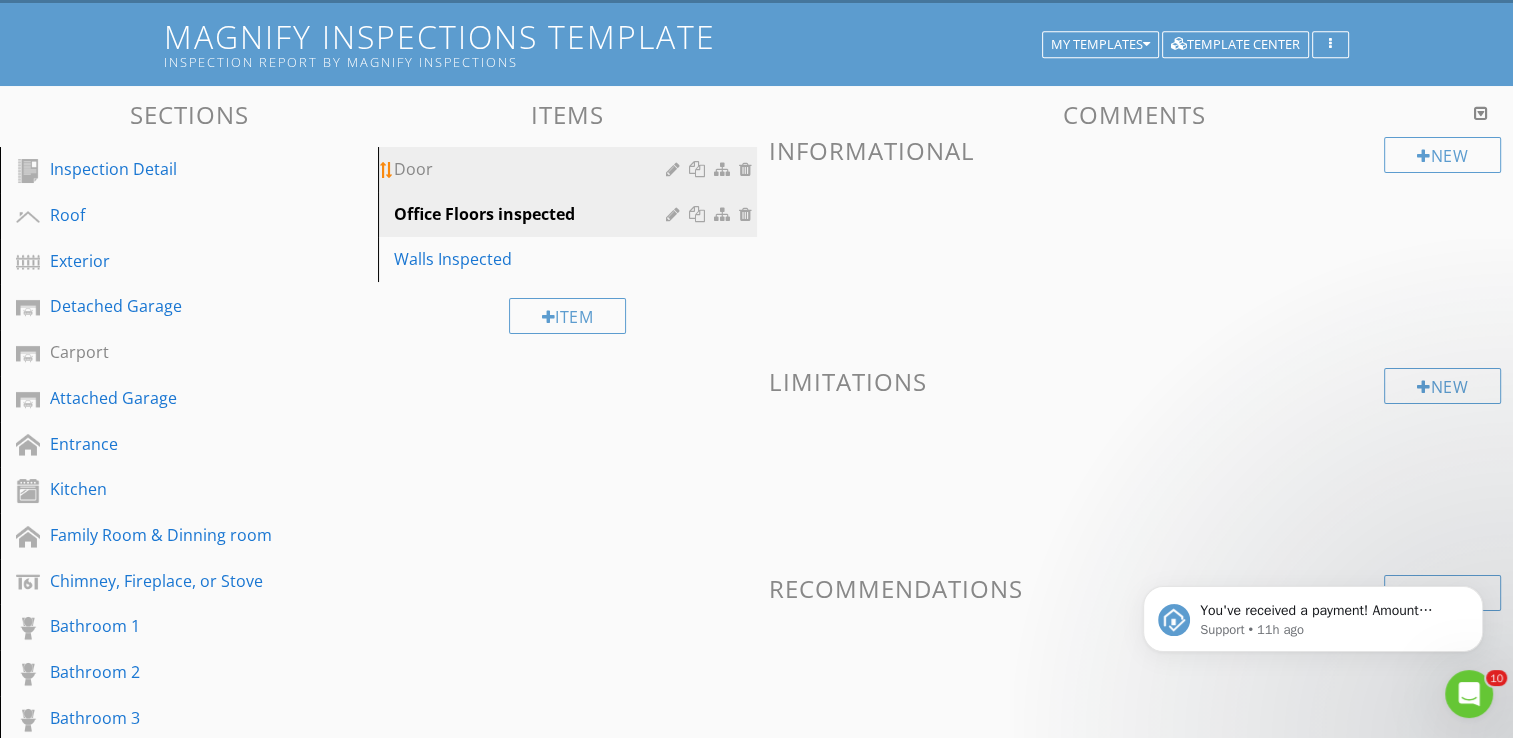 click on "Door" at bounding box center (532, 169) 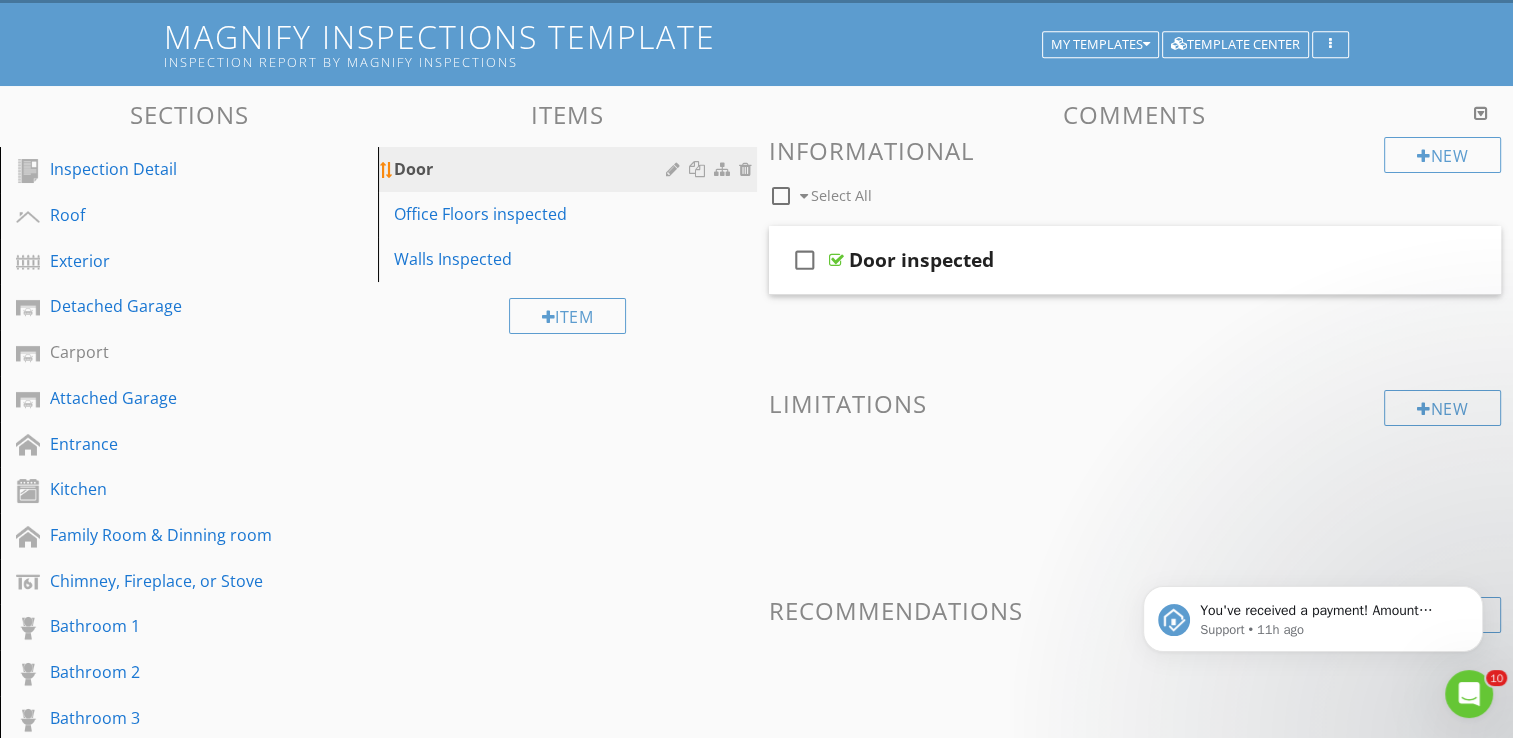 click on "Door" at bounding box center [532, 169] 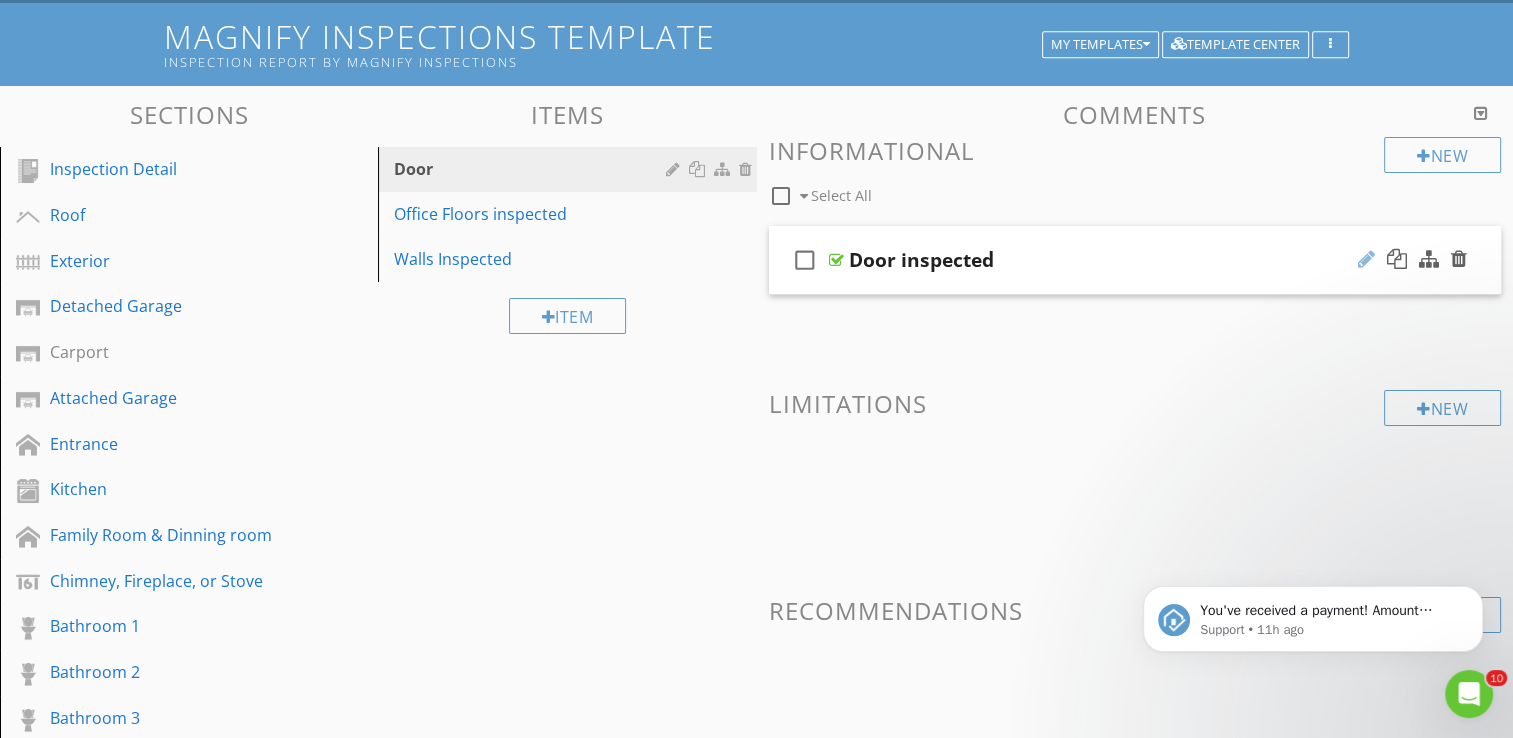 click at bounding box center [1366, 259] 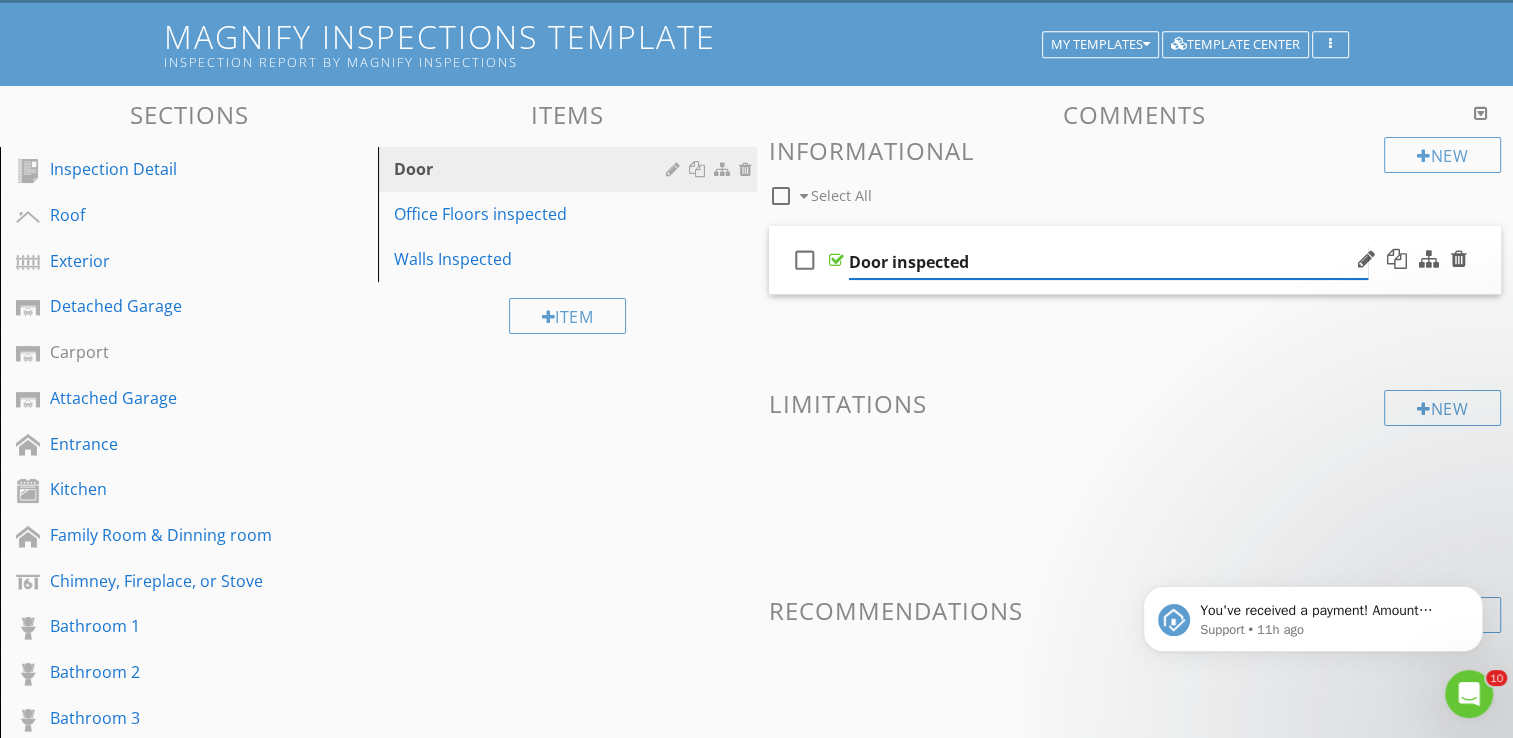 click on "Door inspected" at bounding box center [1108, 262] 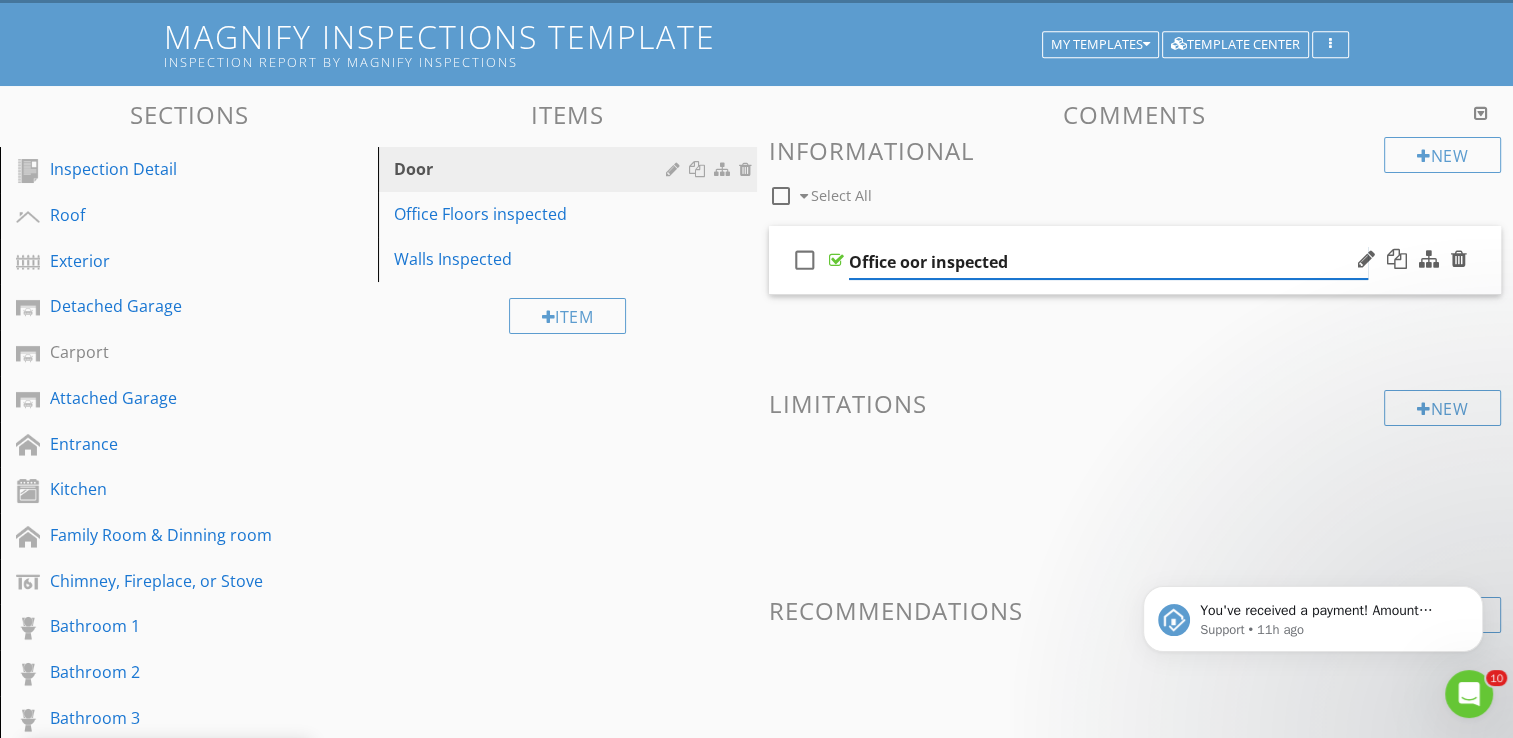 type on "Office door inspected" 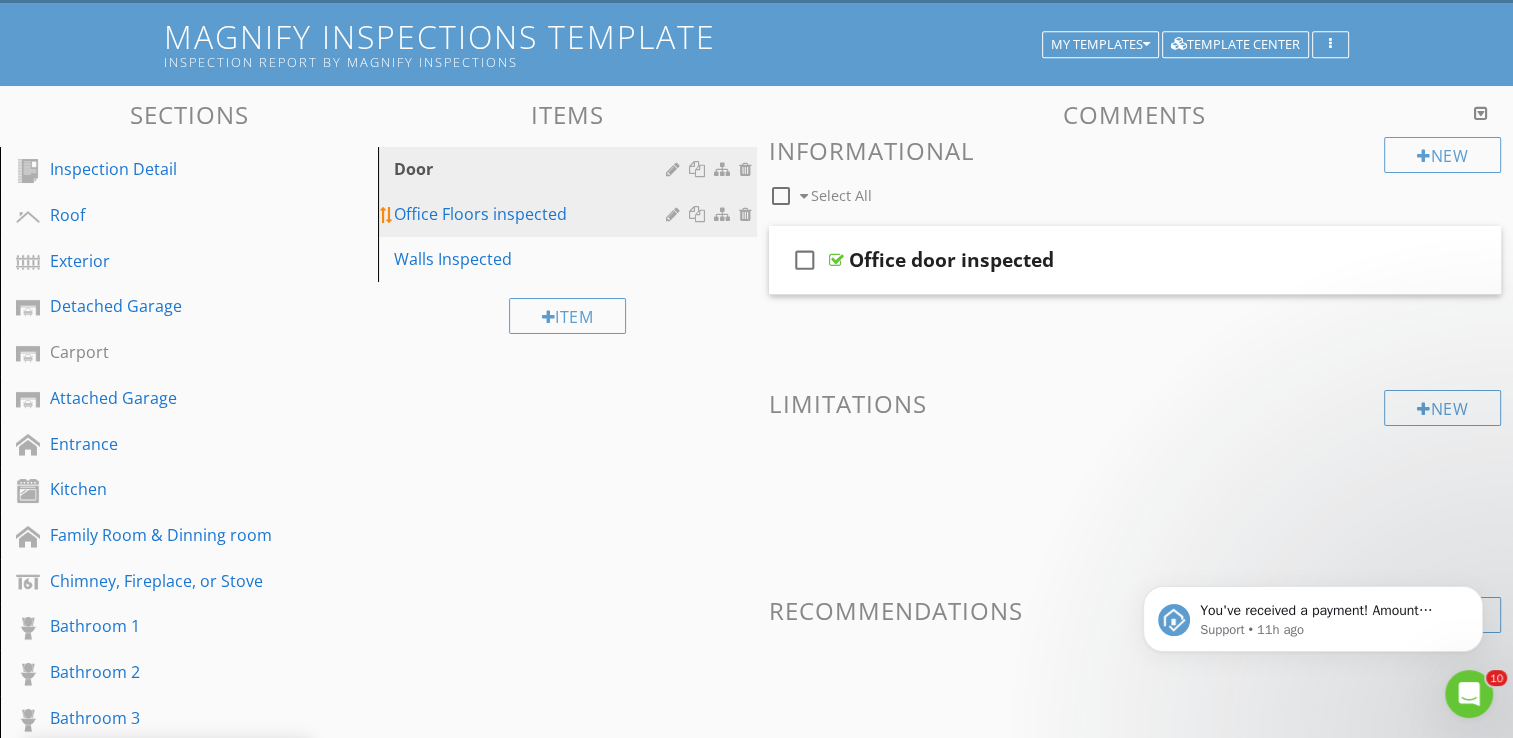 click on "Office Floors inspected" at bounding box center (532, 214) 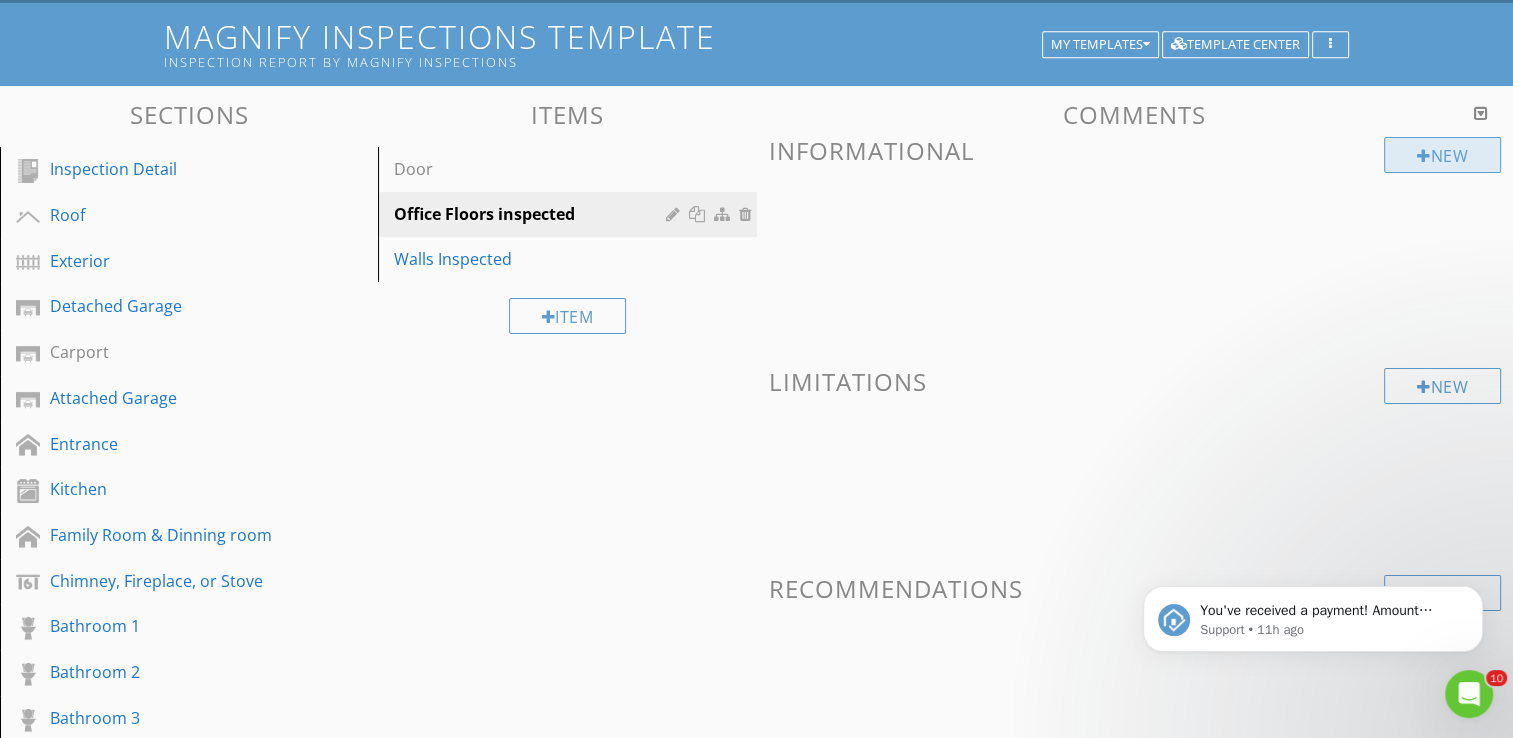 click at bounding box center (1424, 156) 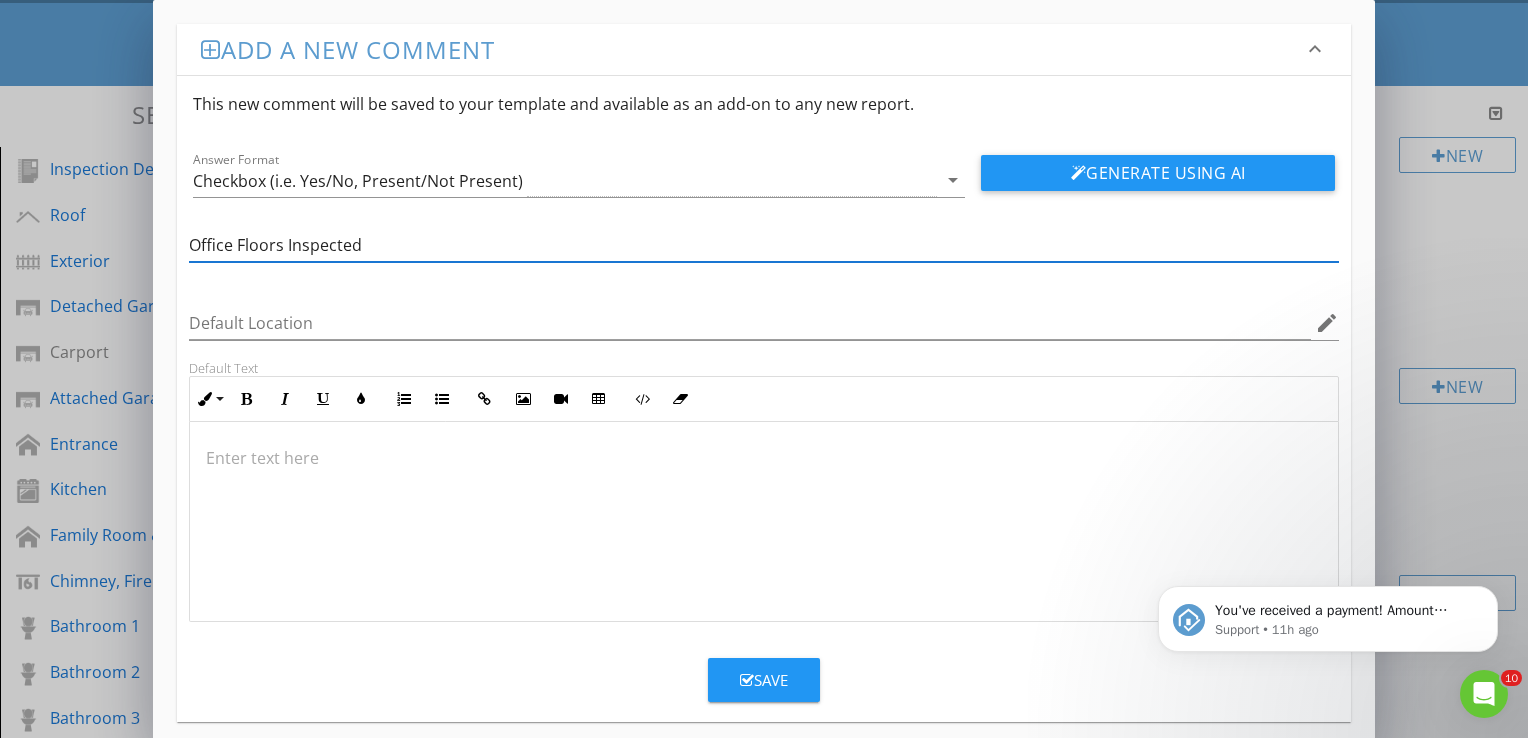 type on "Office Floors Inspected" 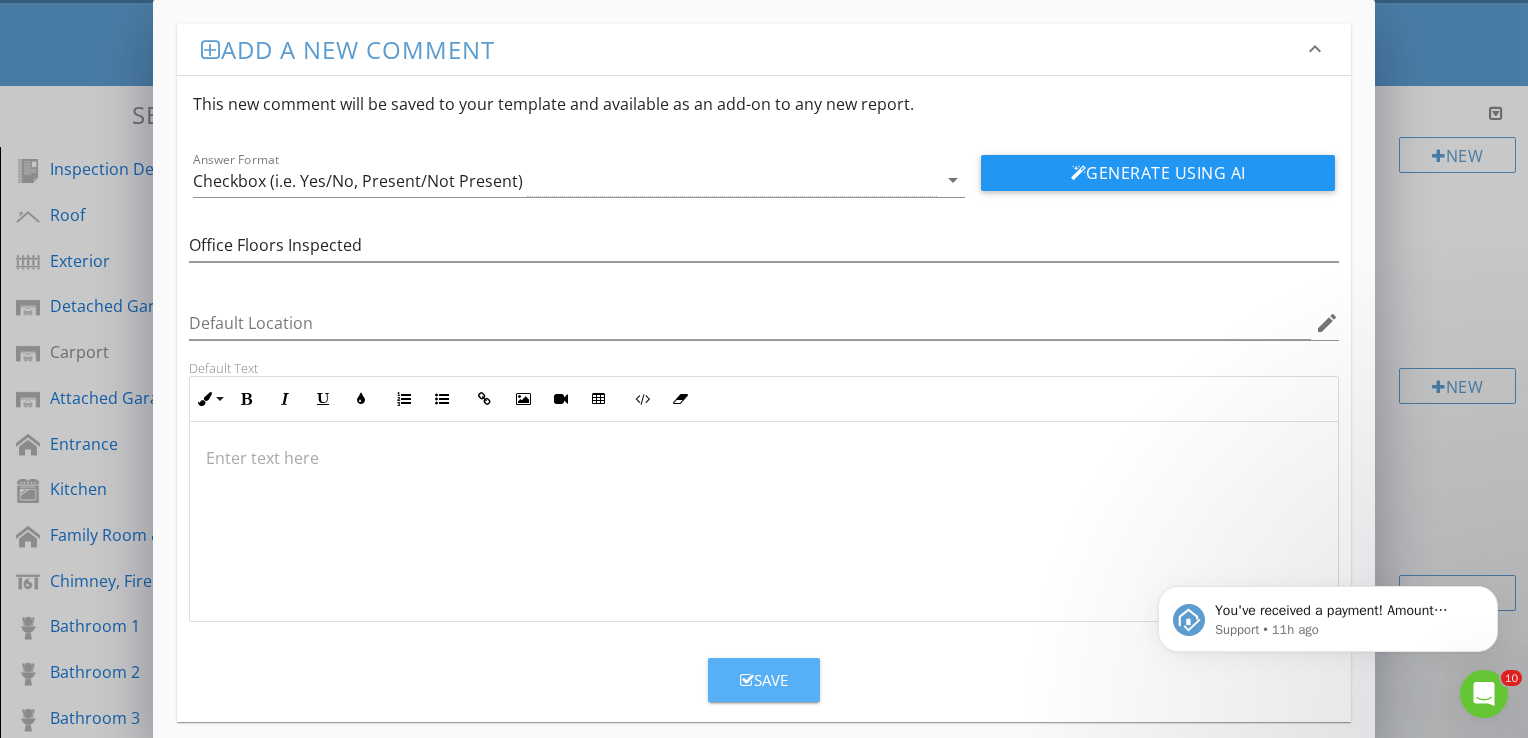 click on "Save" at bounding box center [764, 680] 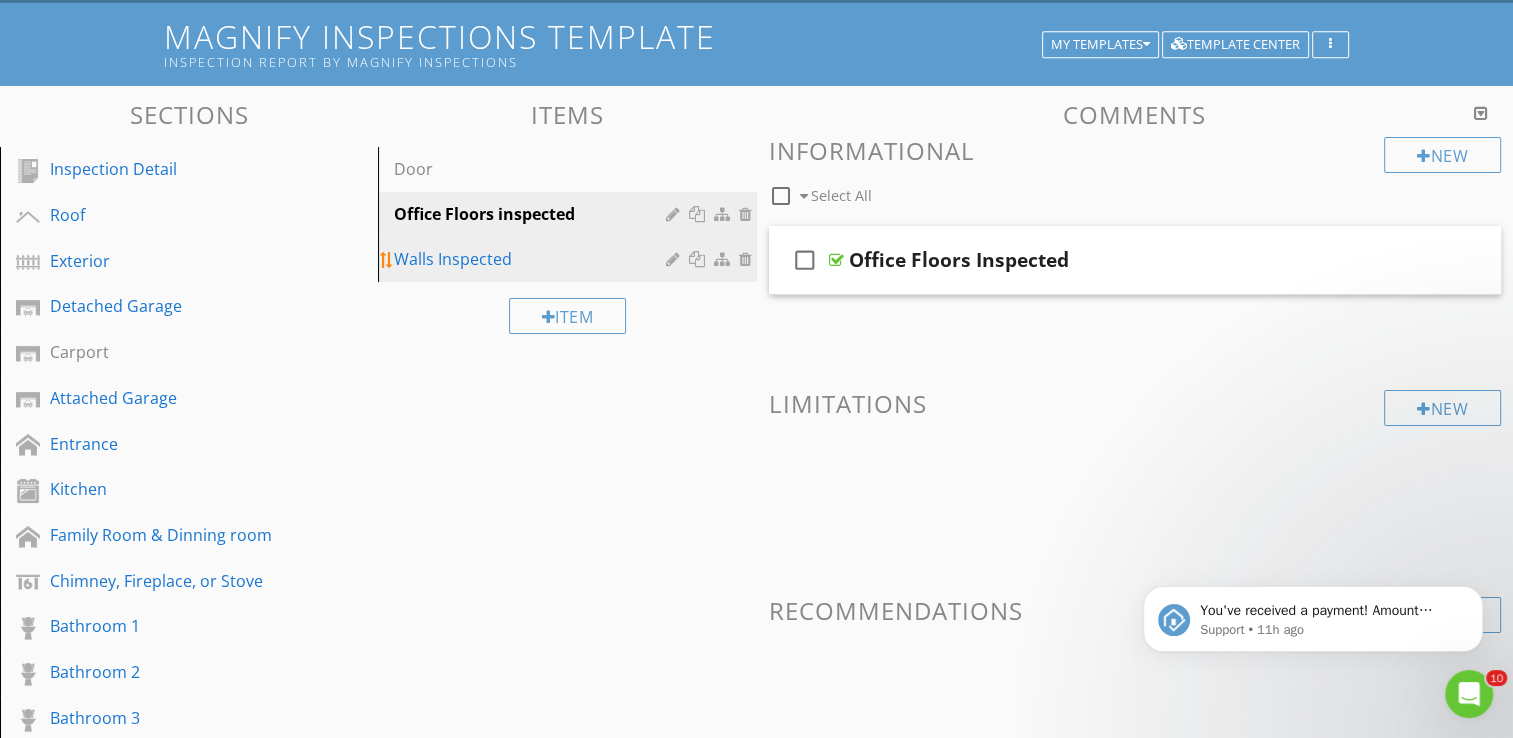 type 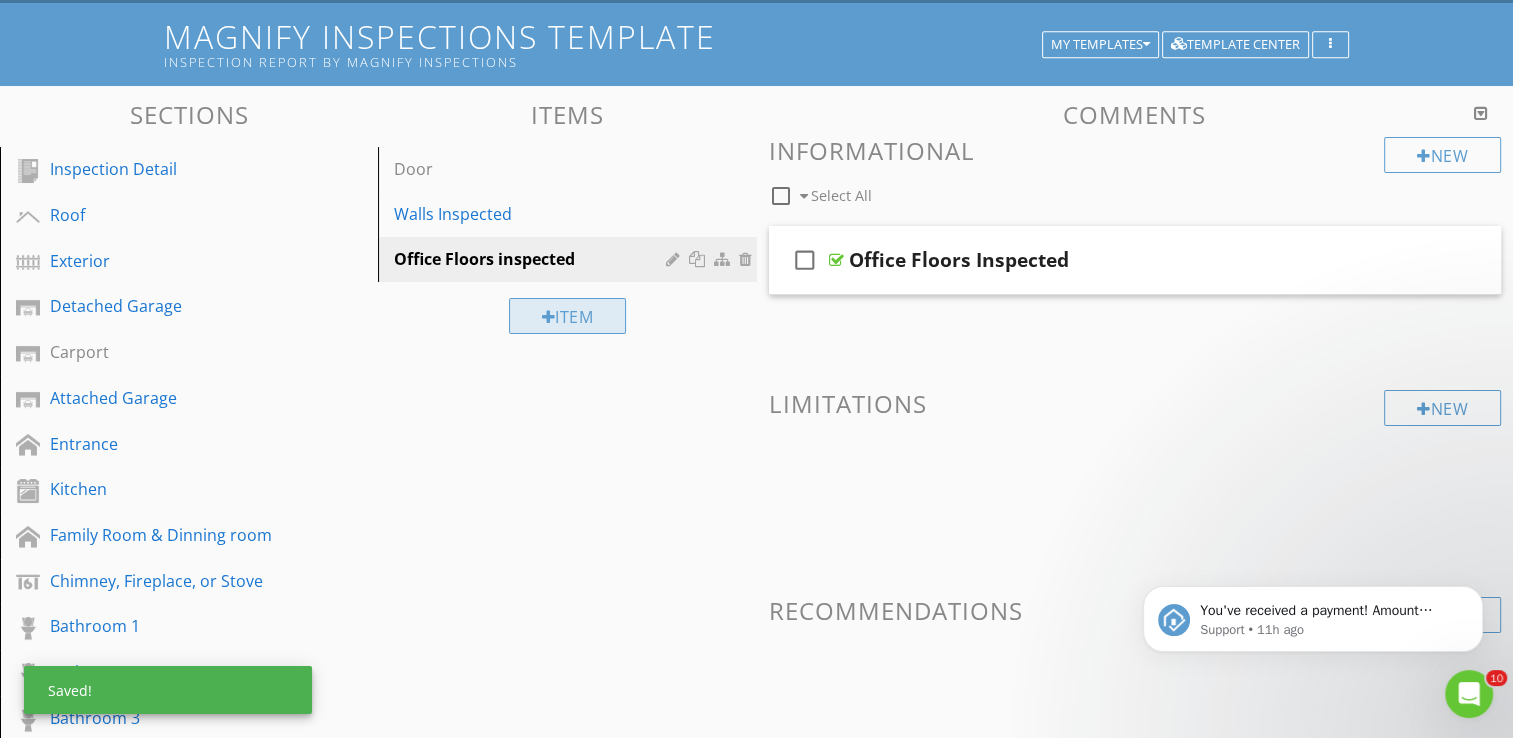 click on "Item" at bounding box center [568, 316] 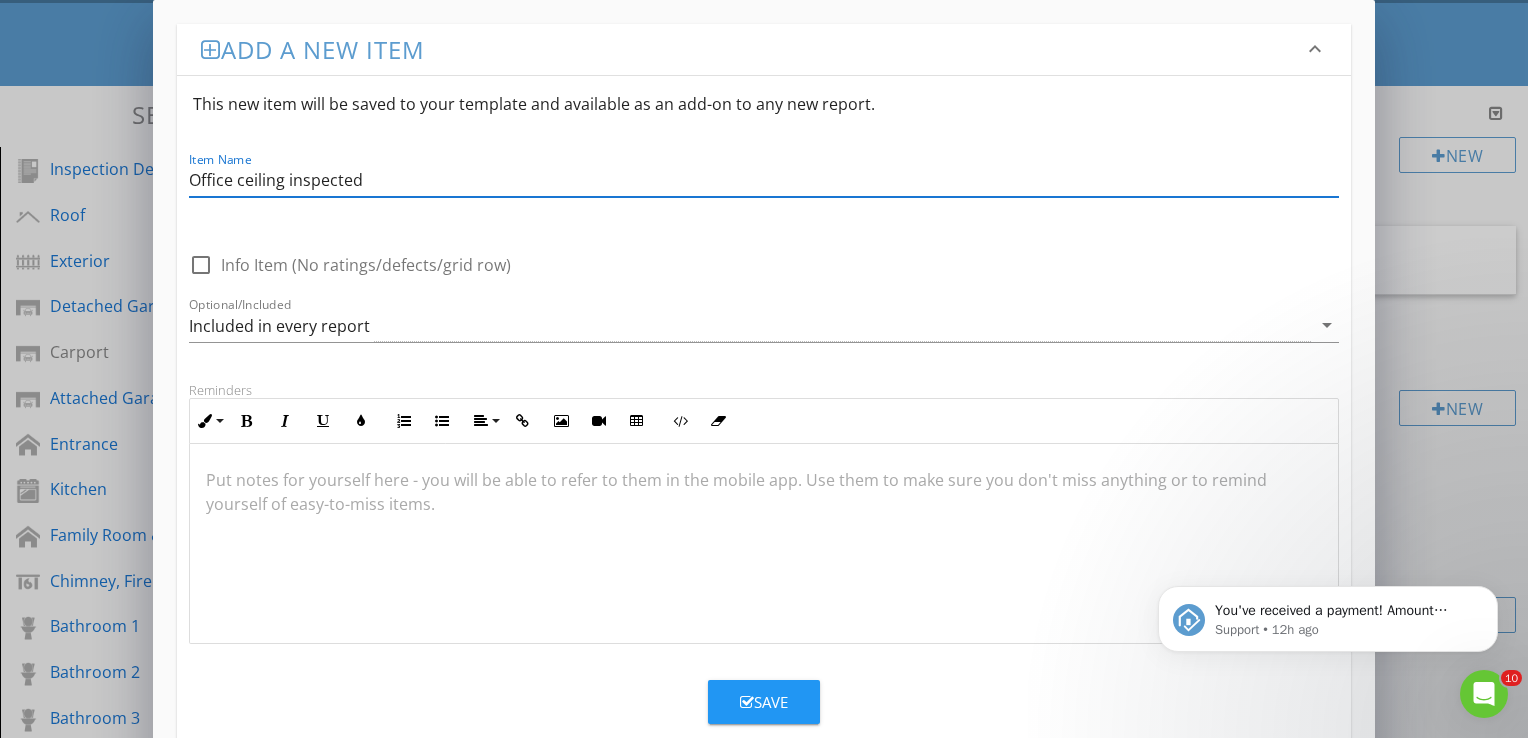 type on "Office ceiling inspected" 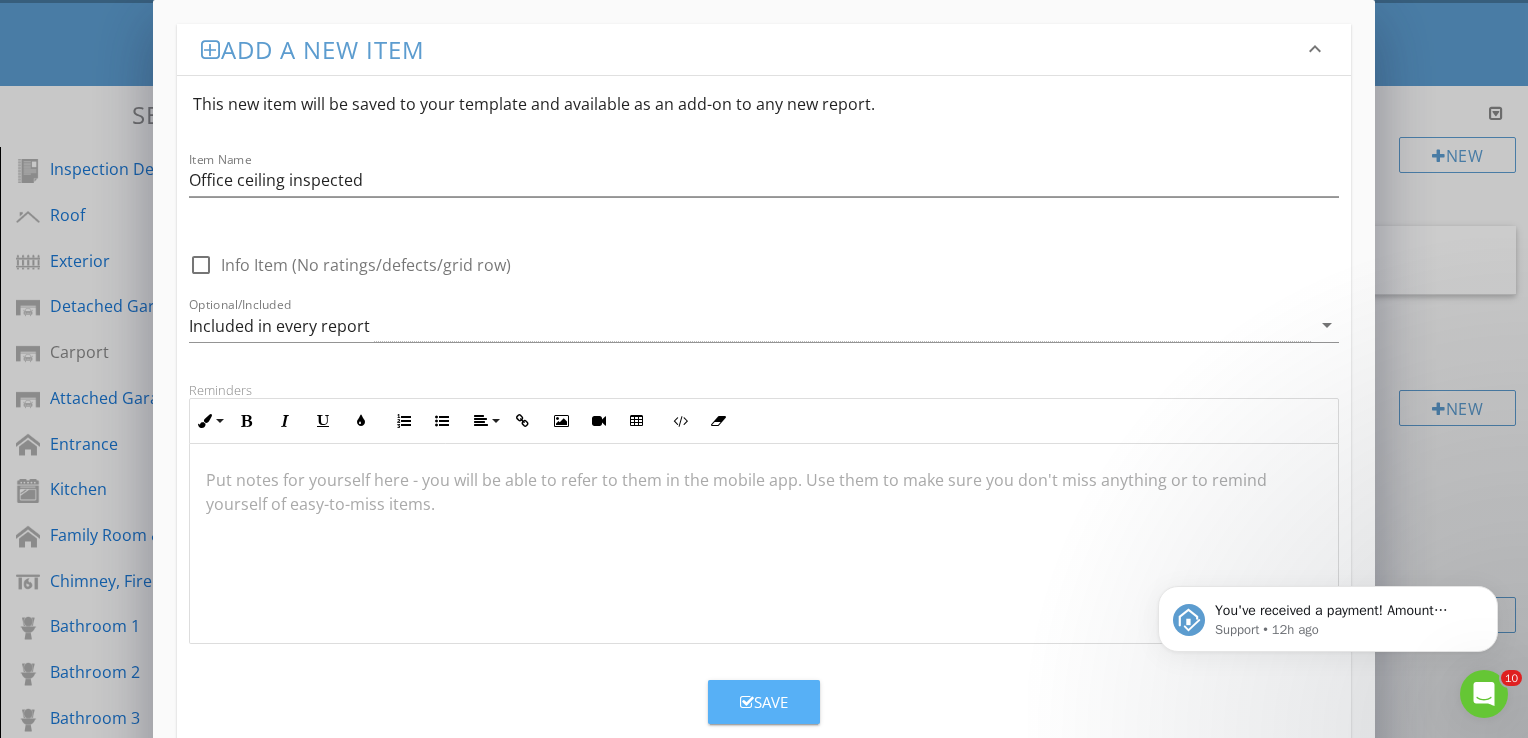 click on "Save" at bounding box center [764, 702] 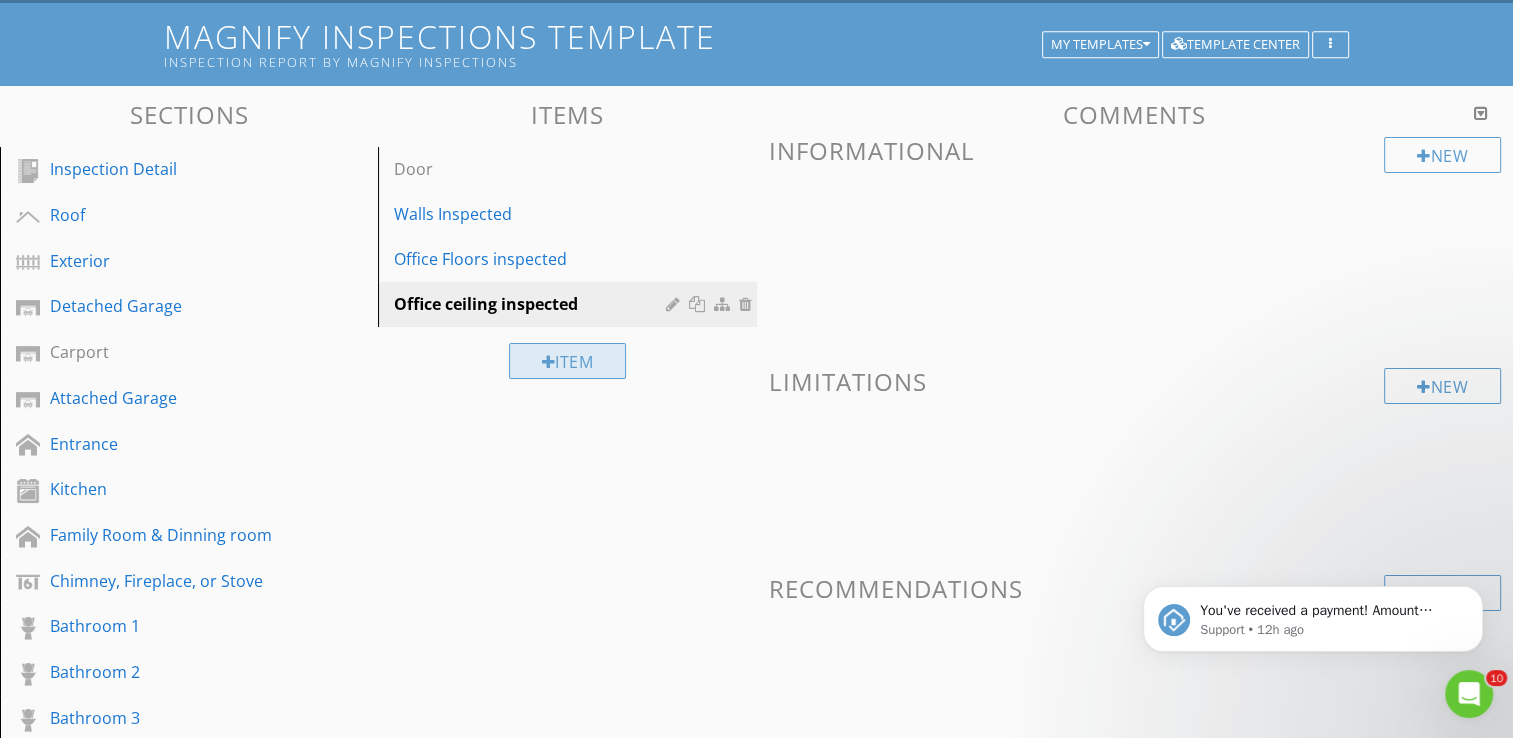 click on "Item" at bounding box center [568, 361] 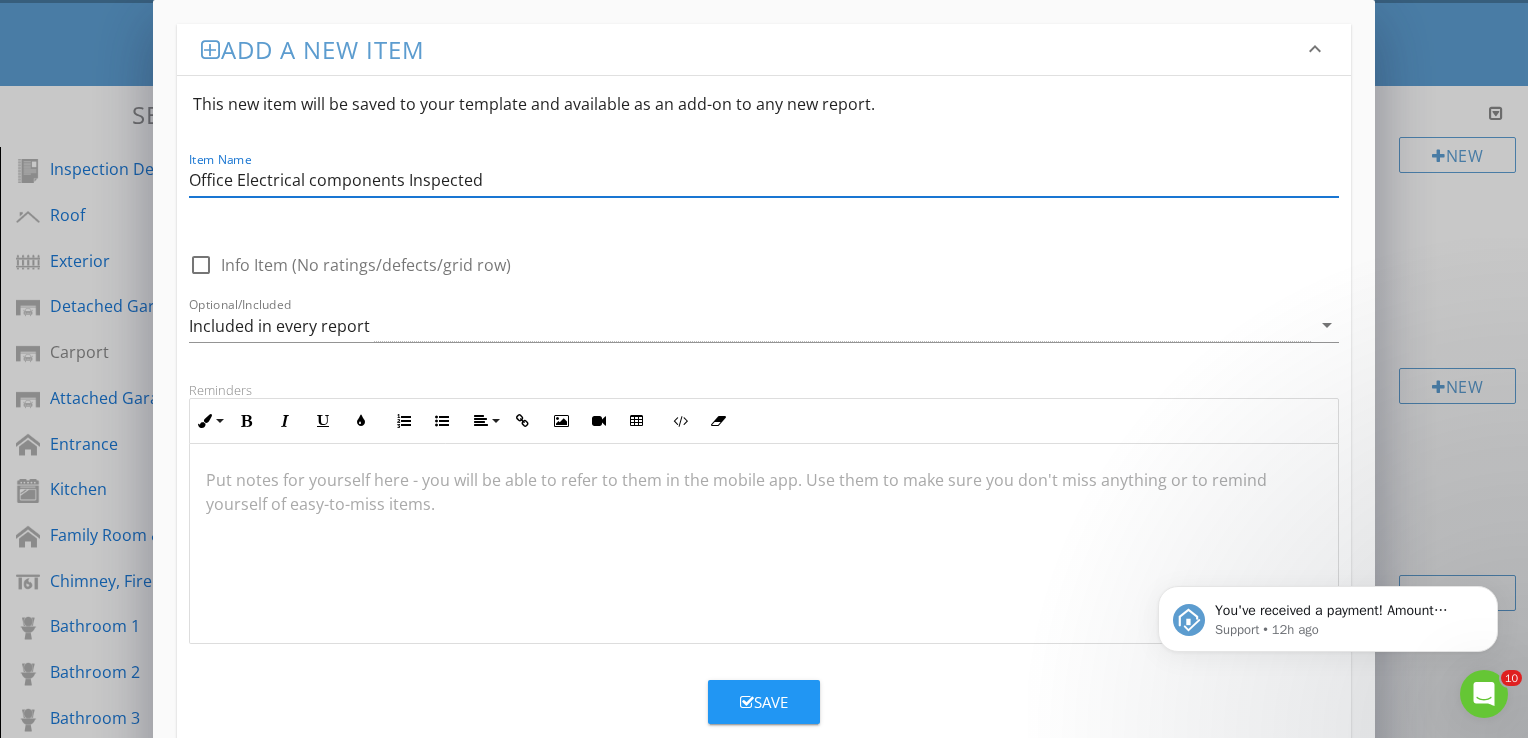type on "Office Electrical components Inspected" 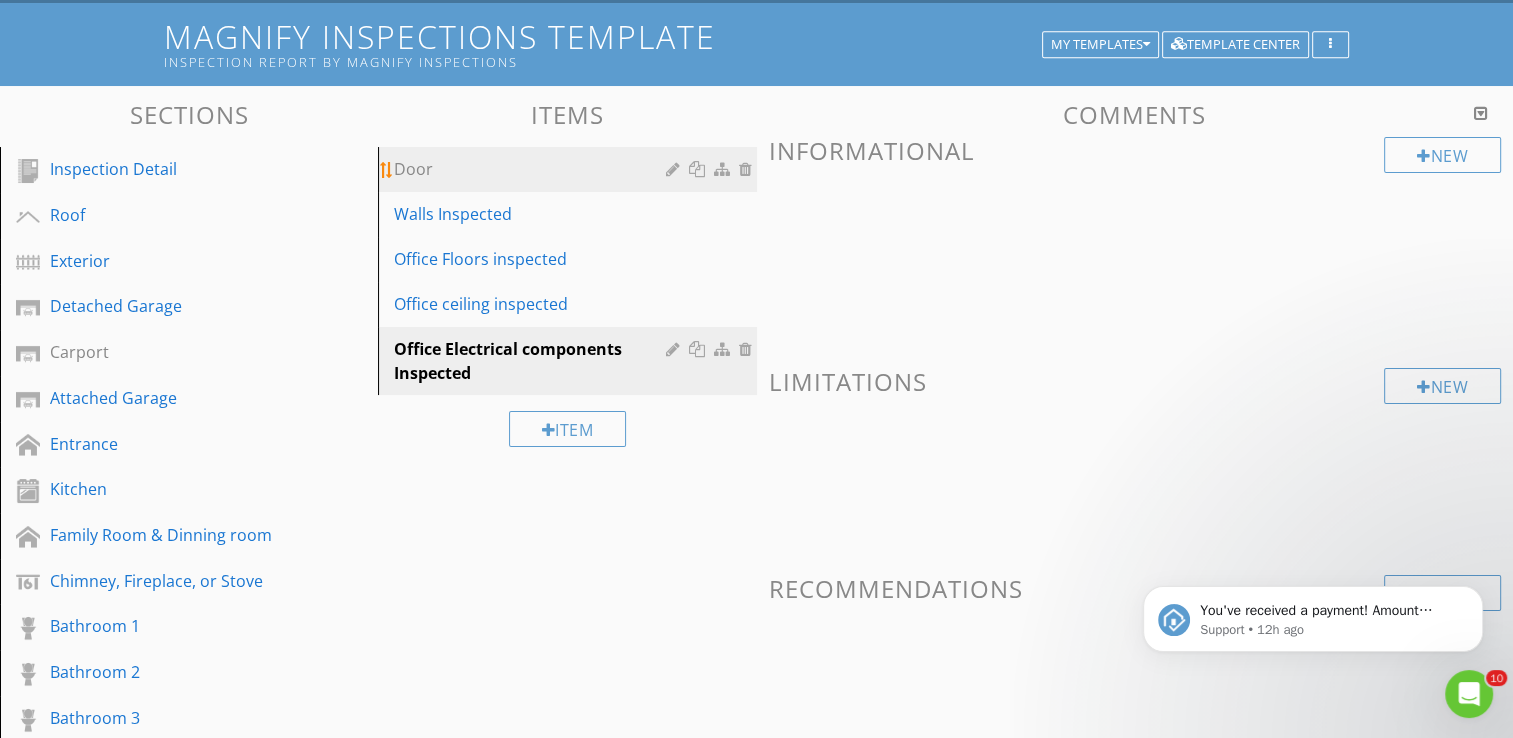 click on "Door" at bounding box center (532, 169) 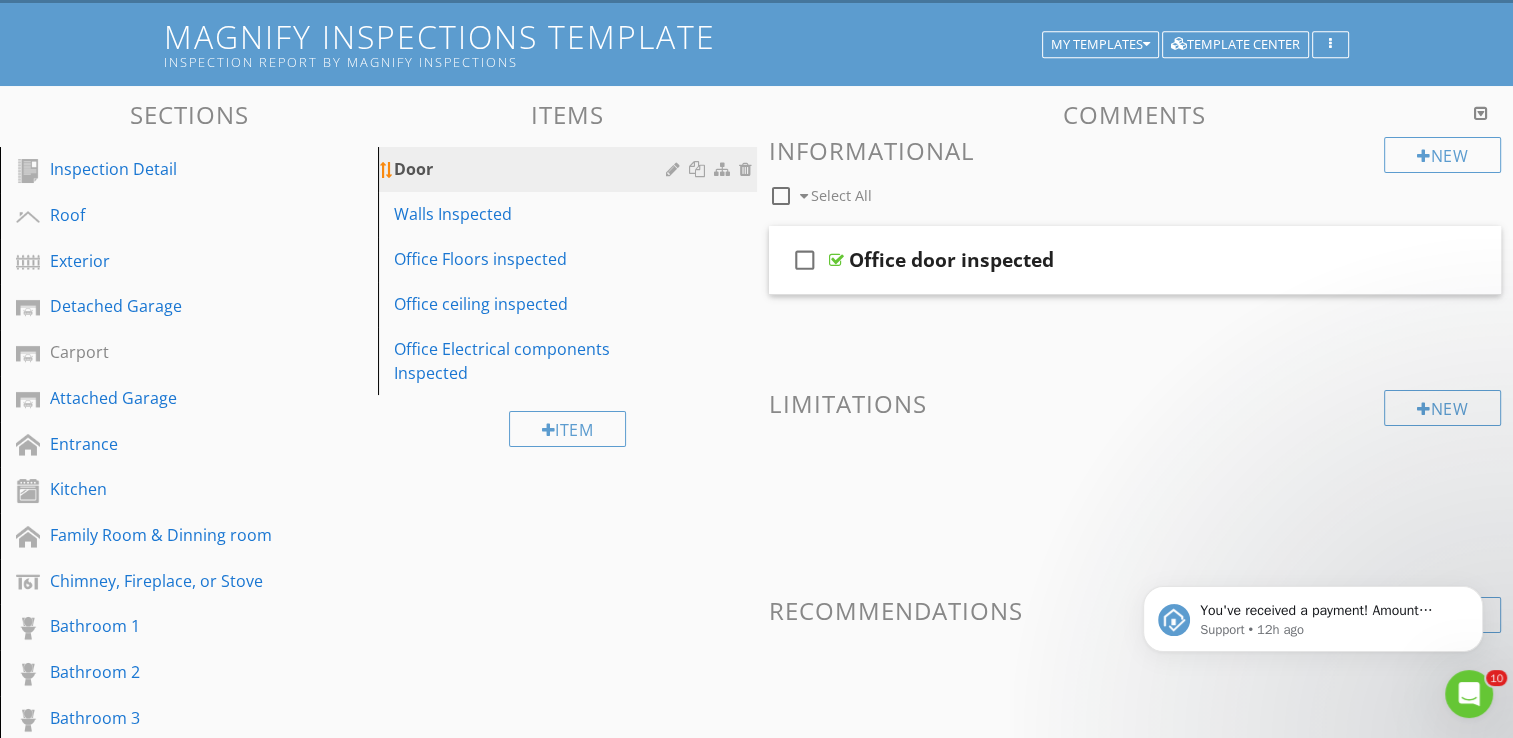 click at bounding box center [748, 169] 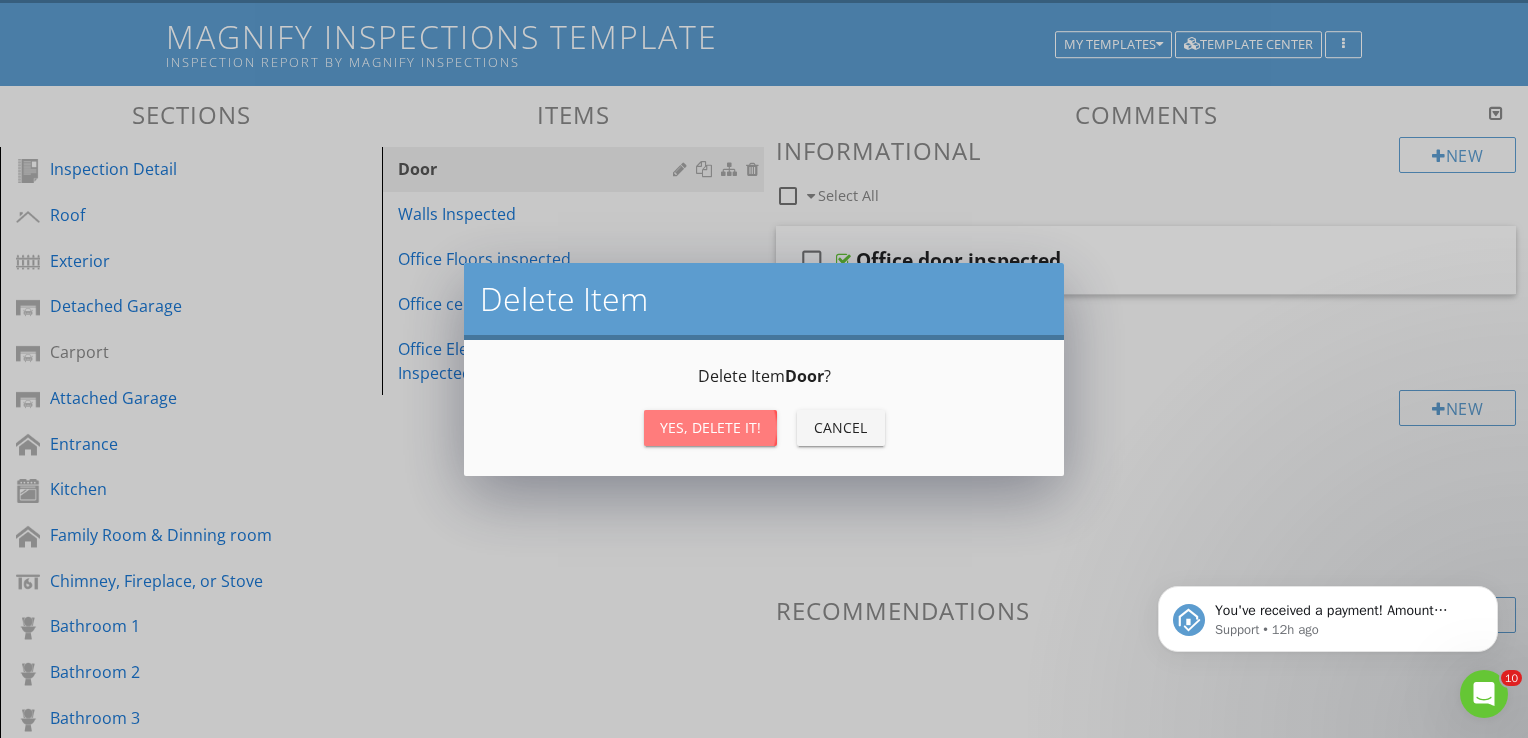 click on "Yes, Delete it!" at bounding box center [710, 427] 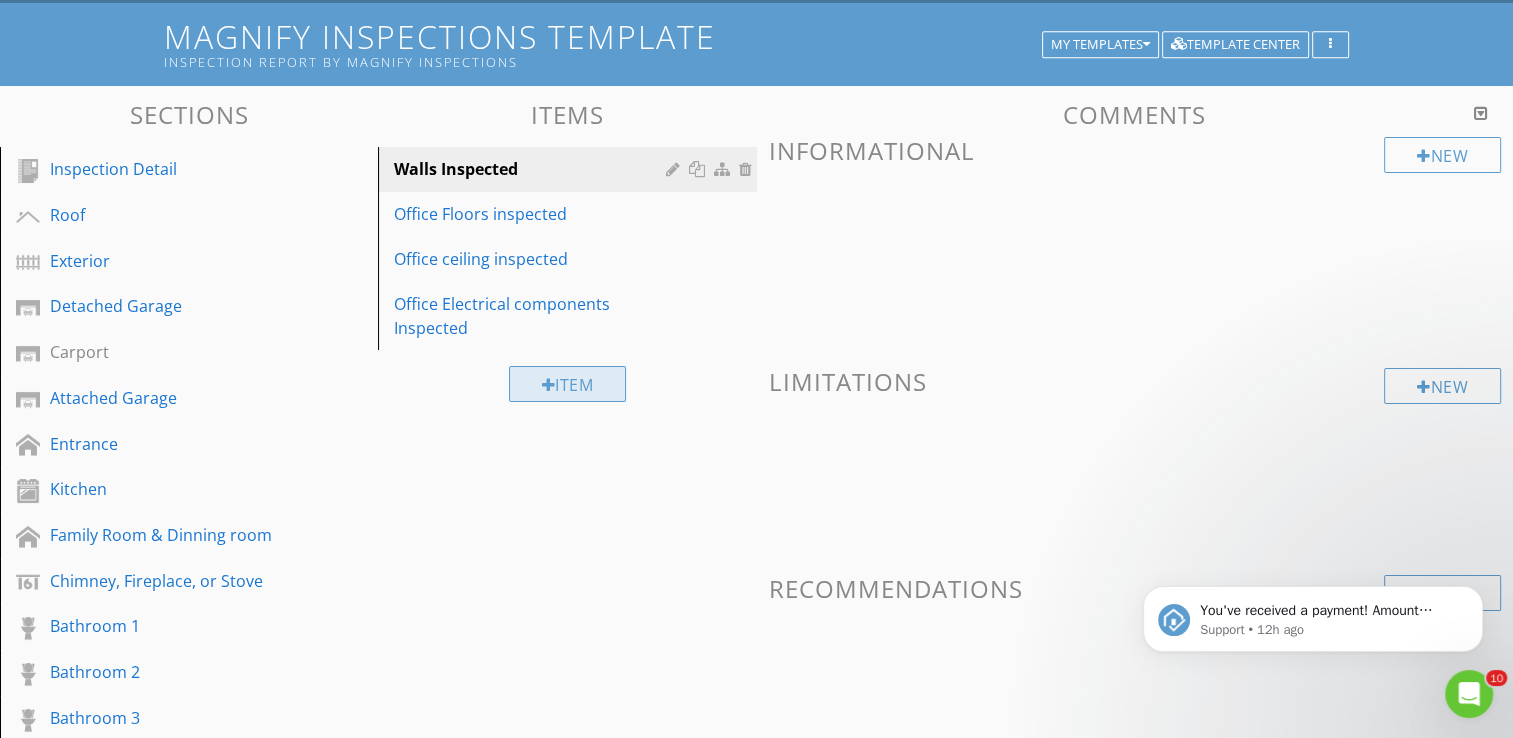 click on "Item" at bounding box center [568, 384] 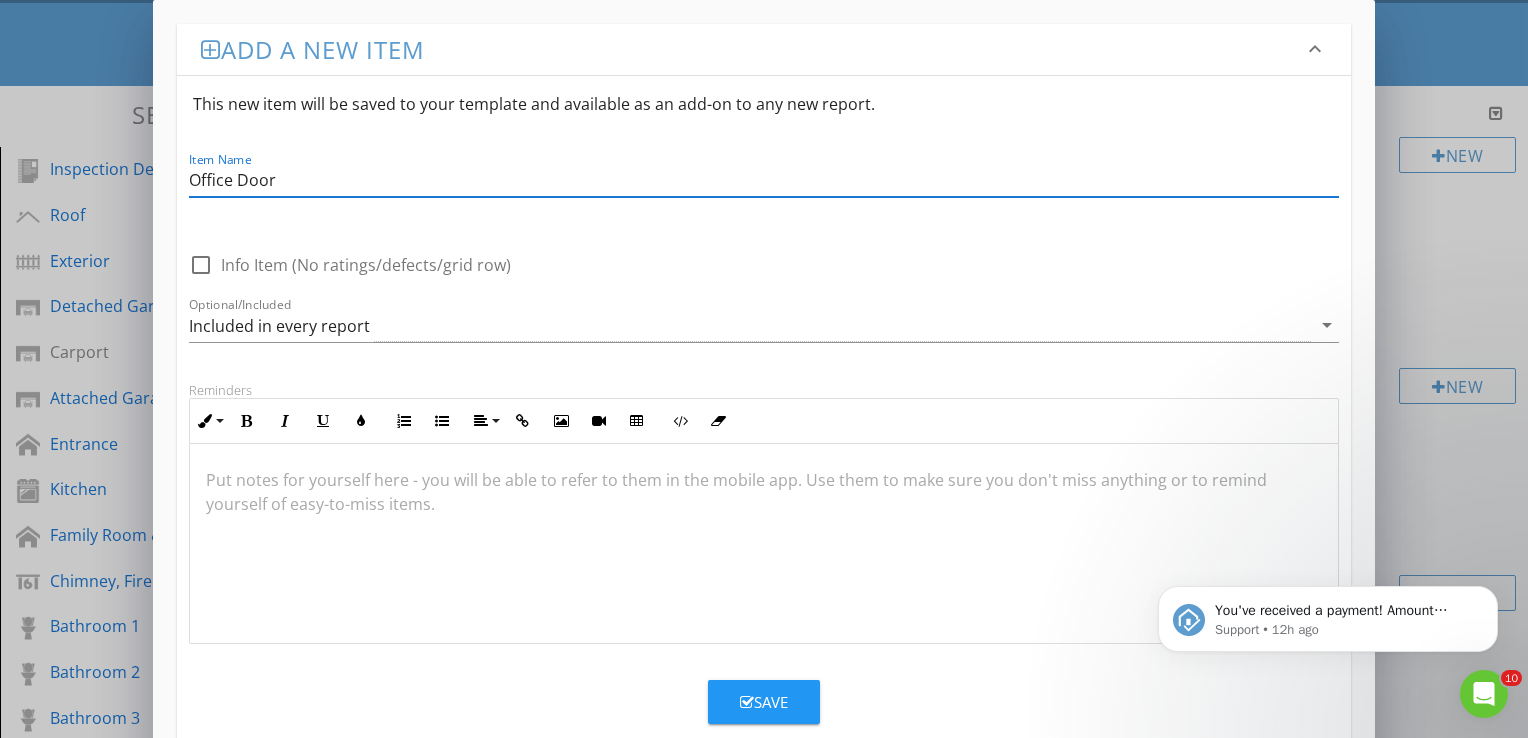 type on "Office Door" 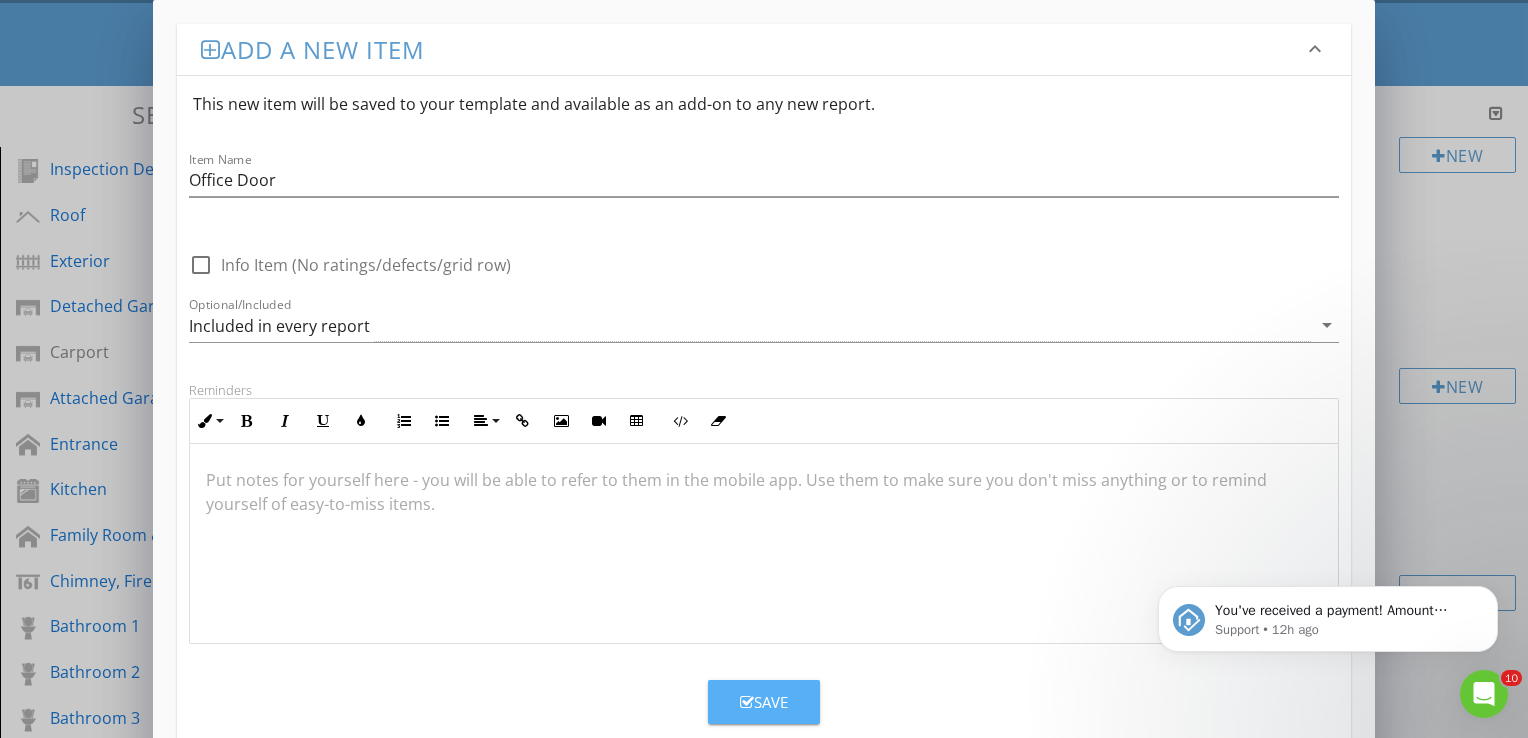 click on "Save" at bounding box center (764, 702) 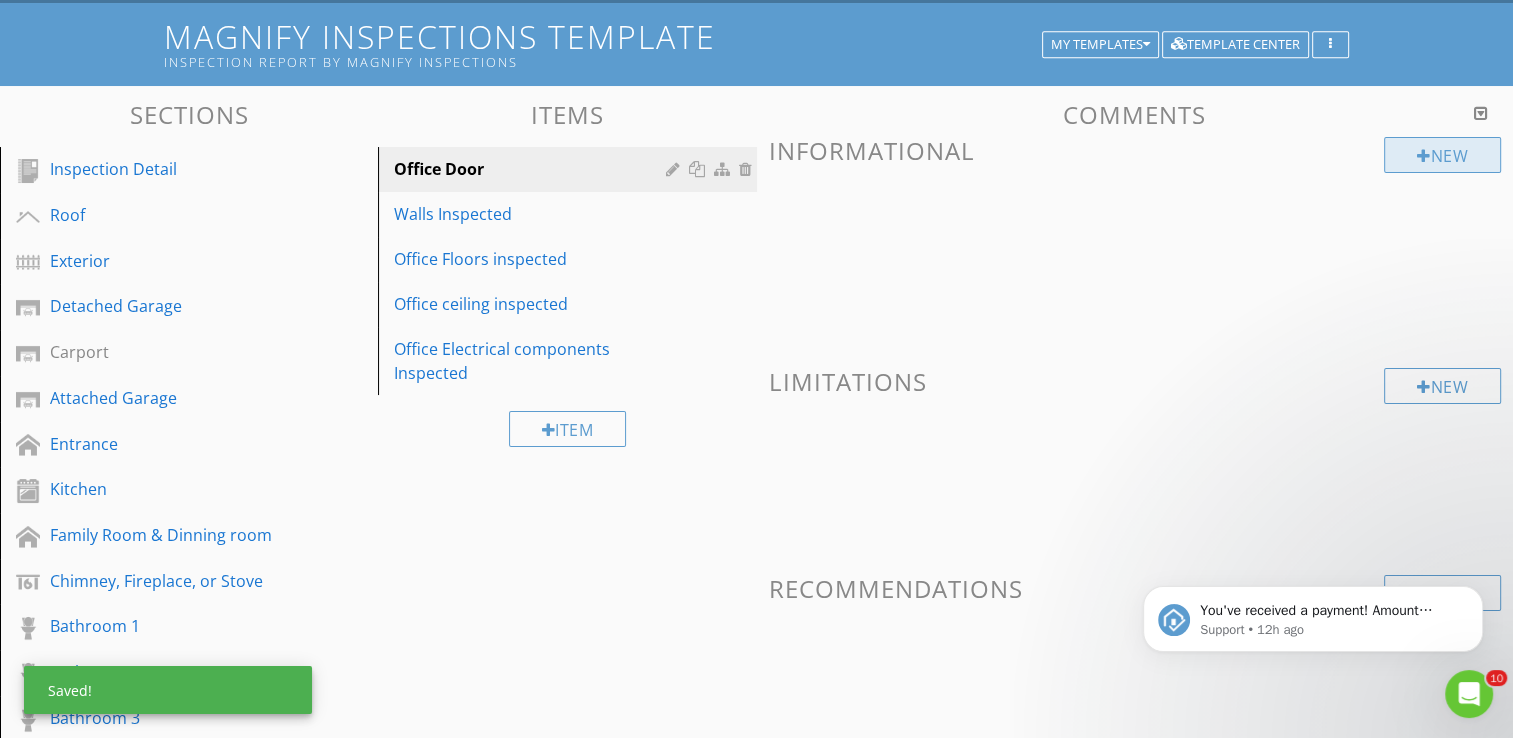 click at bounding box center [1424, 156] 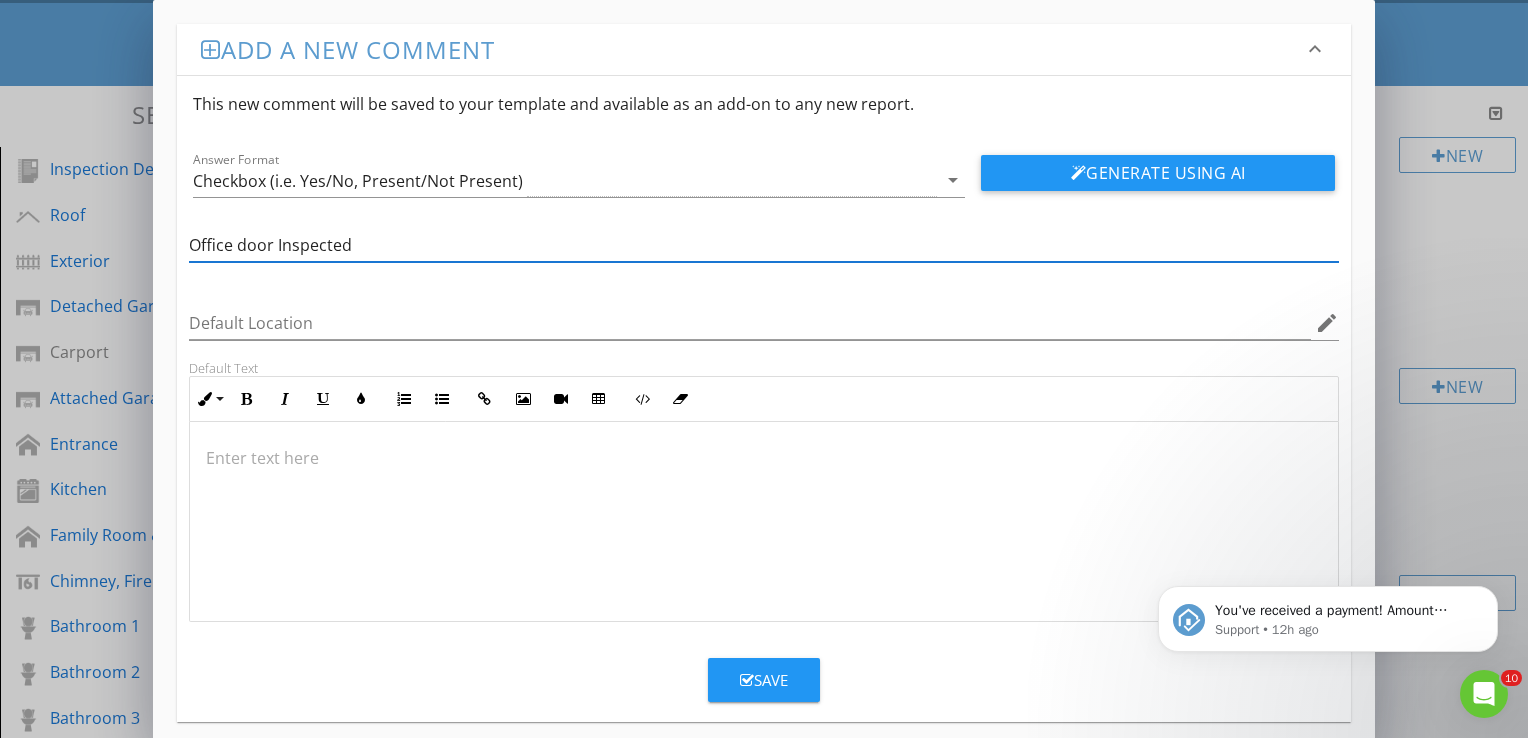 type on "Office door Inspected" 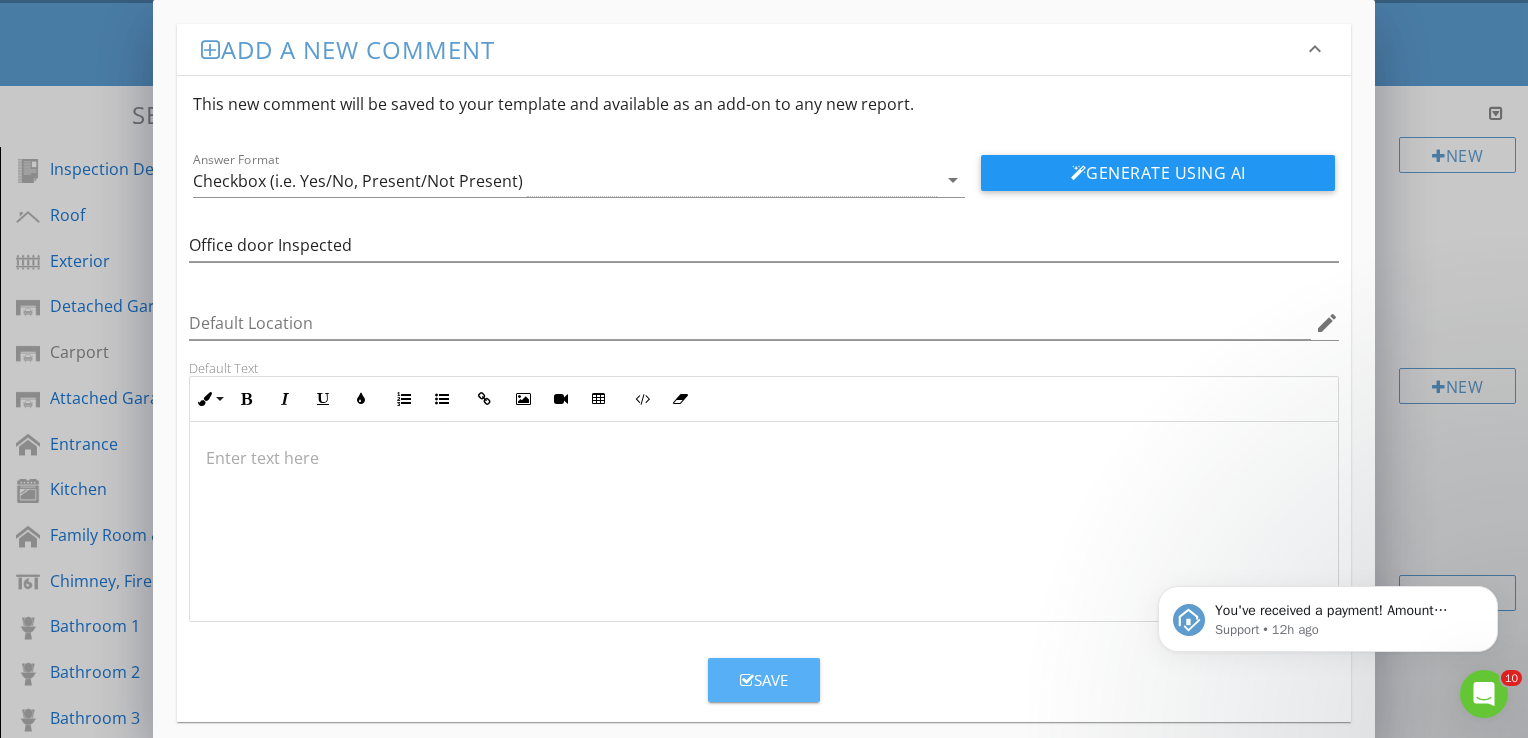 click on "Save" at bounding box center (764, 680) 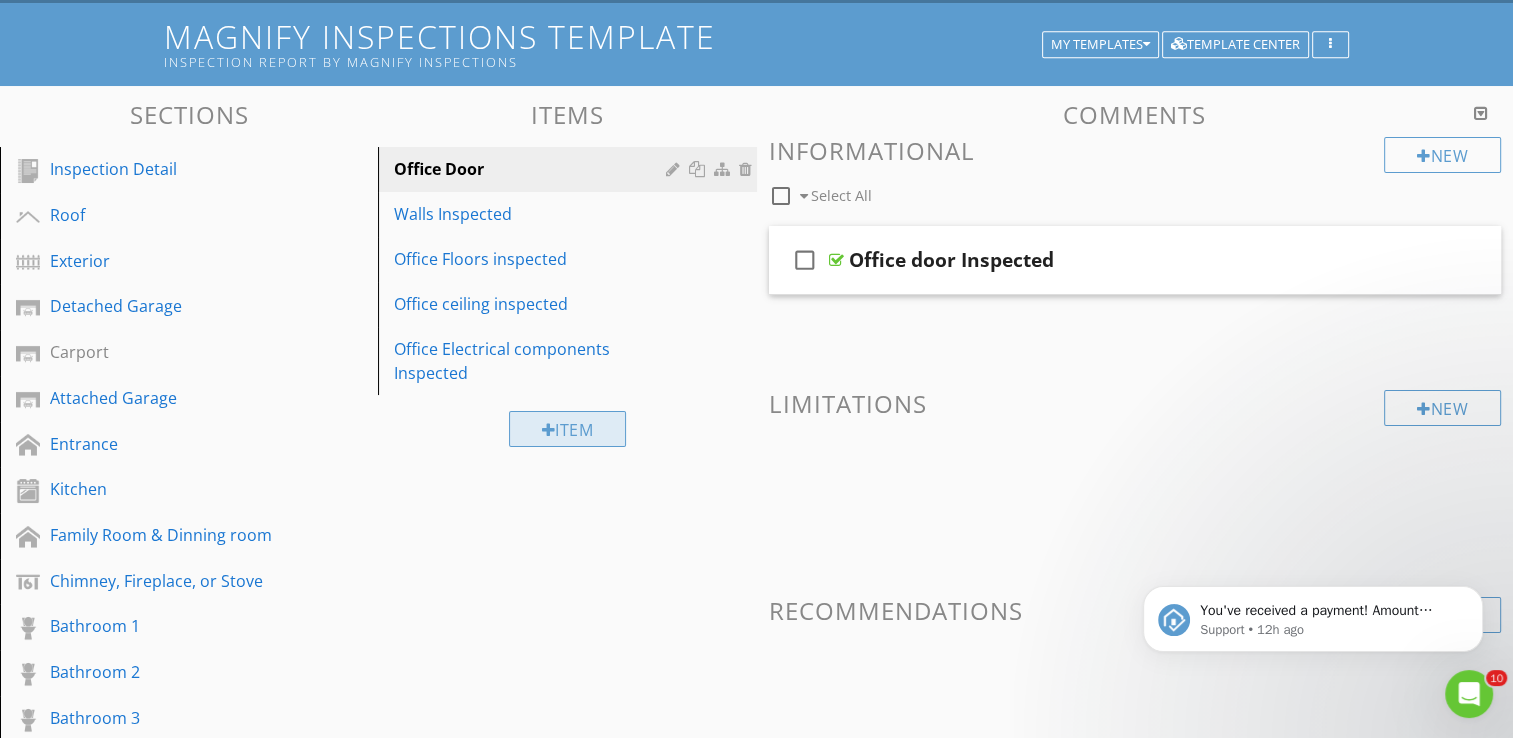 click at bounding box center (549, 430) 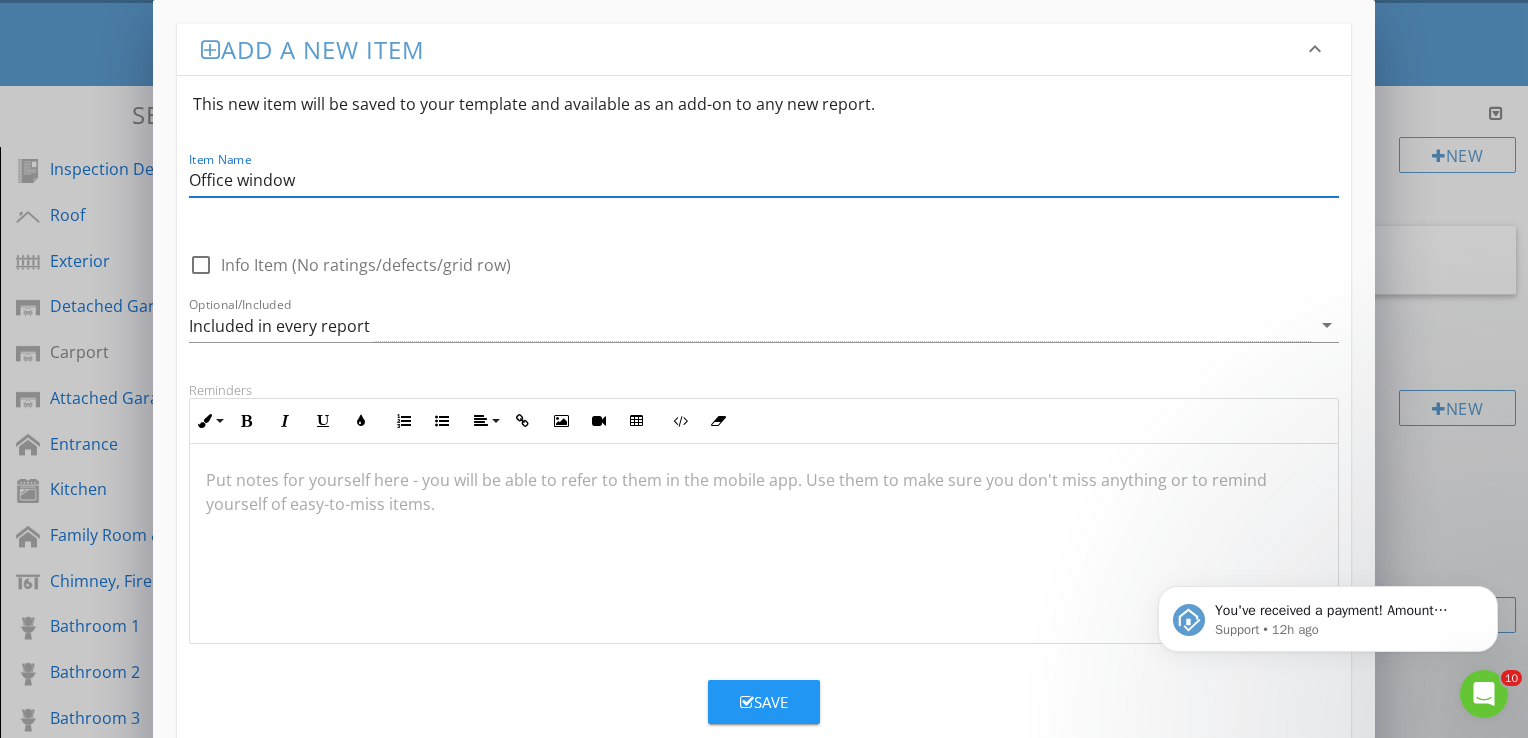 type on "Office window" 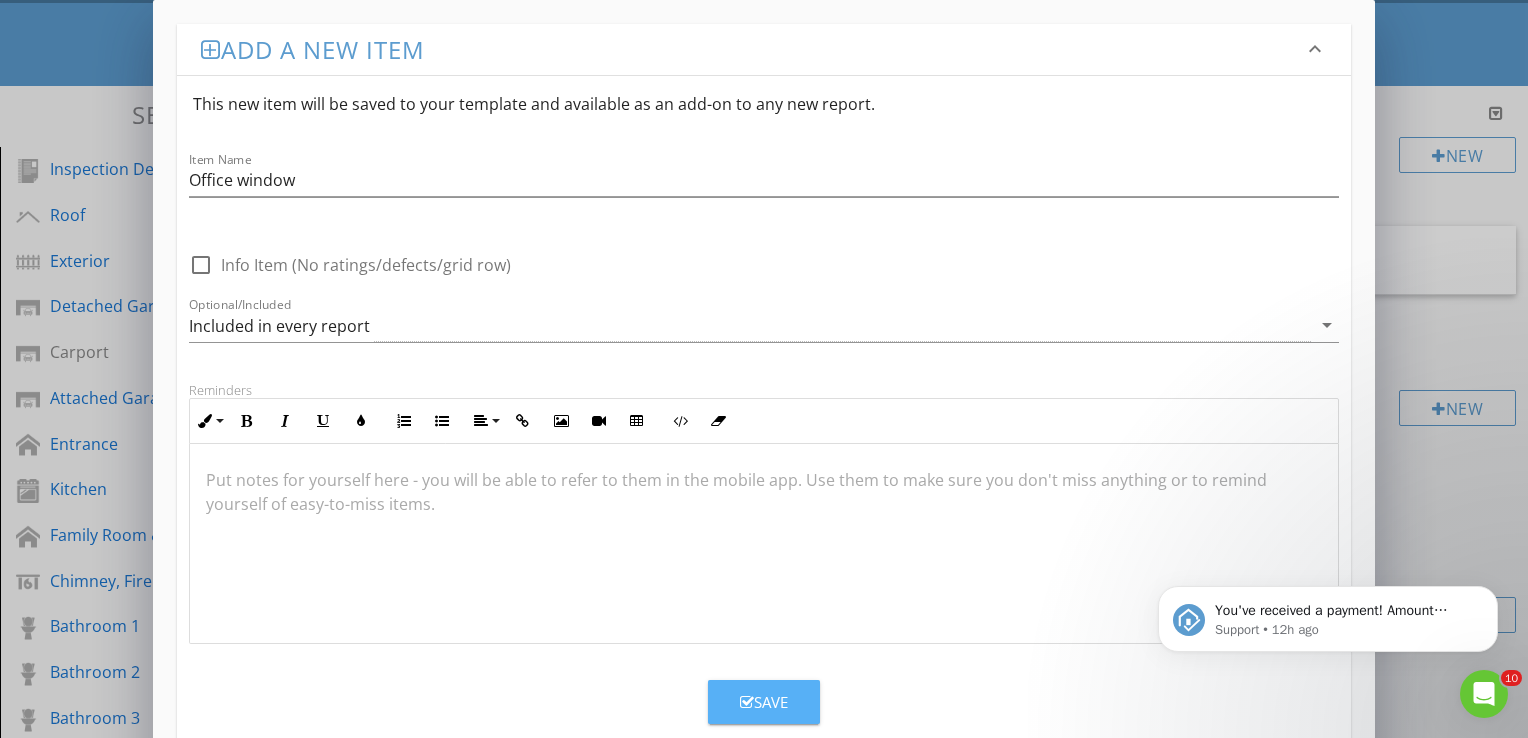click on "Save" at bounding box center (764, 702) 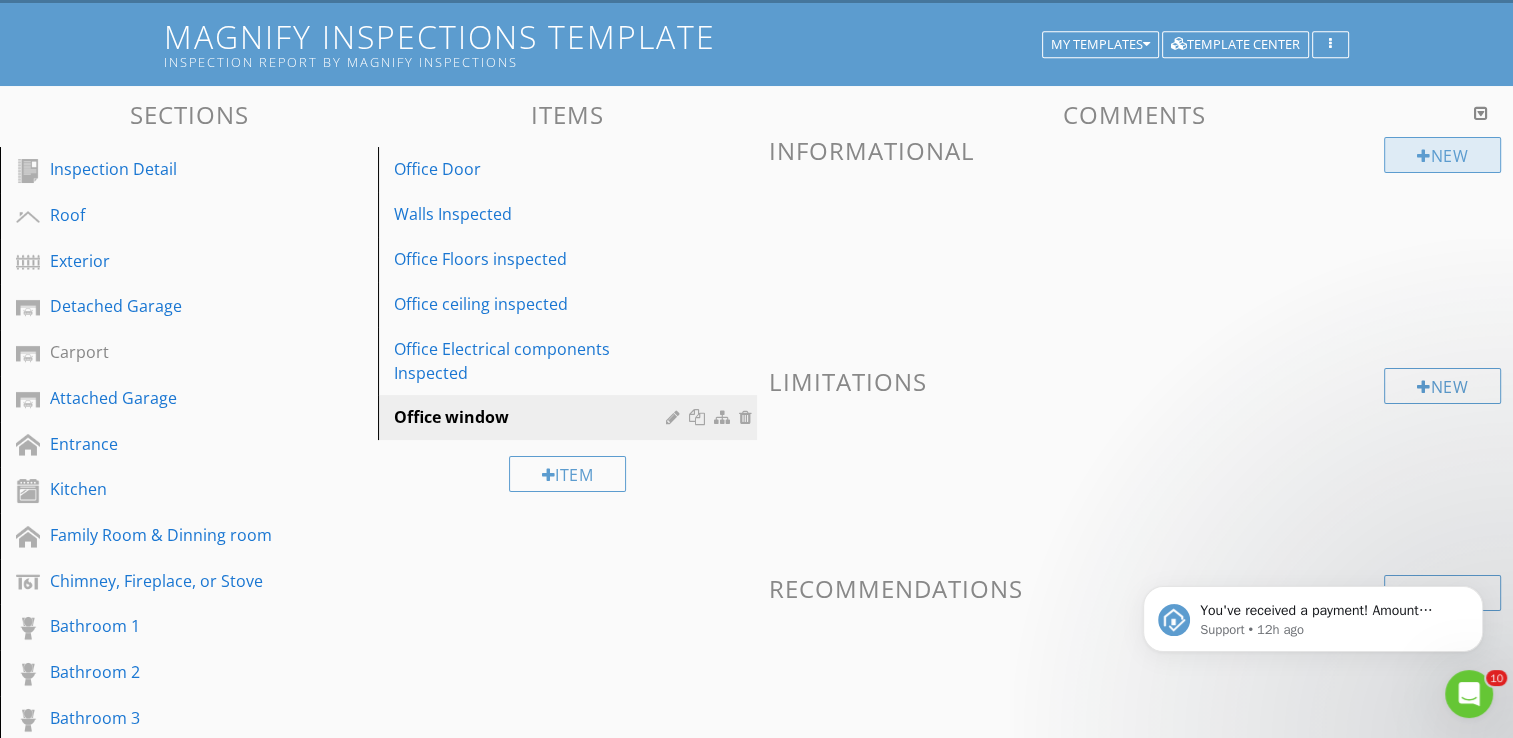 click on "New" at bounding box center [1442, 155] 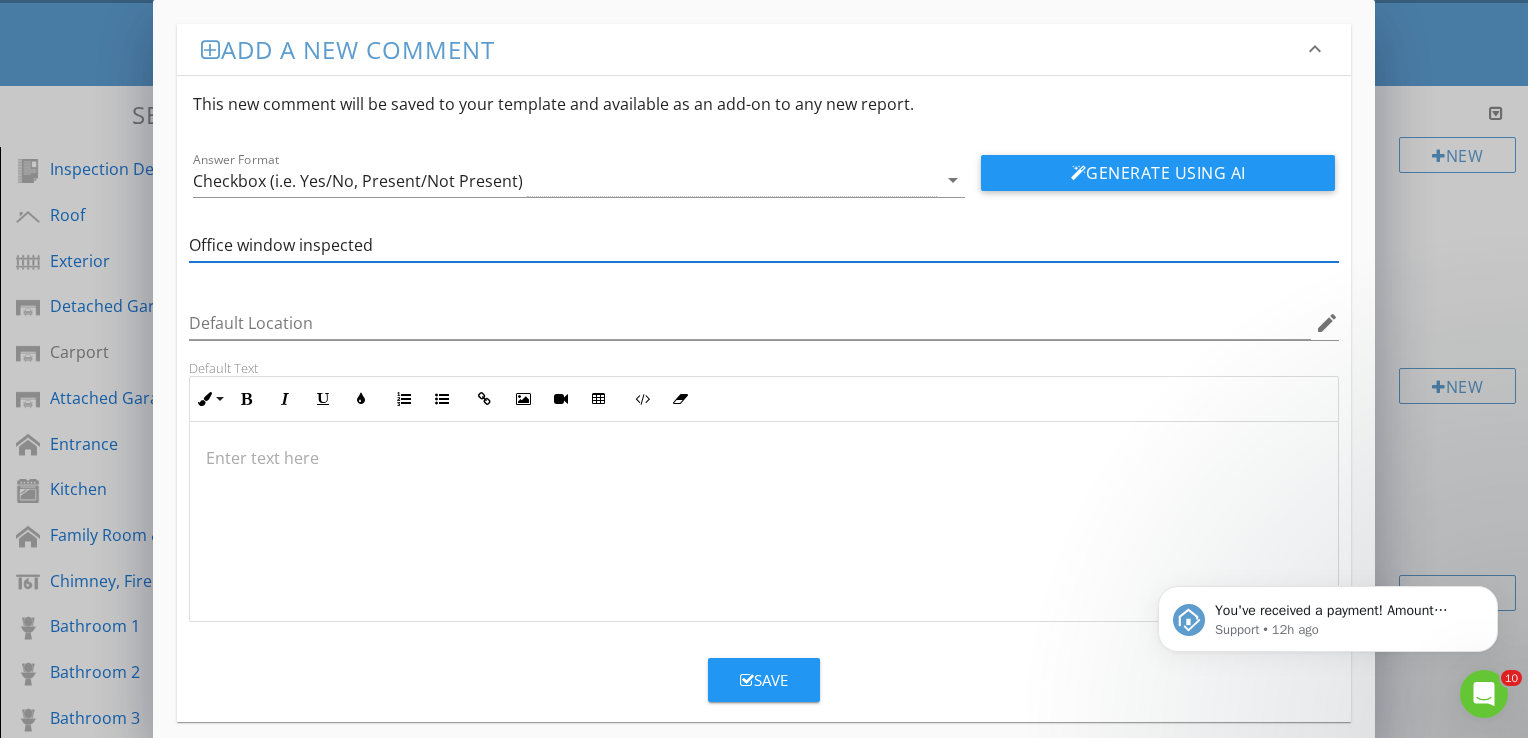 type on "Office window inspected" 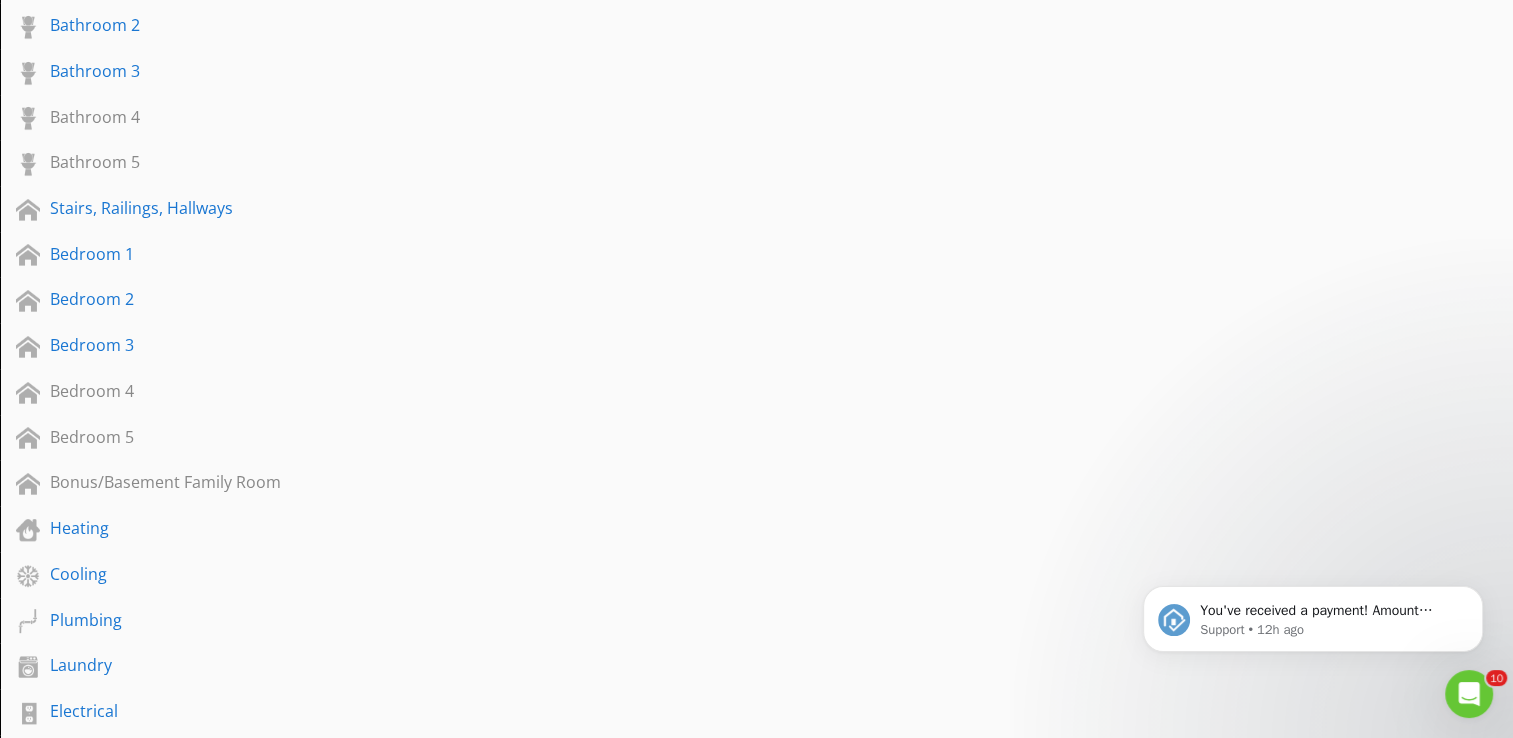 scroll, scrollTop: 759, scrollLeft: 0, axis: vertical 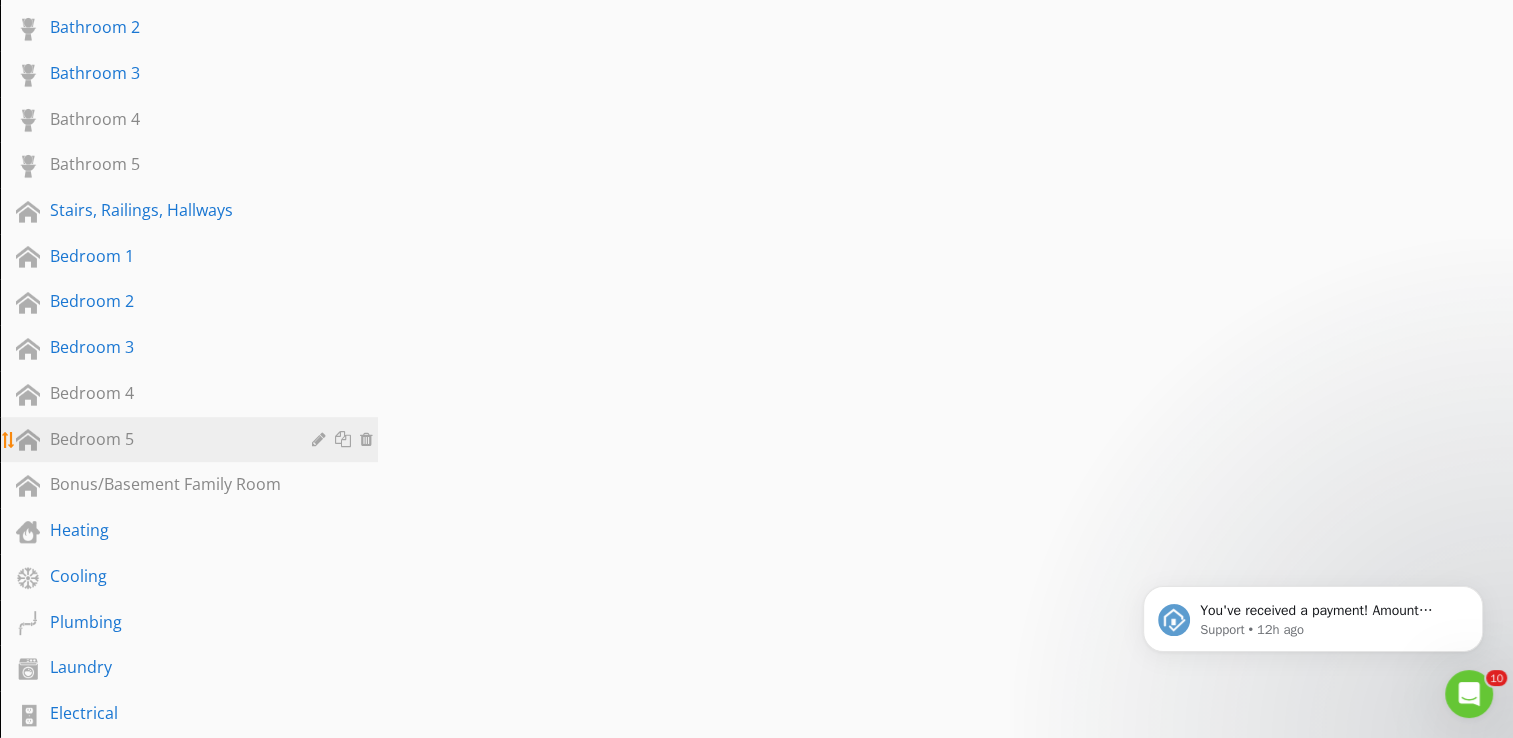 click on "Bedroom 5" at bounding box center (166, 439) 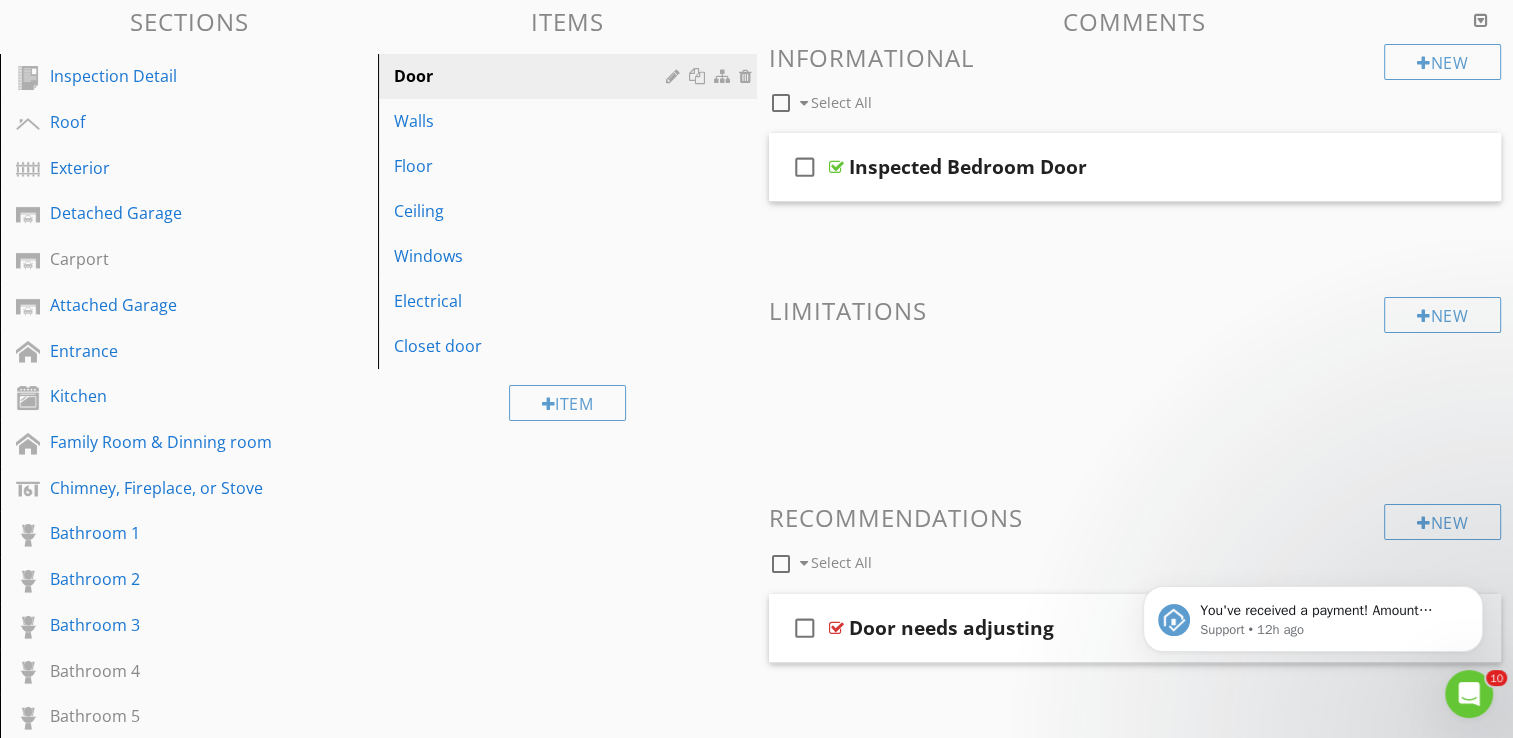 scroll, scrollTop: 240, scrollLeft: 0, axis: vertical 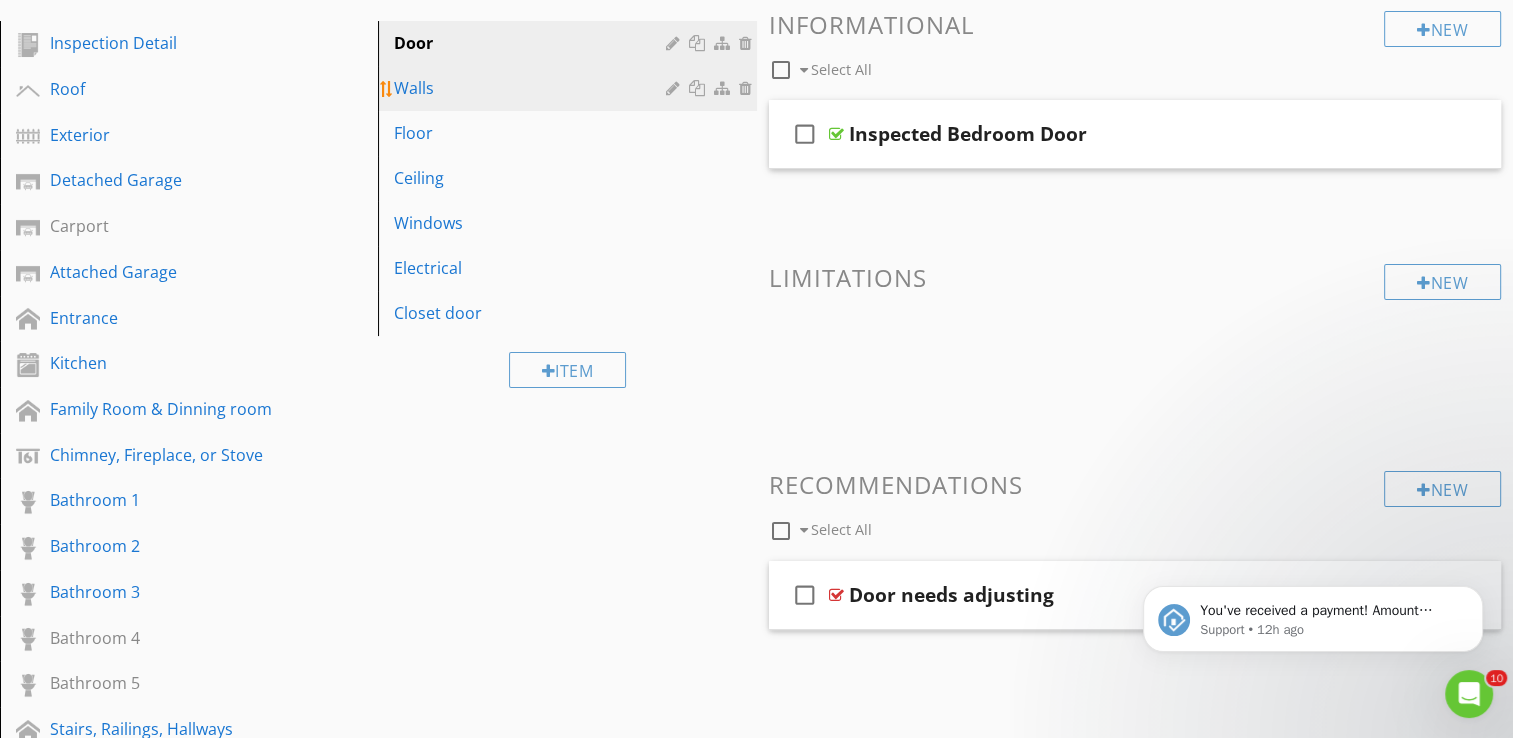 click on "Walls" at bounding box center [532, 88] 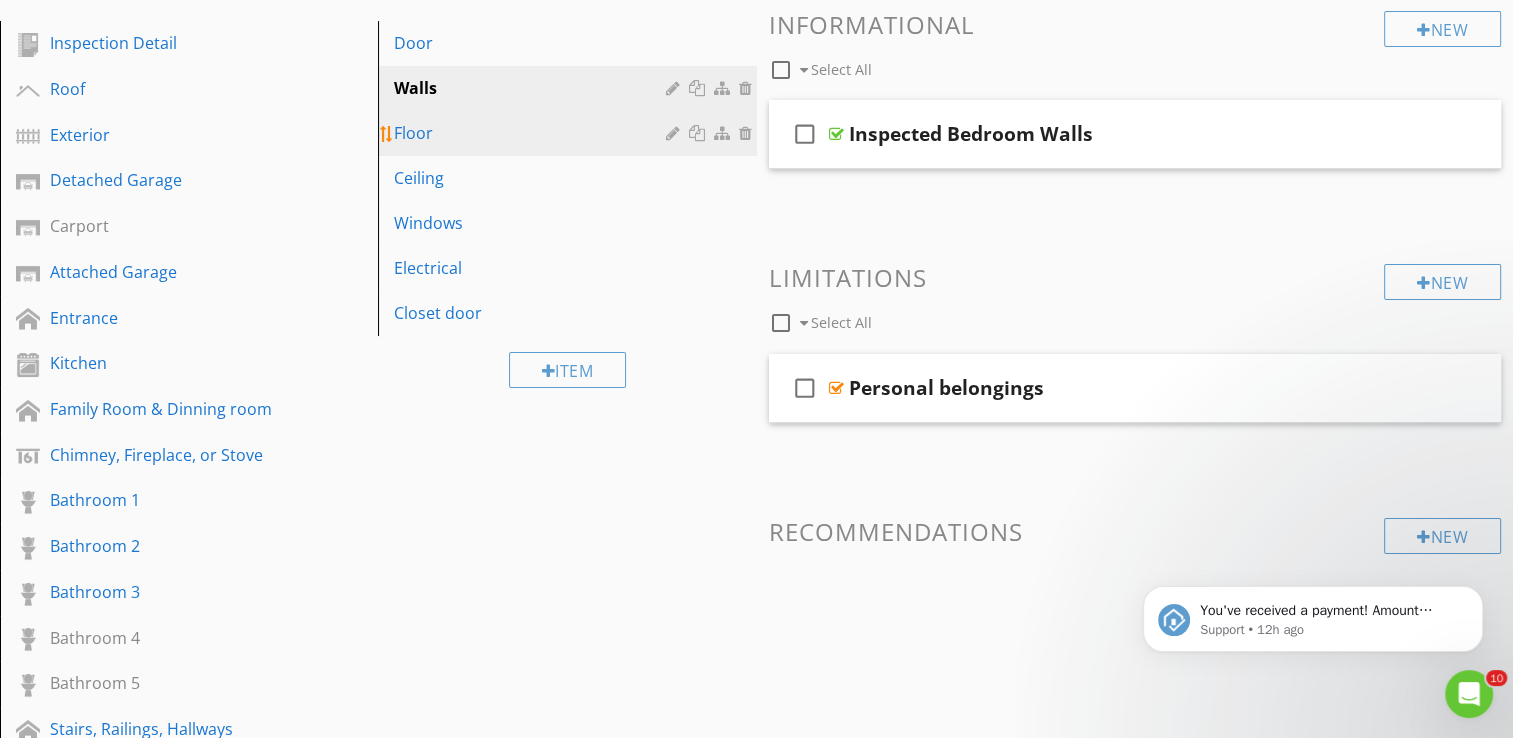 click on "Floor" at bounding box center (532, 133) 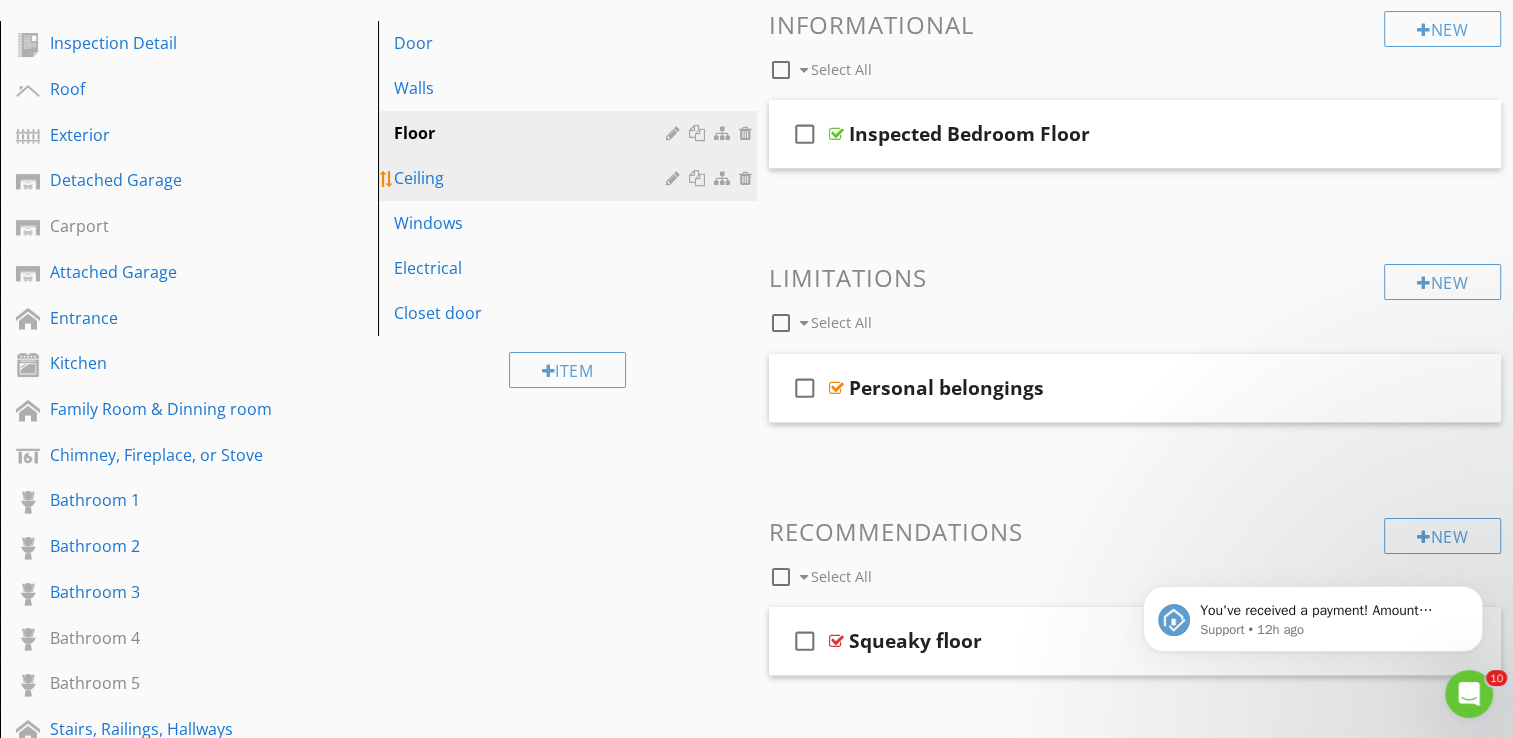click on "Ceiling" at bounding box center (532, 178) 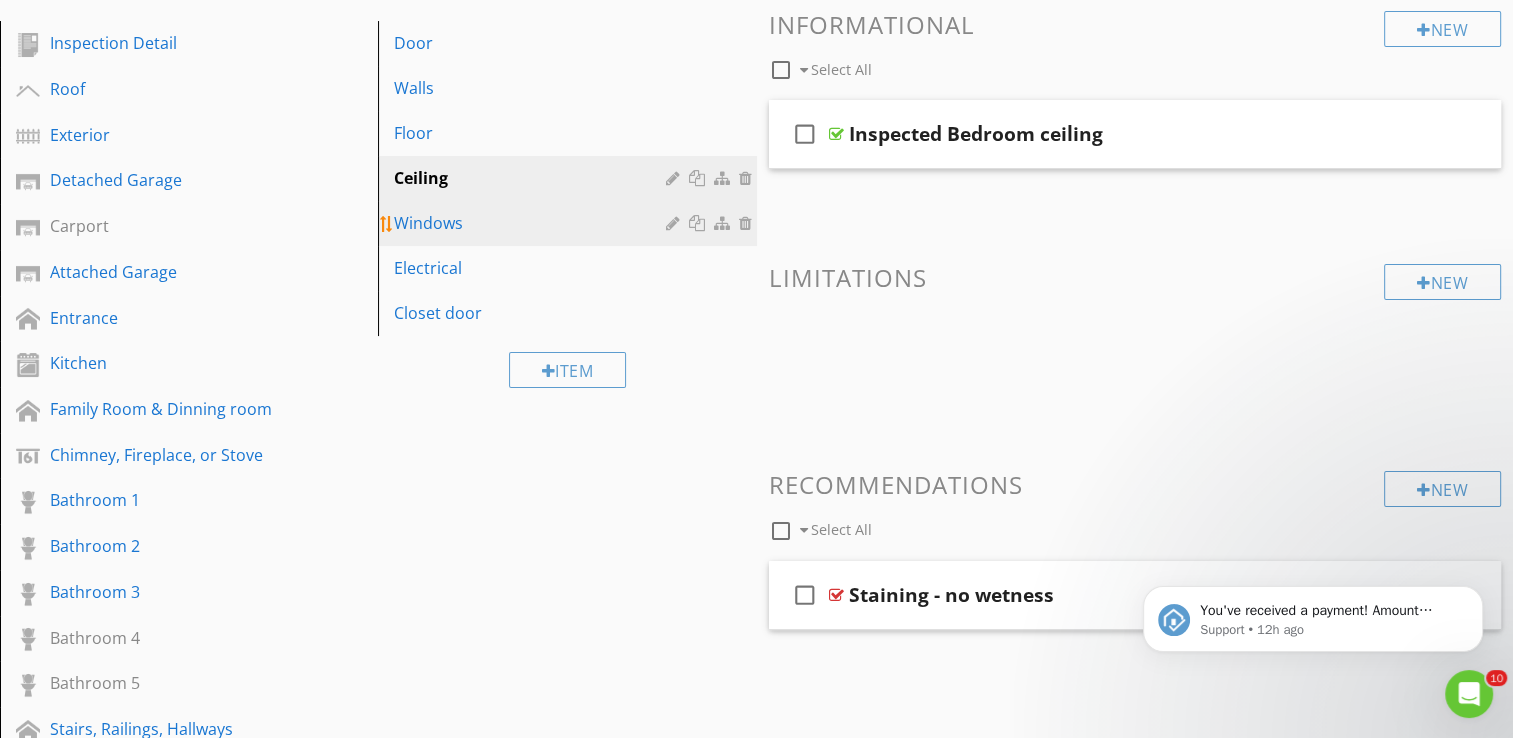 click on "Windows" at bounding box center [532, 223] 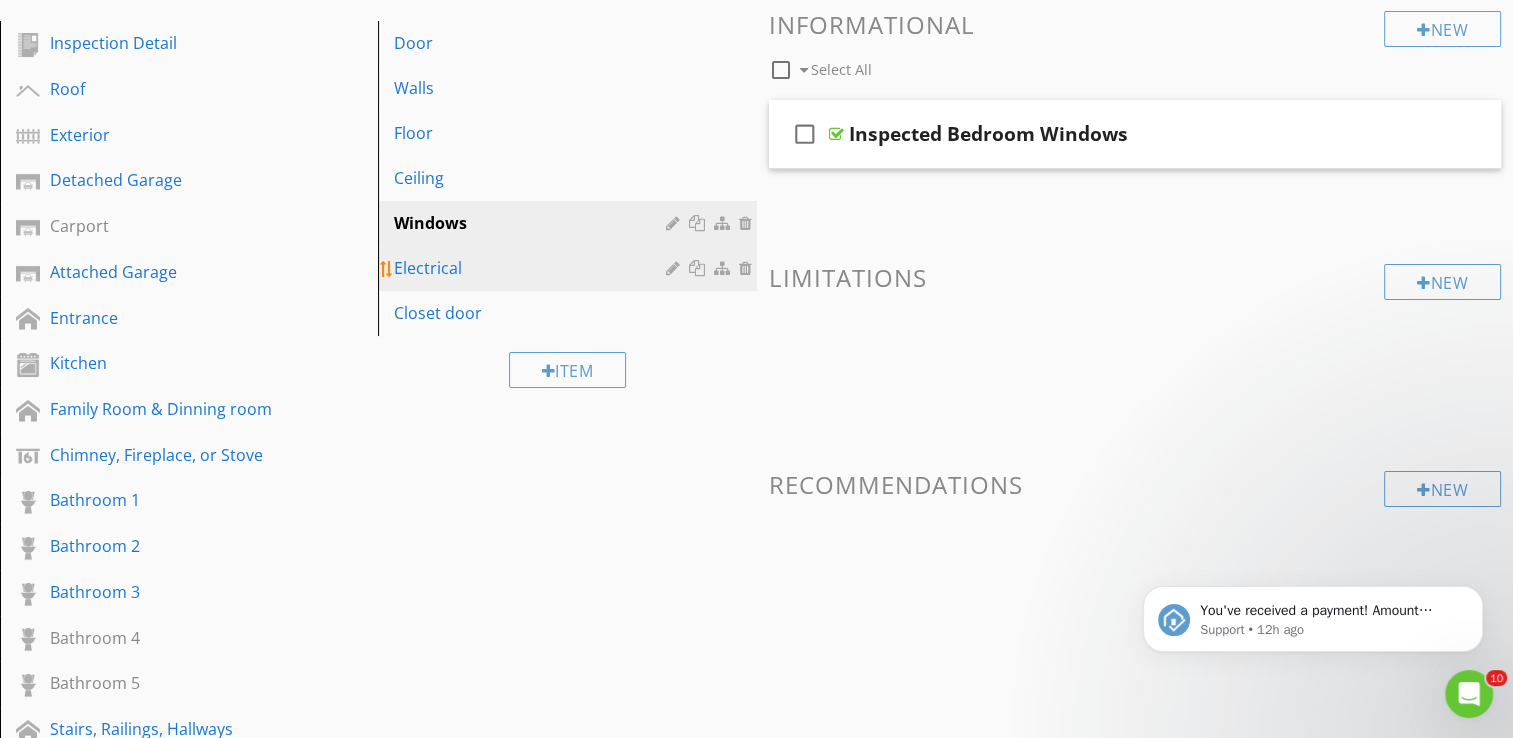 click on "Electrical" at bounding box center (532, 268) 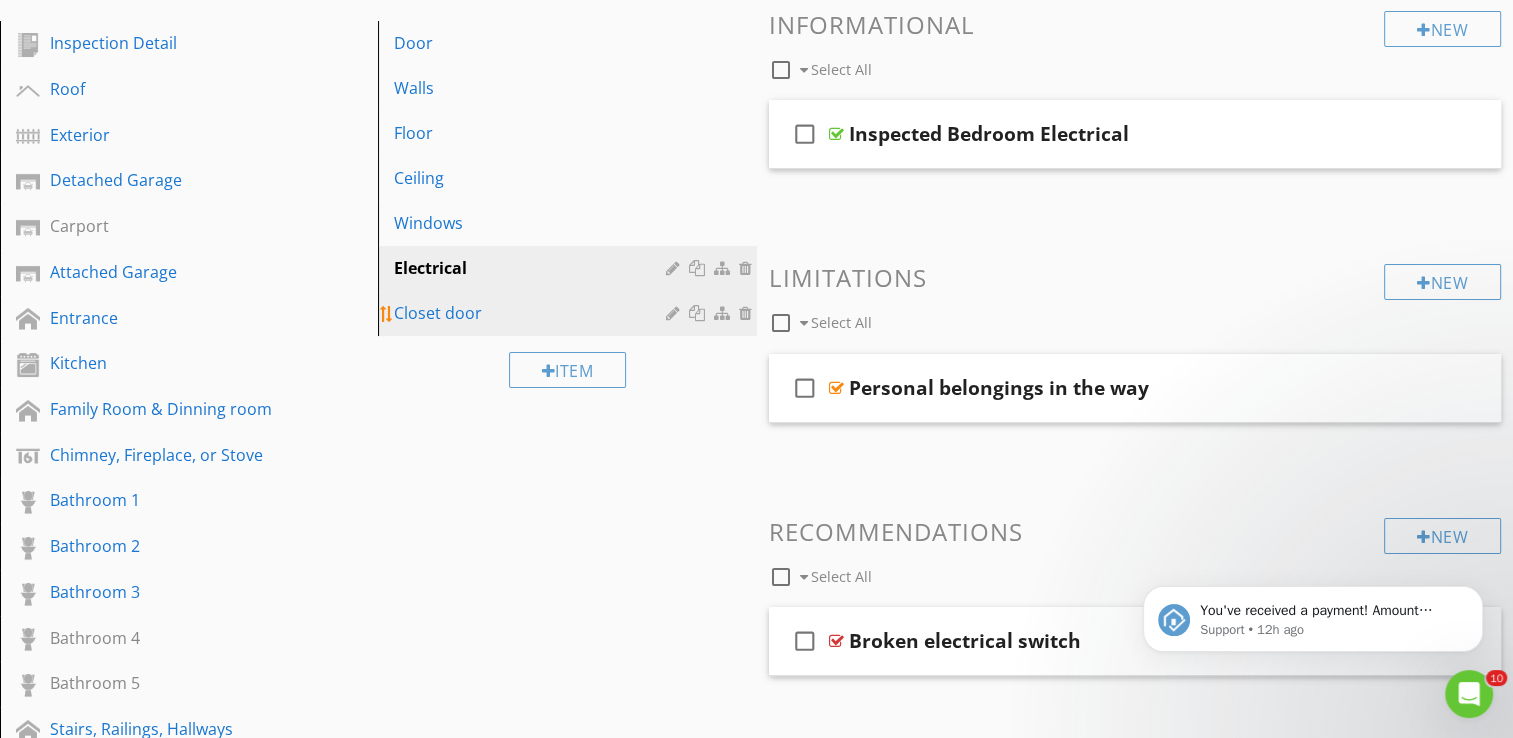 click on "Closet door" at bounding box center [532, 313] 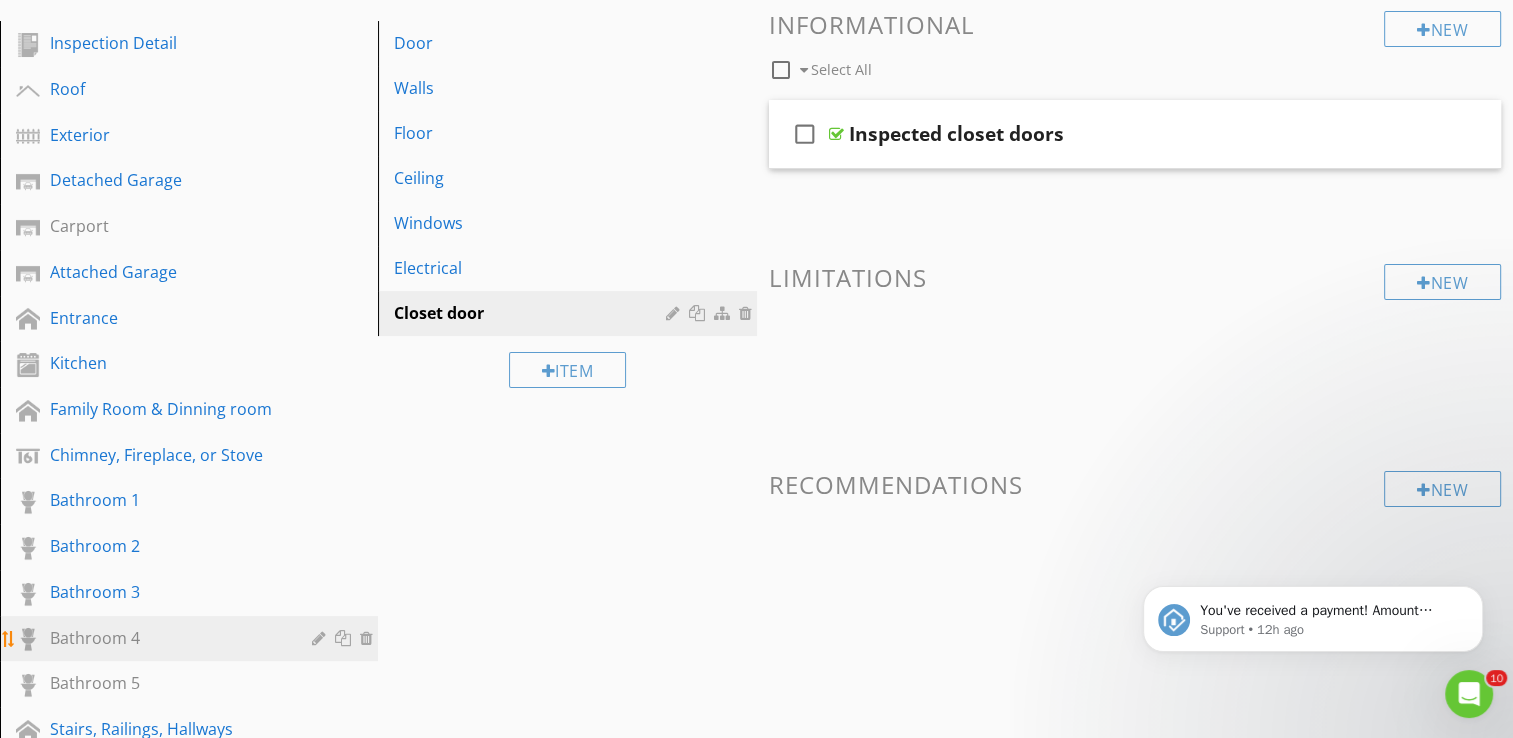 click on "Bathroom 4" at bounding box center (166, 638) 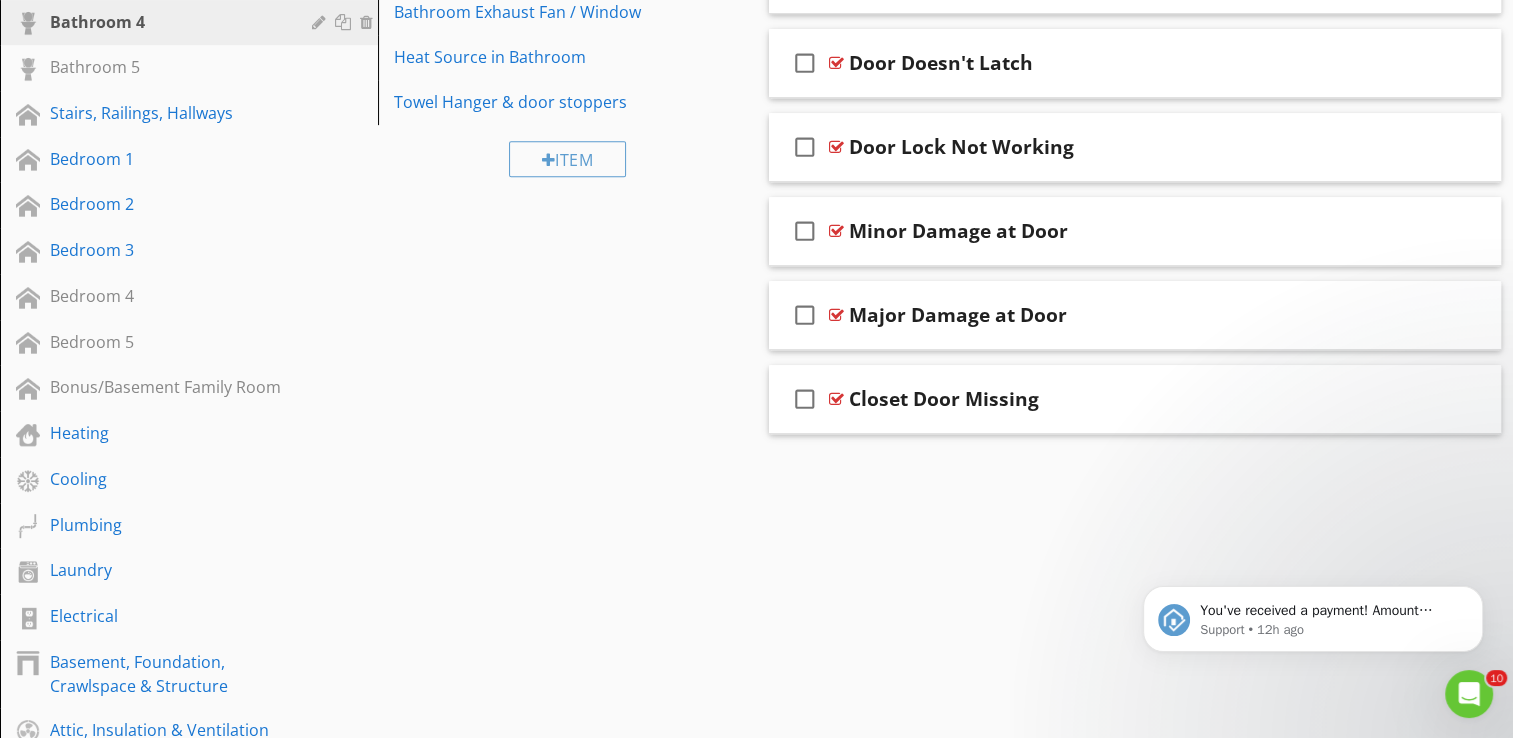 scroll, scrollTop: 866, scrollLeft: 0, axis: vertical 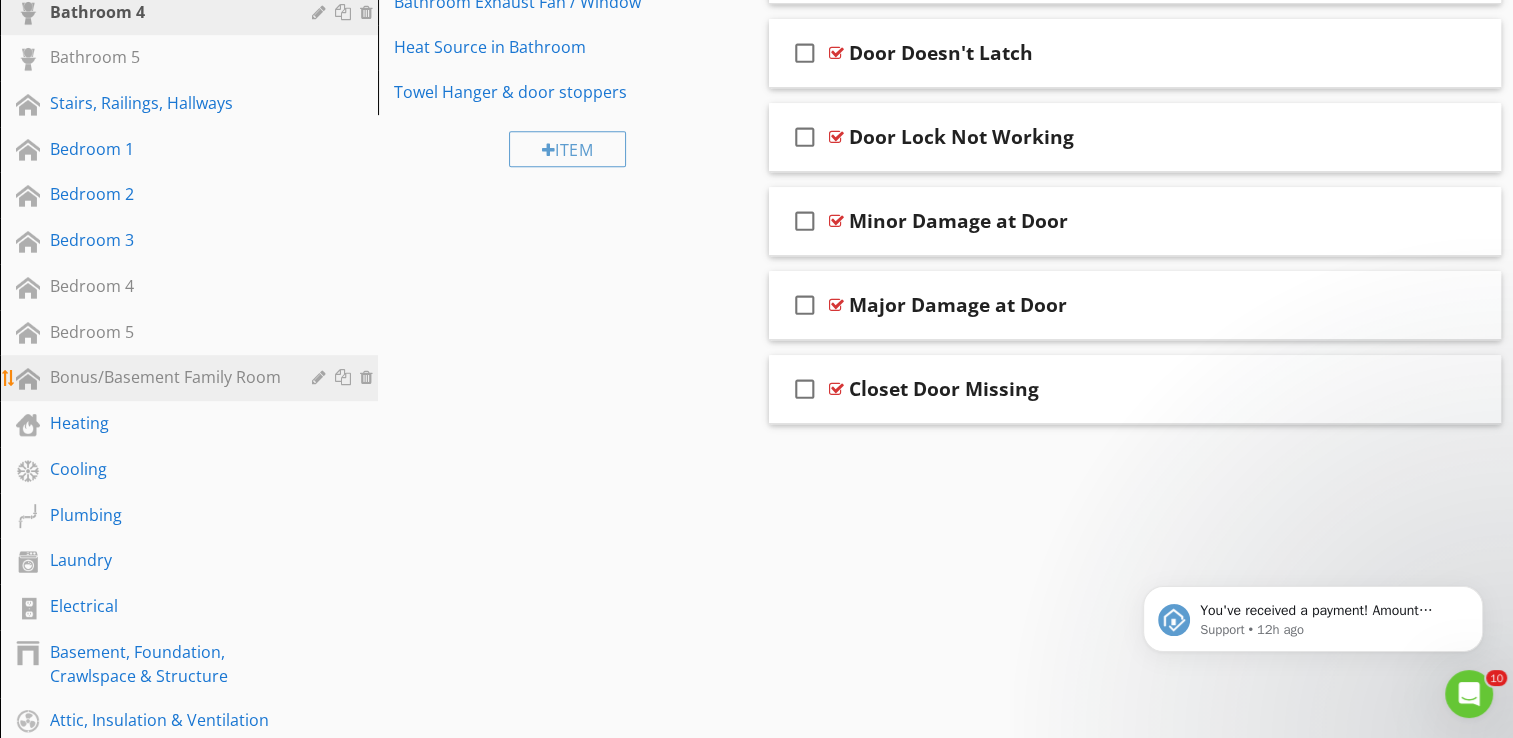 click on "Bonus/Basement Family Room" at bounding box center [166, 377] 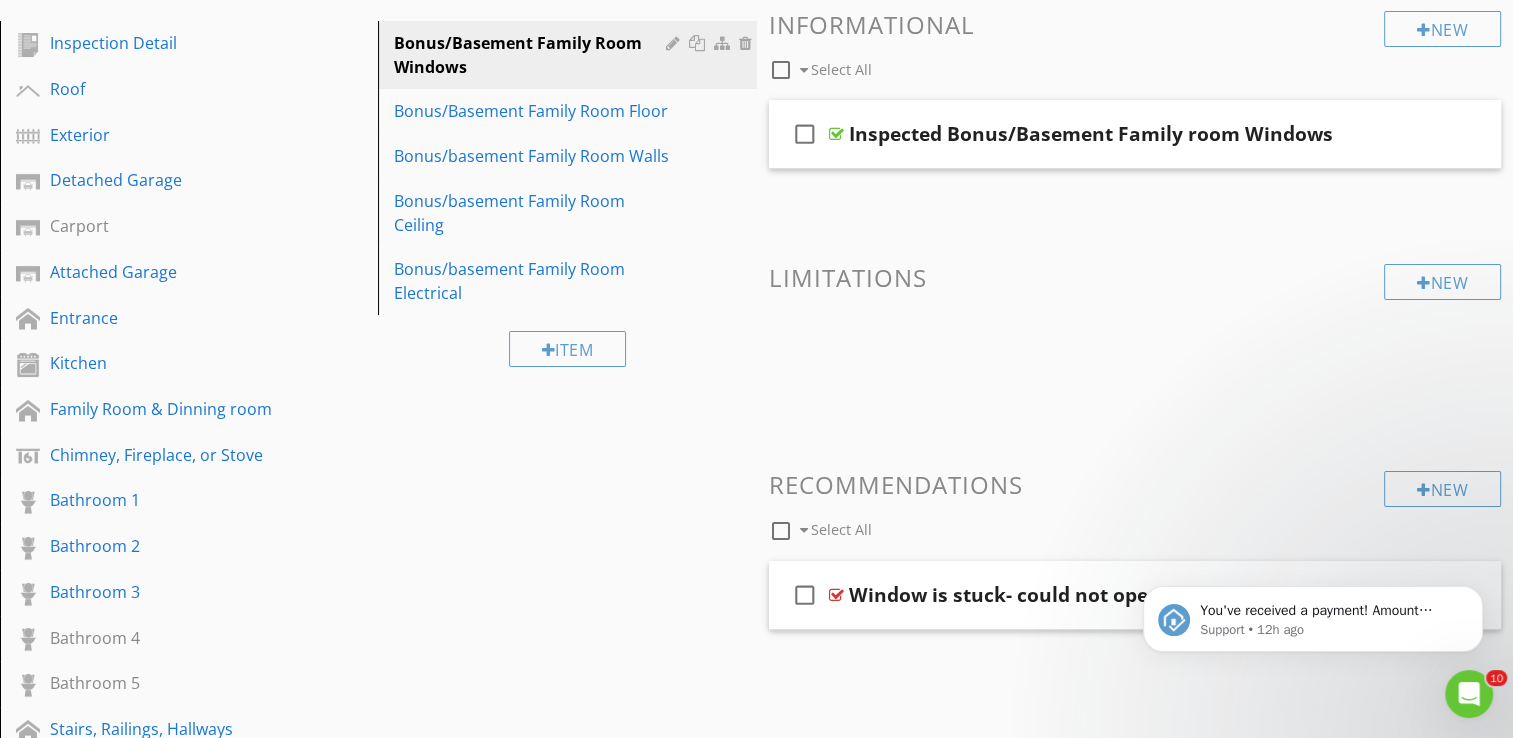 scroll, scrollTop: 238, scrollLeft: 0, axis: vertical 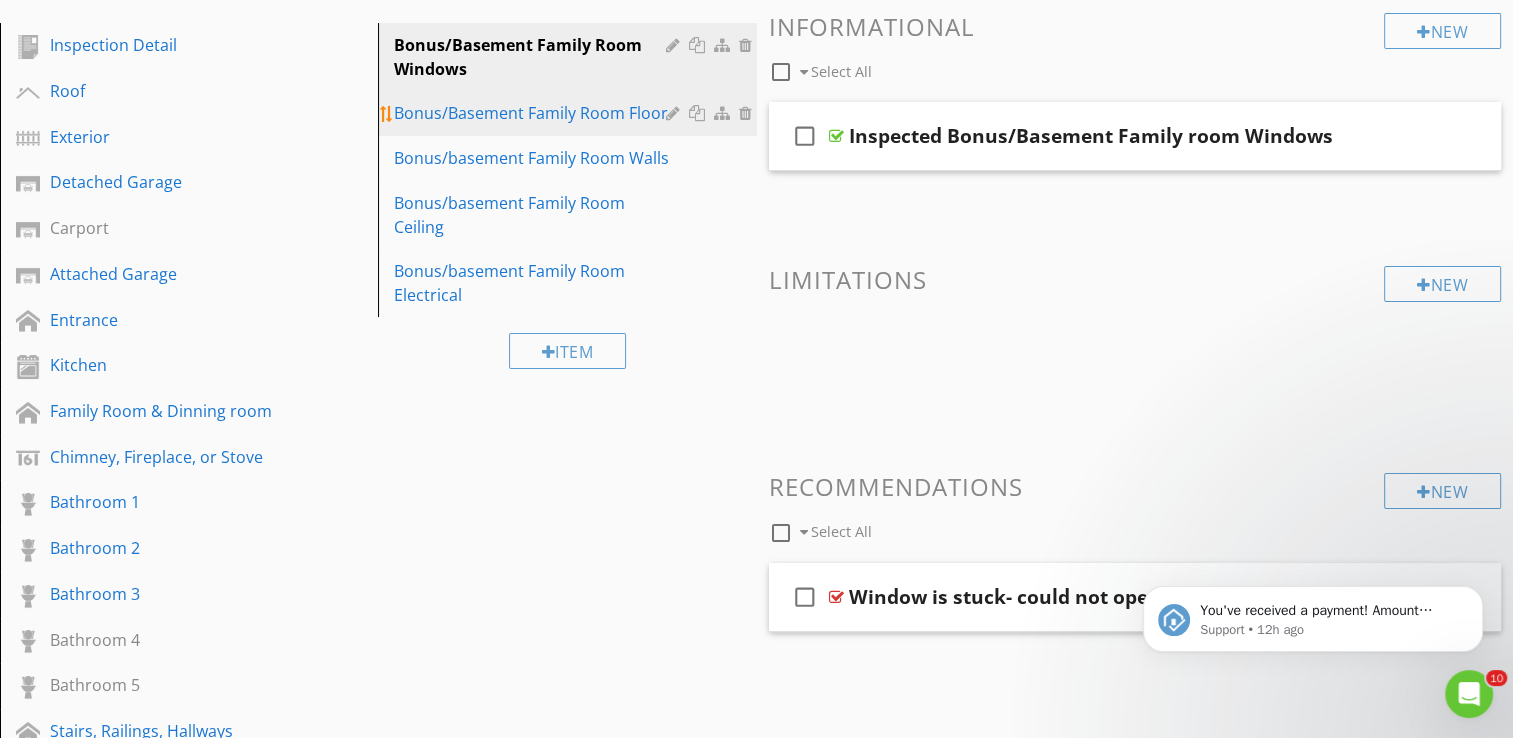 click on "Bonus/Basement Family Room Floor" at bounding box center [532, 113] 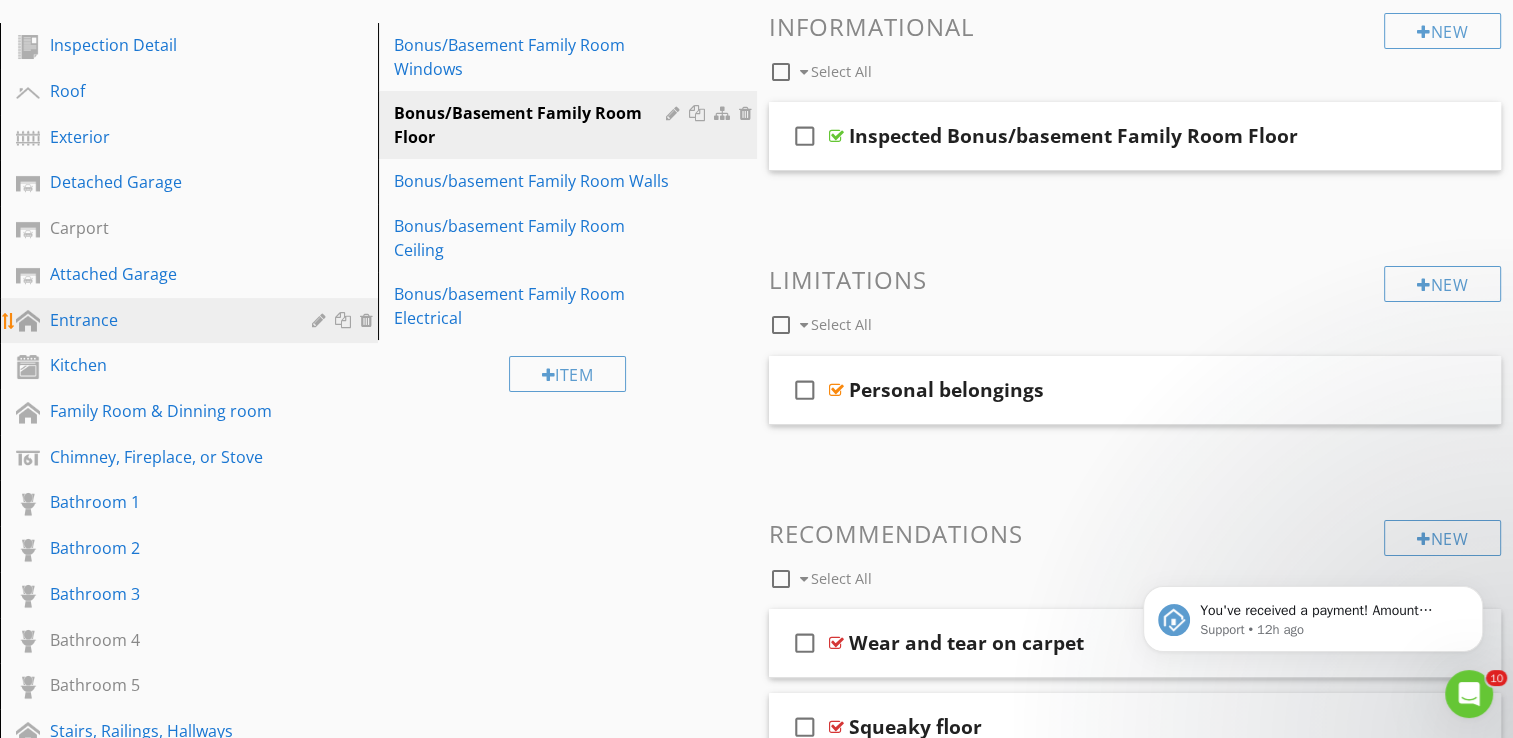 click on "Entrance" at bounding box center [166, 320] 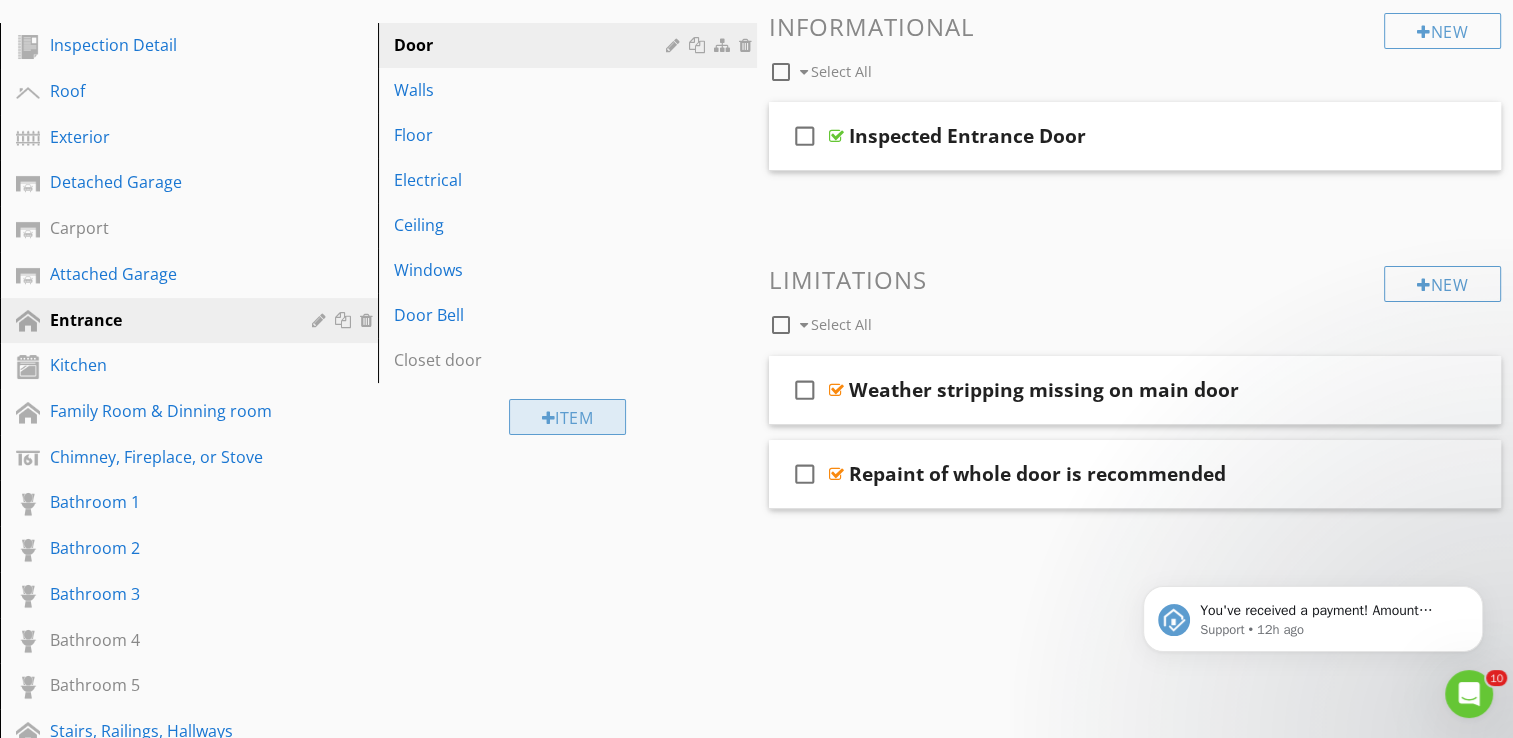 click at bounding box center (549, 418) 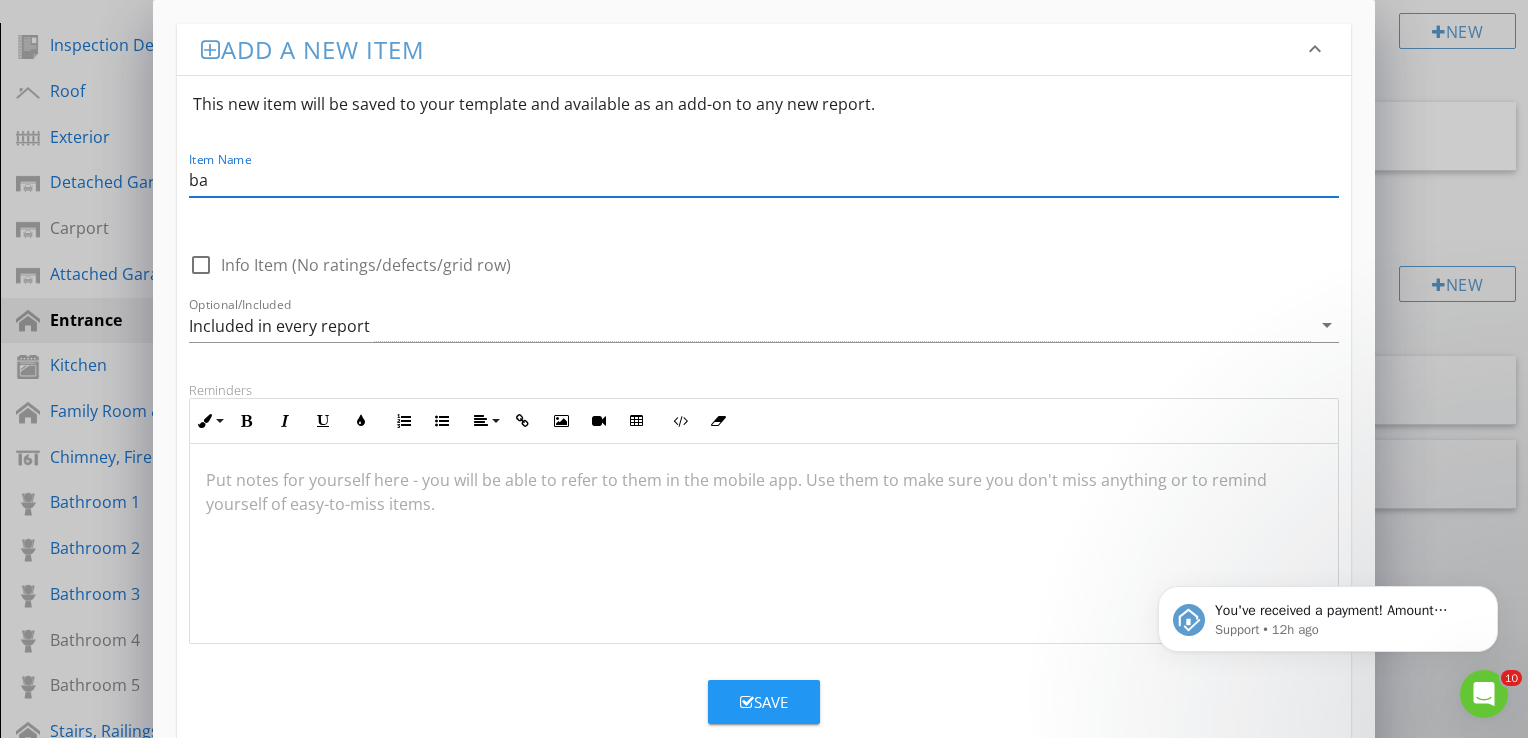type on "b" 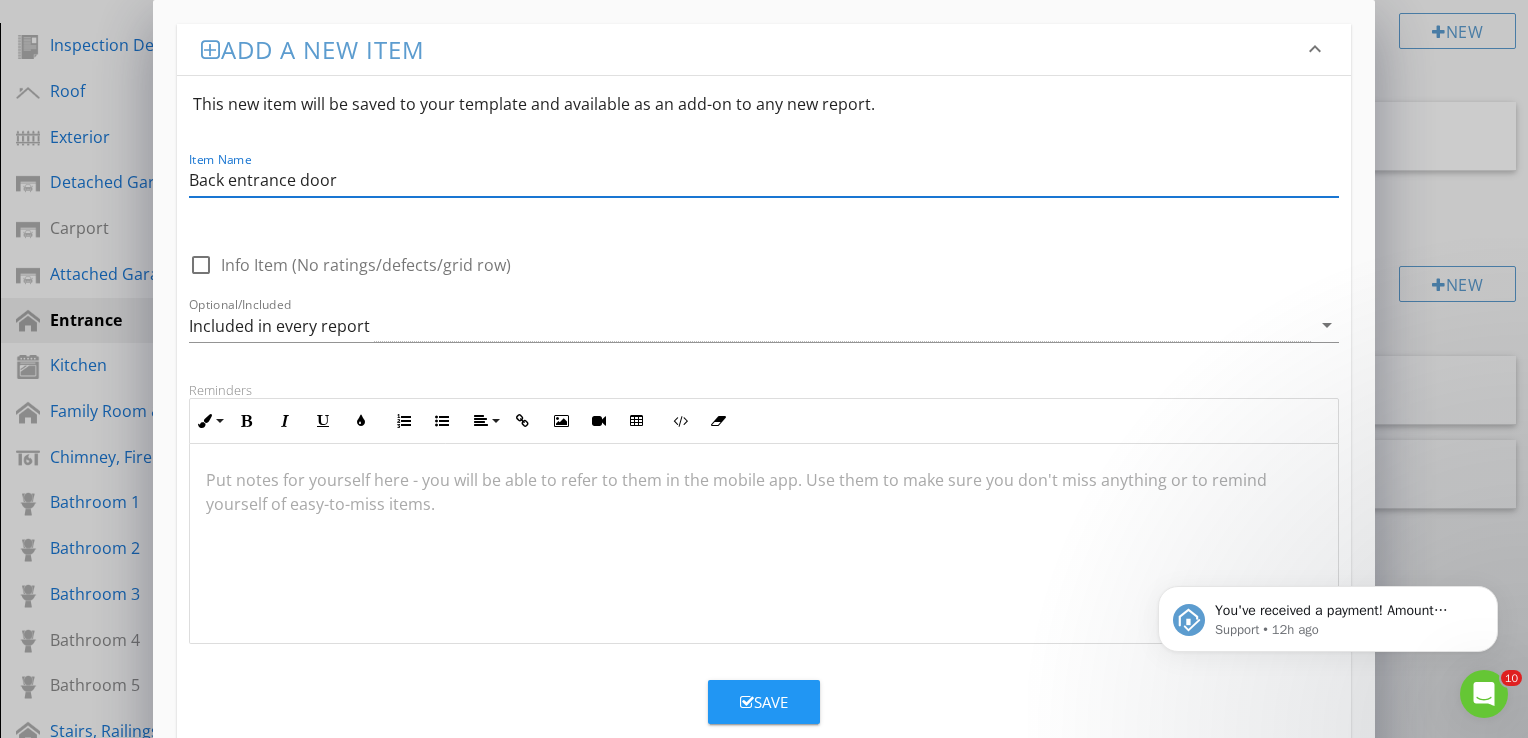 type on "Back entrance door" 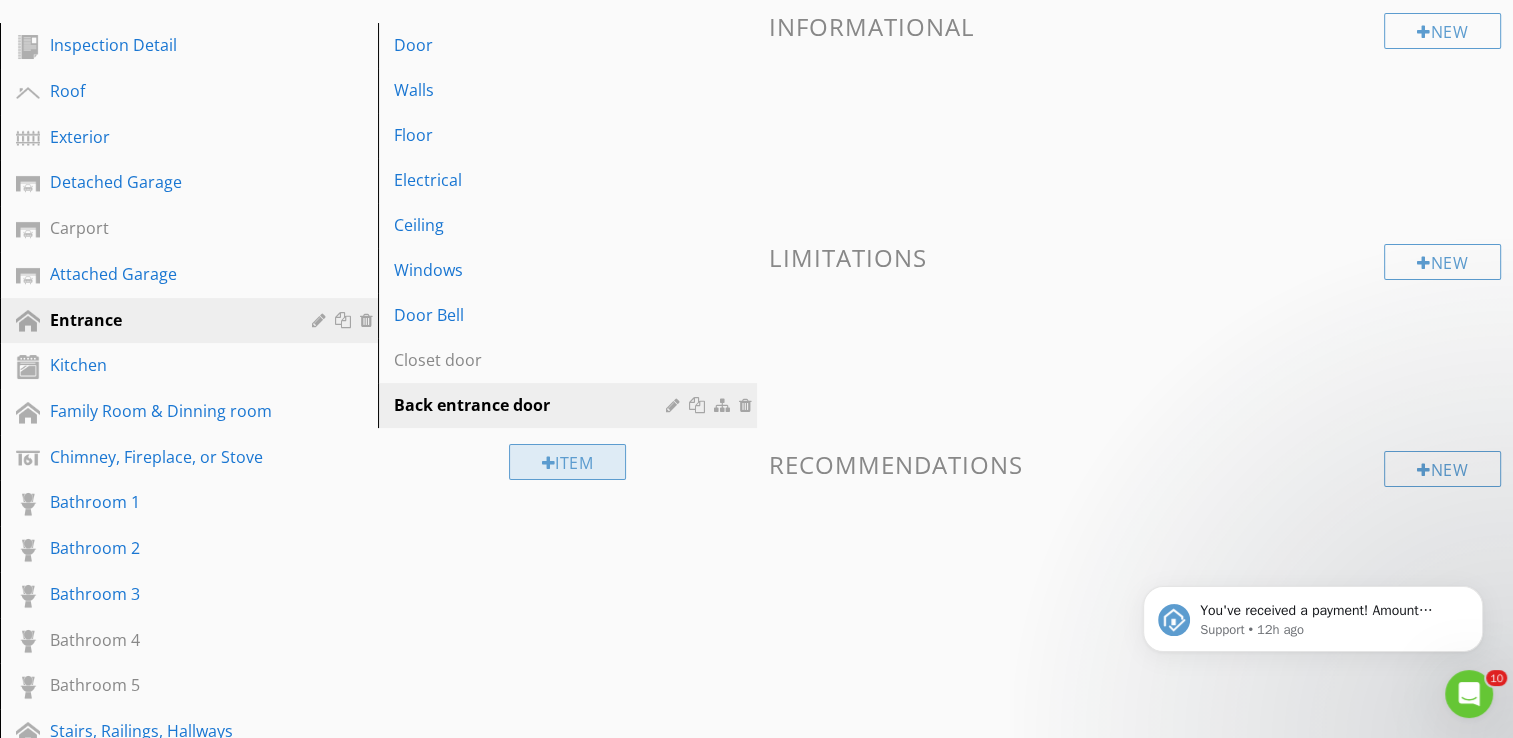 click at bounding box center (549, 463) 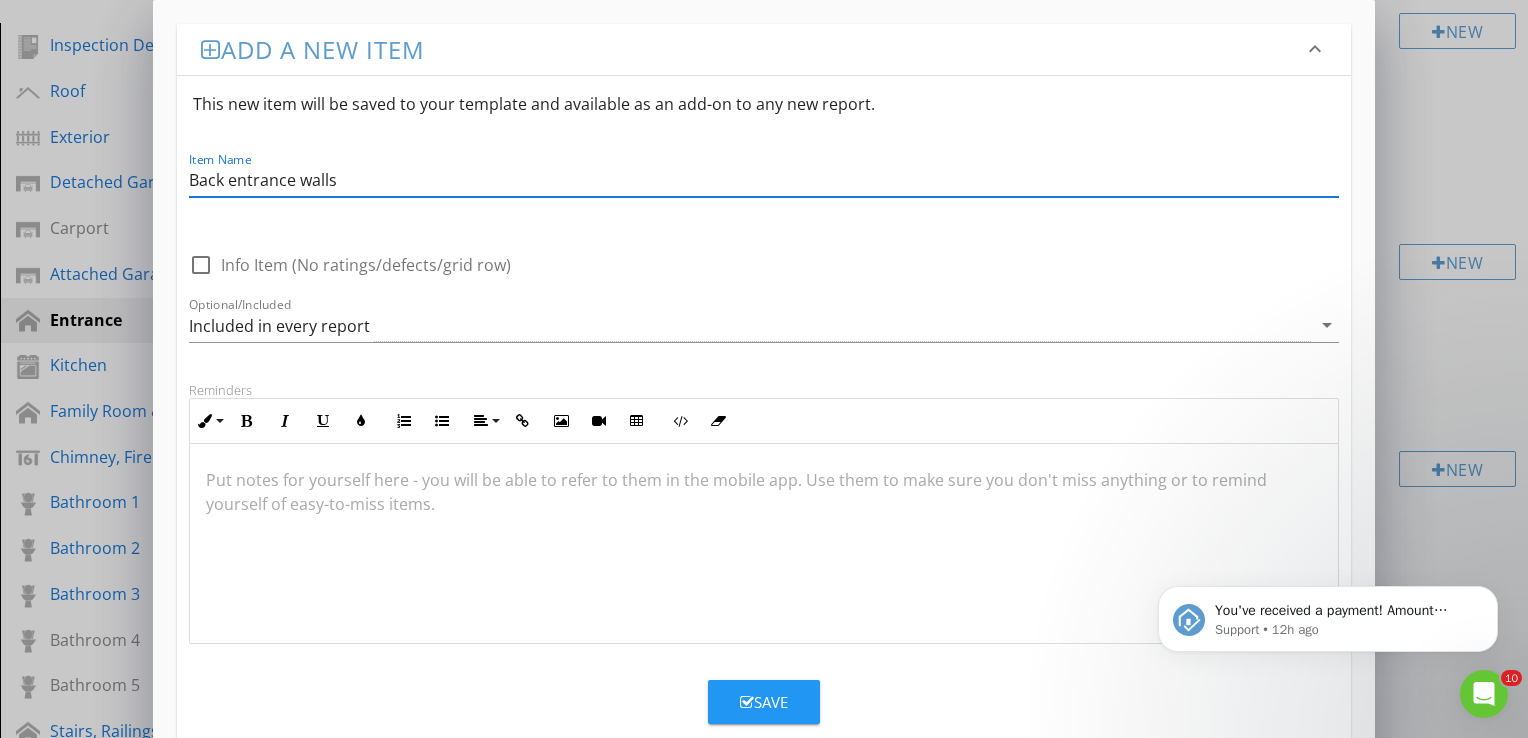 type on "Back entrance walls" 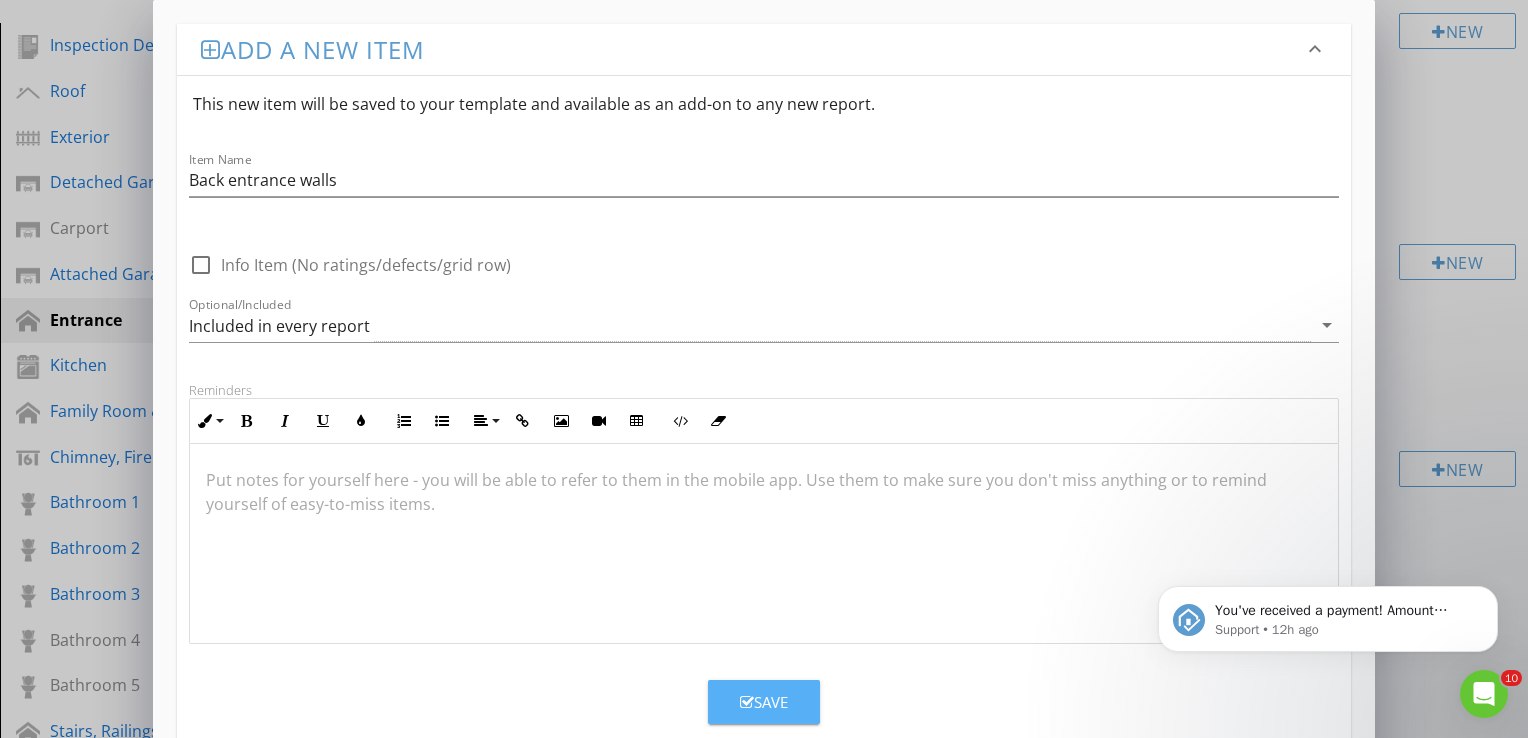 click on "Save" at bounding box center [764, 702] 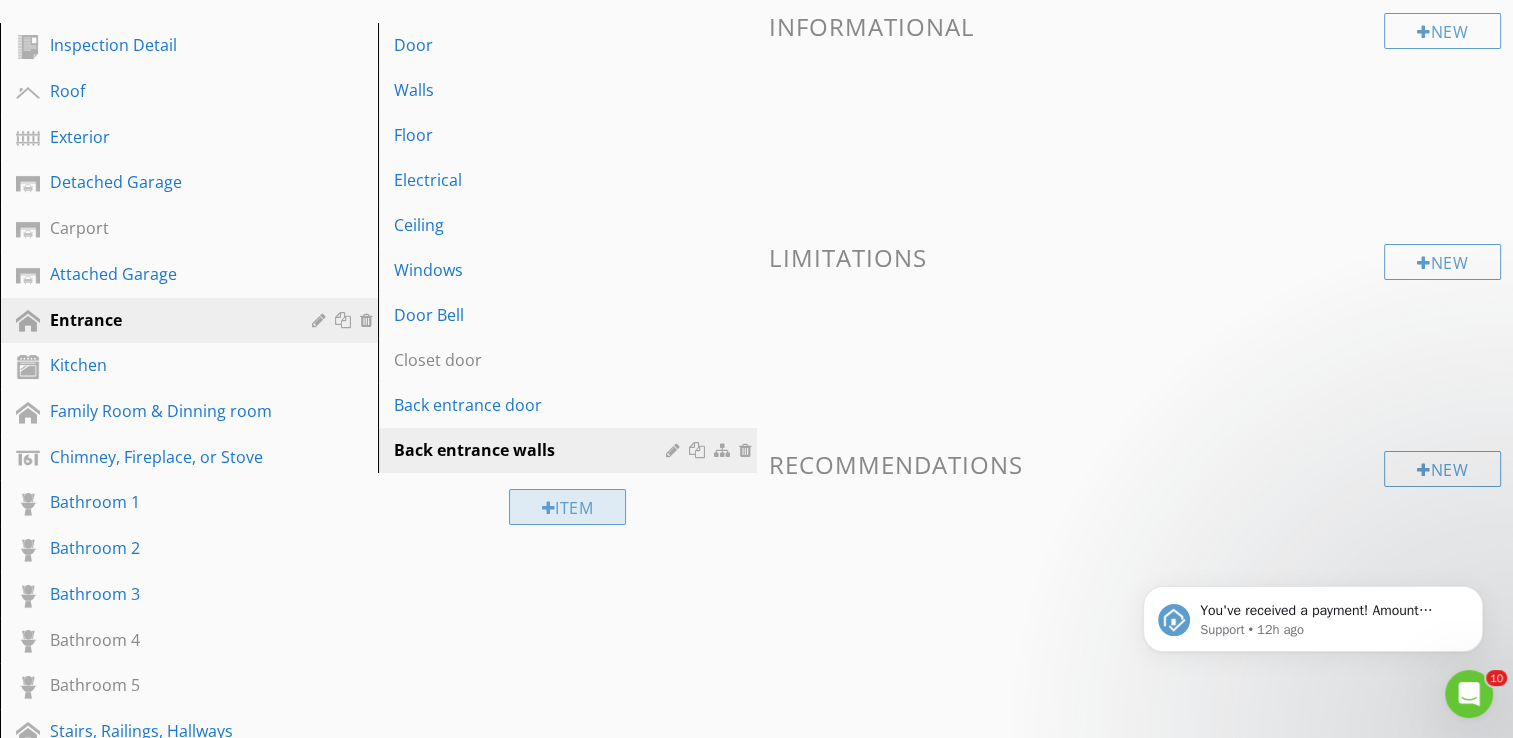 click on "Item" at bounding box center (568, 507) 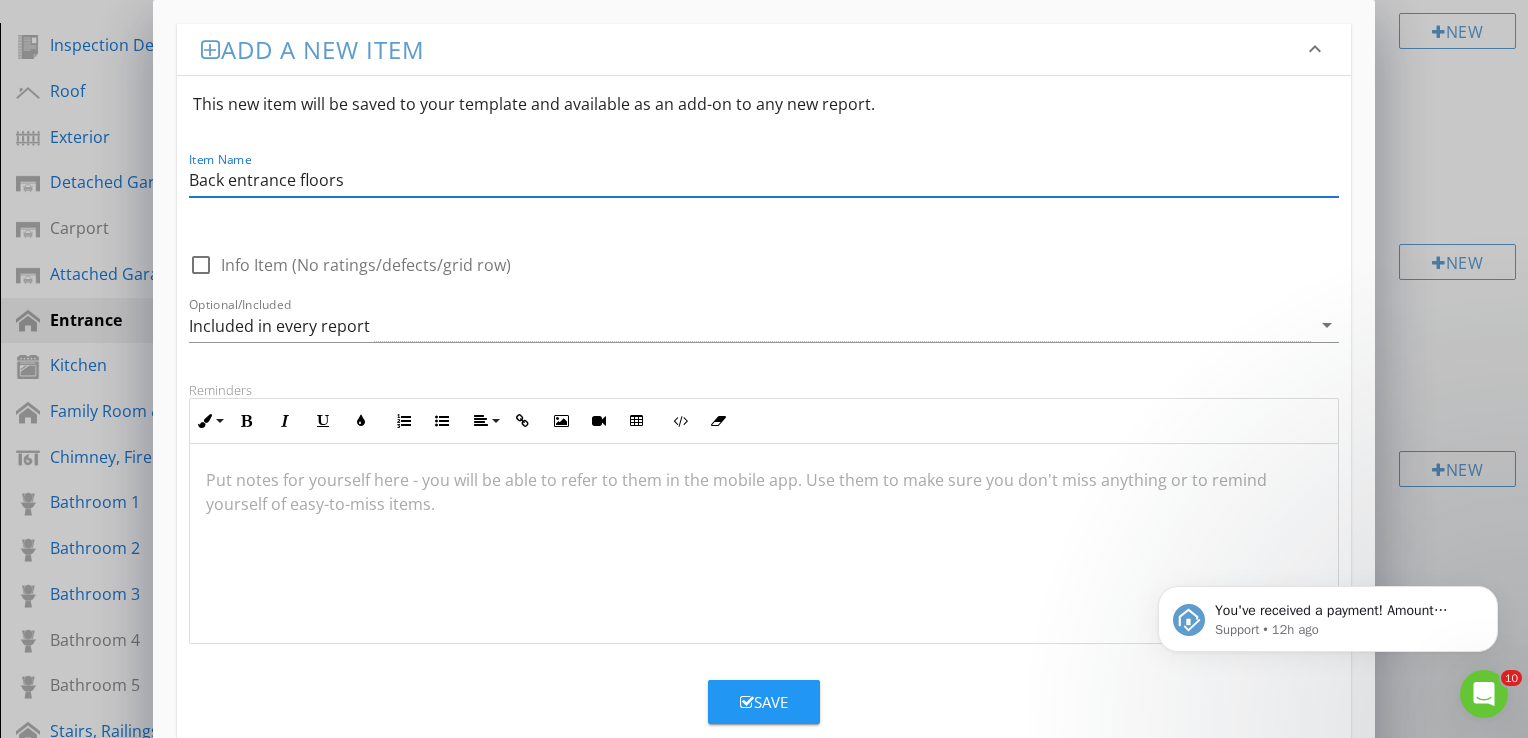 type on "Back entrance floors" 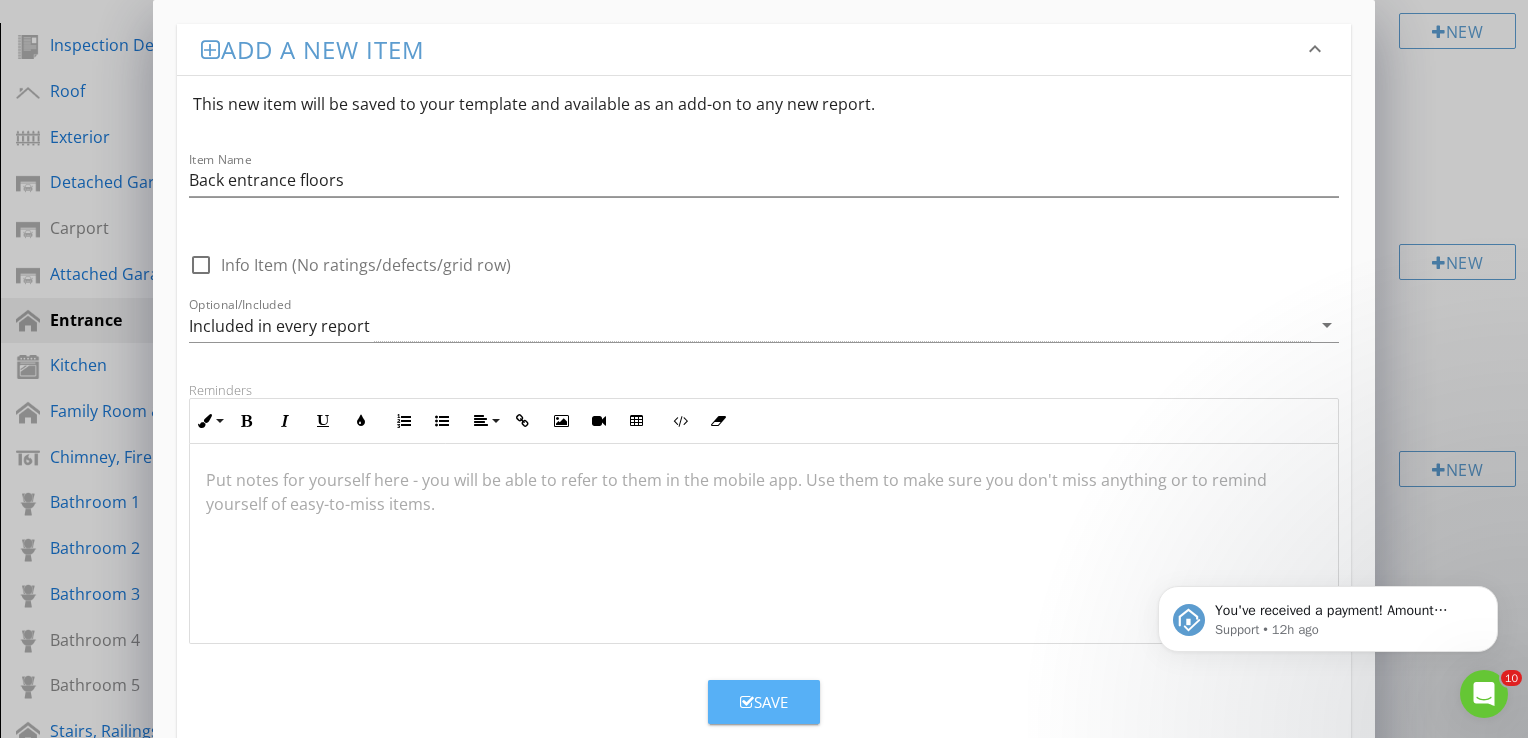 click on "Save" at bounding box center (764, 702) 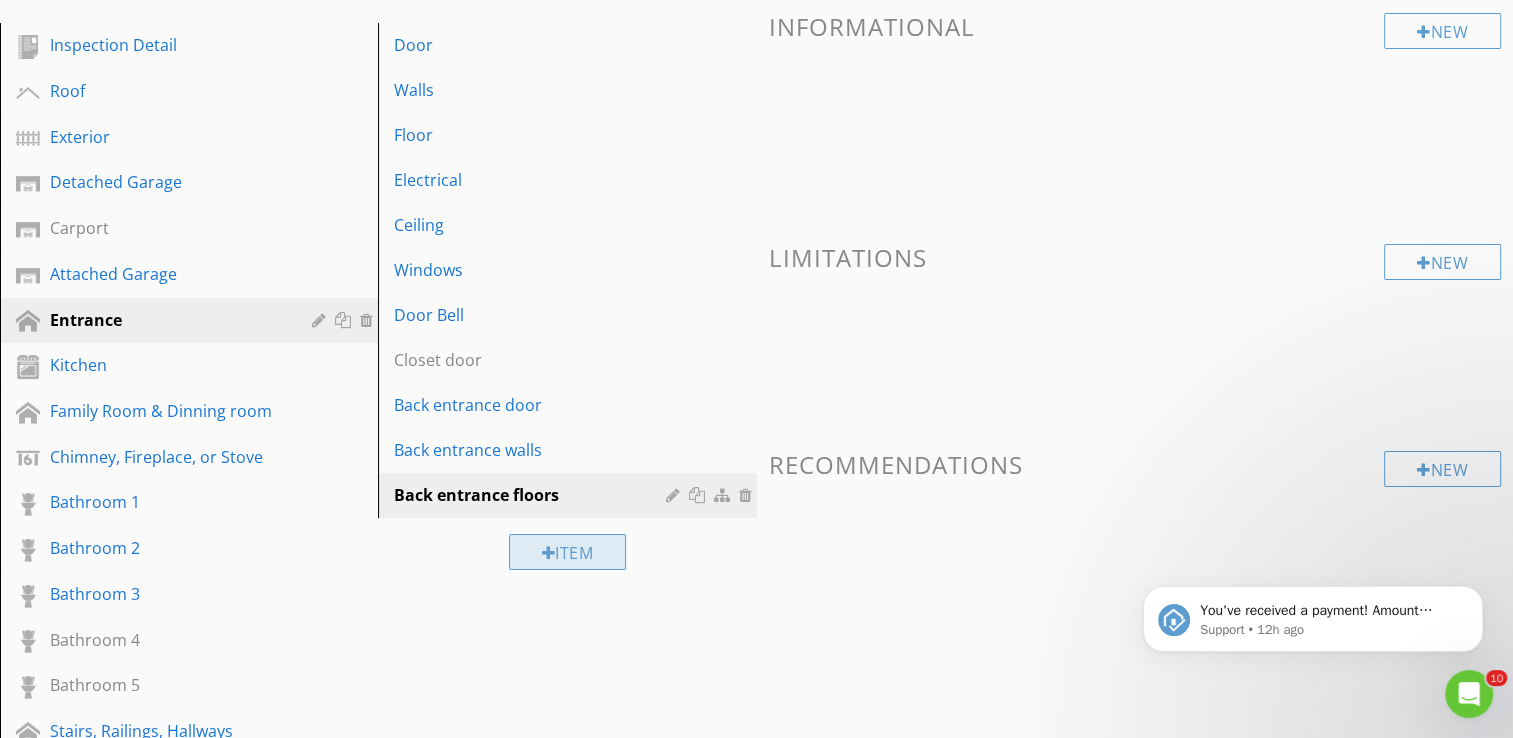 click on "Item" at bounding box center (568, 552) 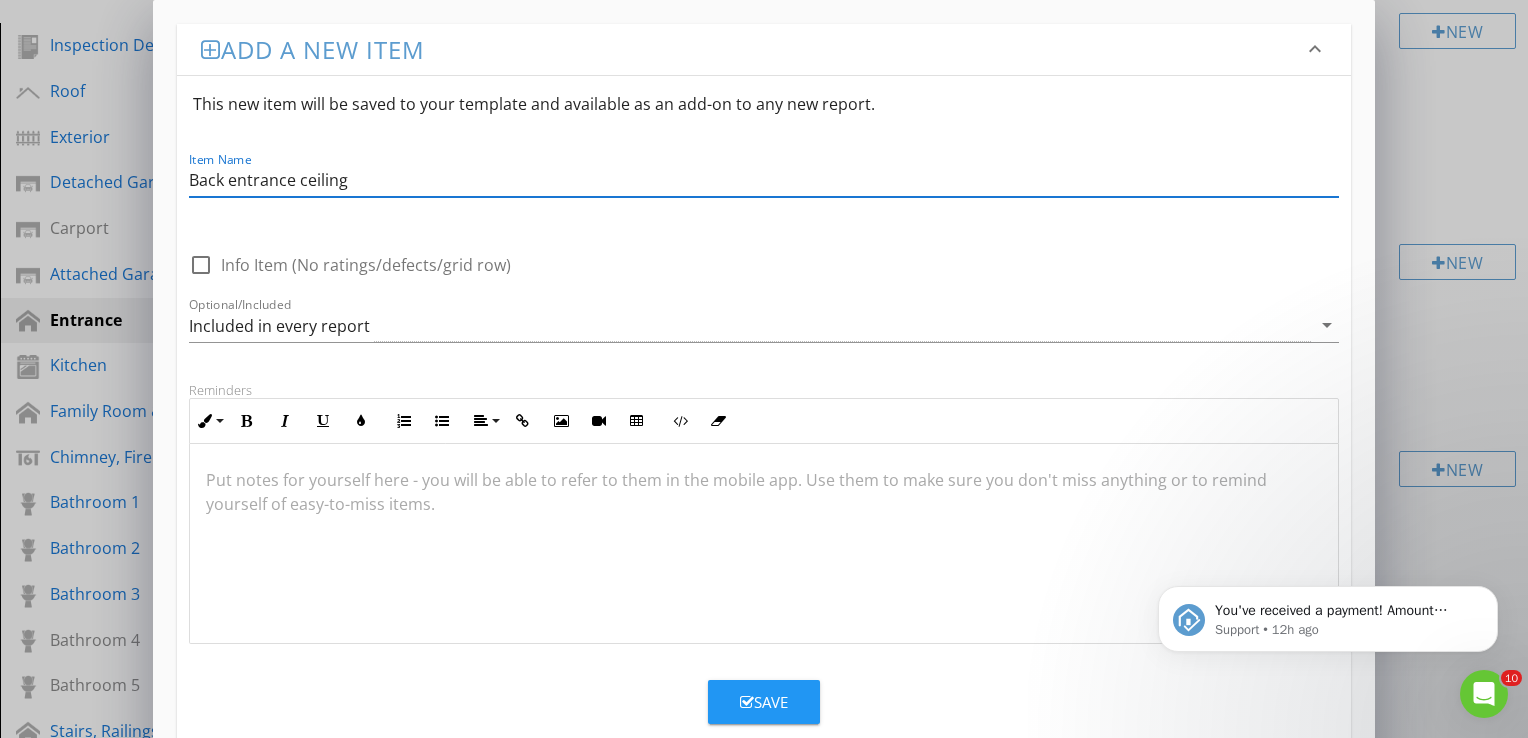 type on "Back entrance ceiling" 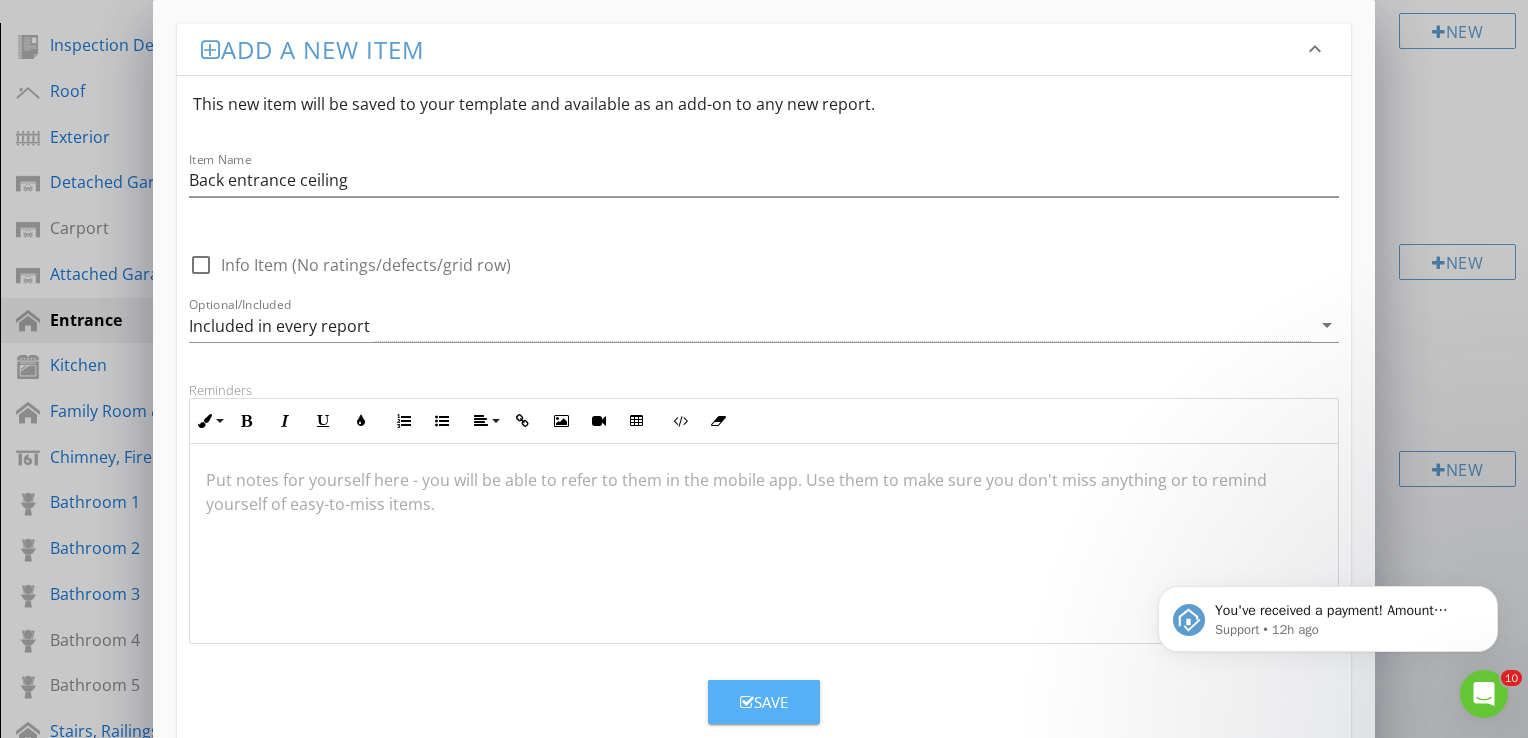 click on "Save" at bounding box center [764, 702] 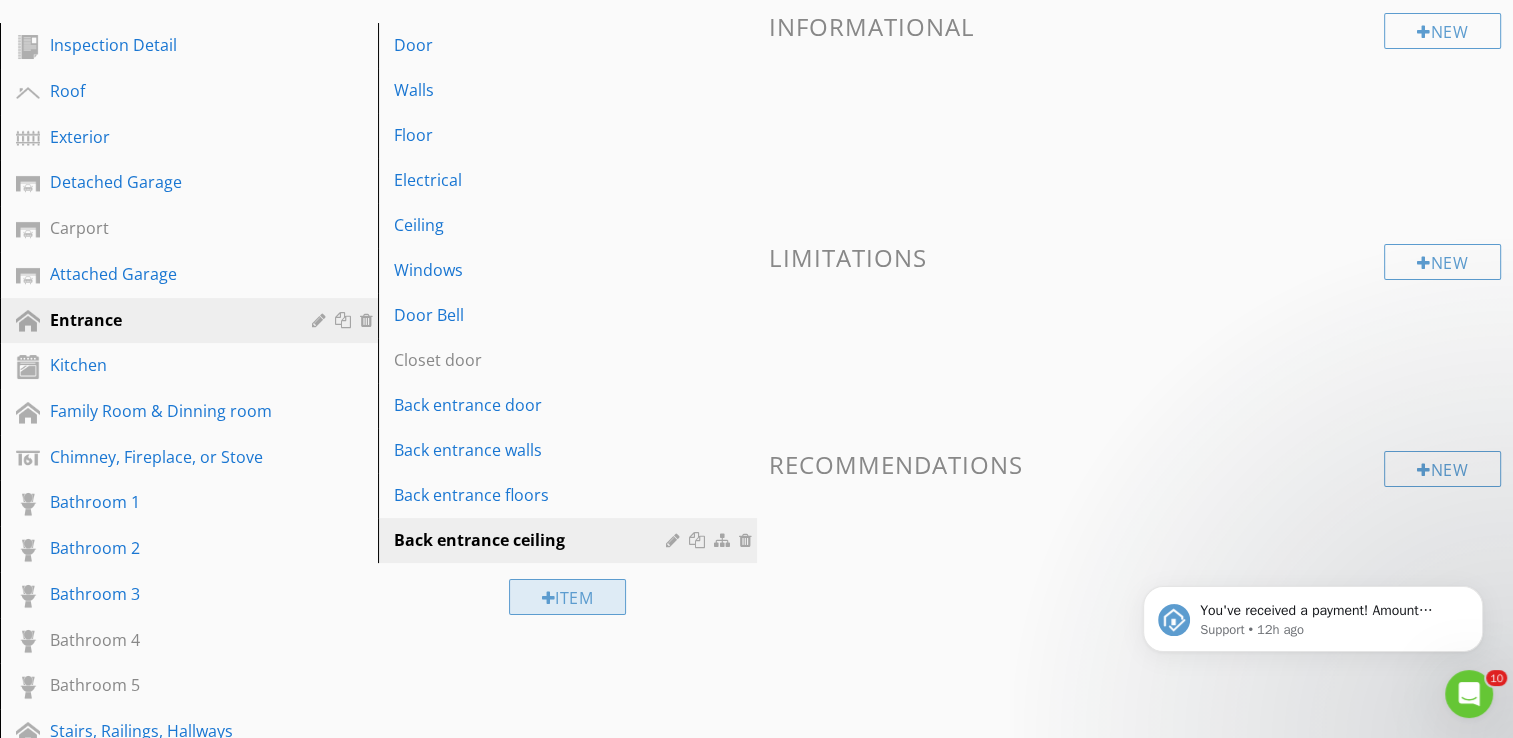 click at bounding box center [549, 598] 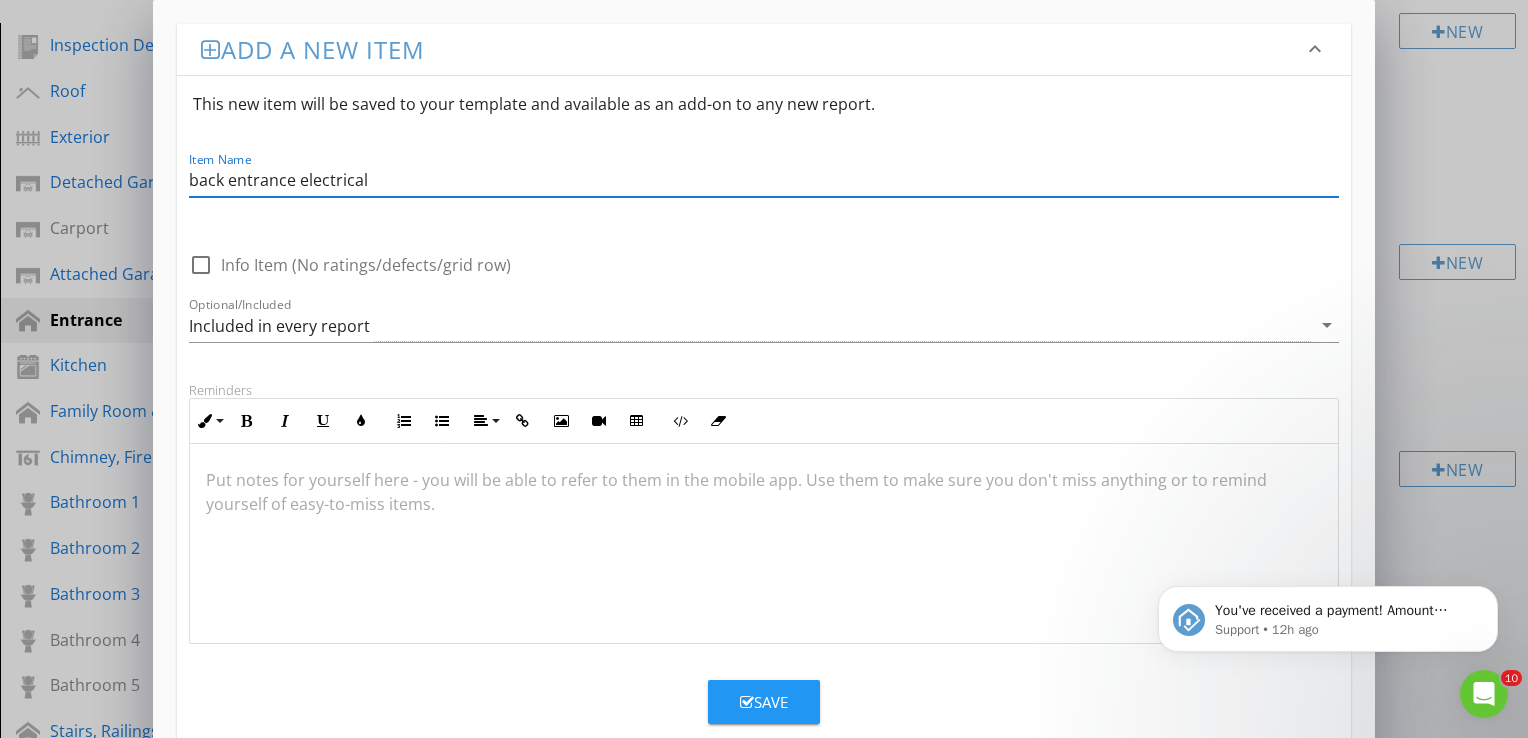 click on "back entrance electrical" at bounding box center [764, 180] 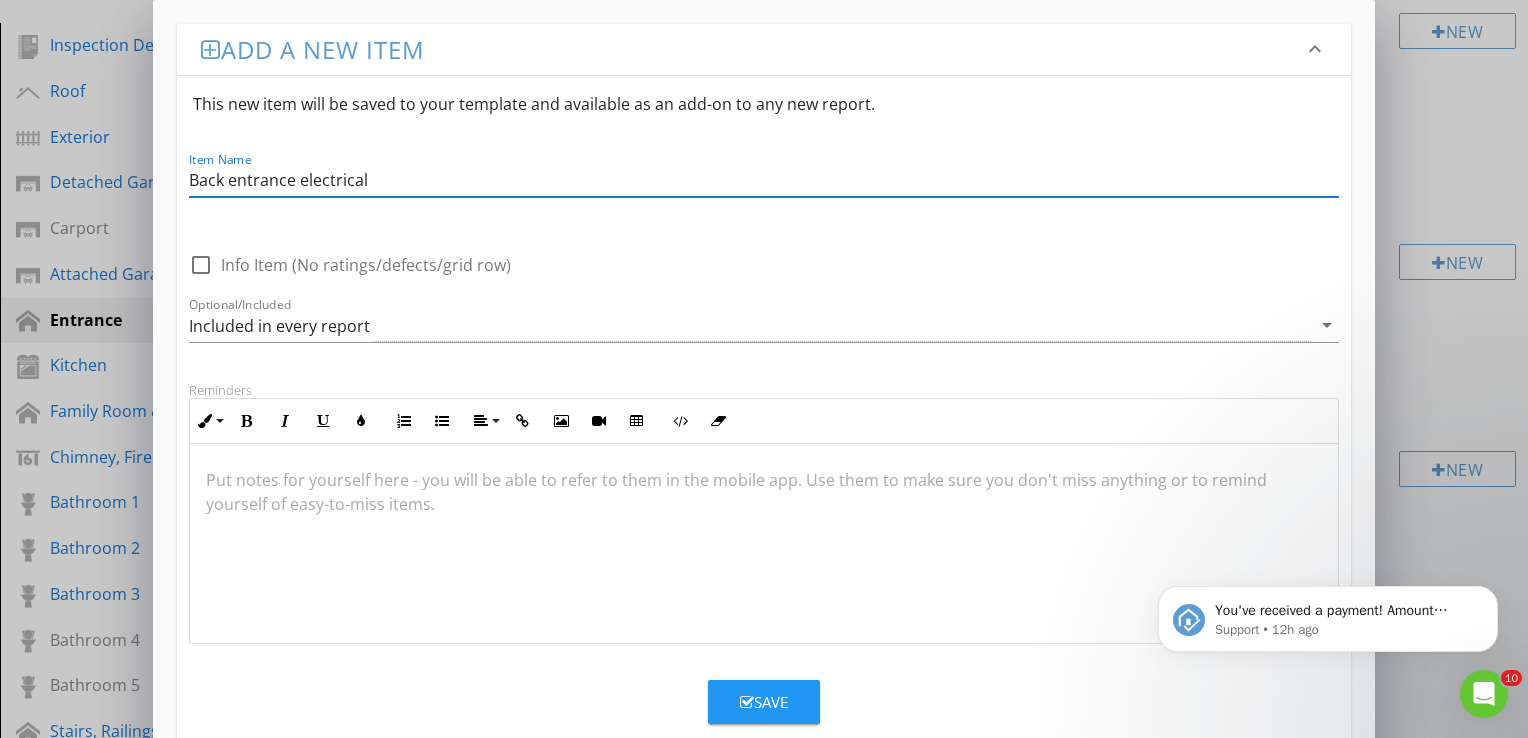 type on "Back entrance electrical" 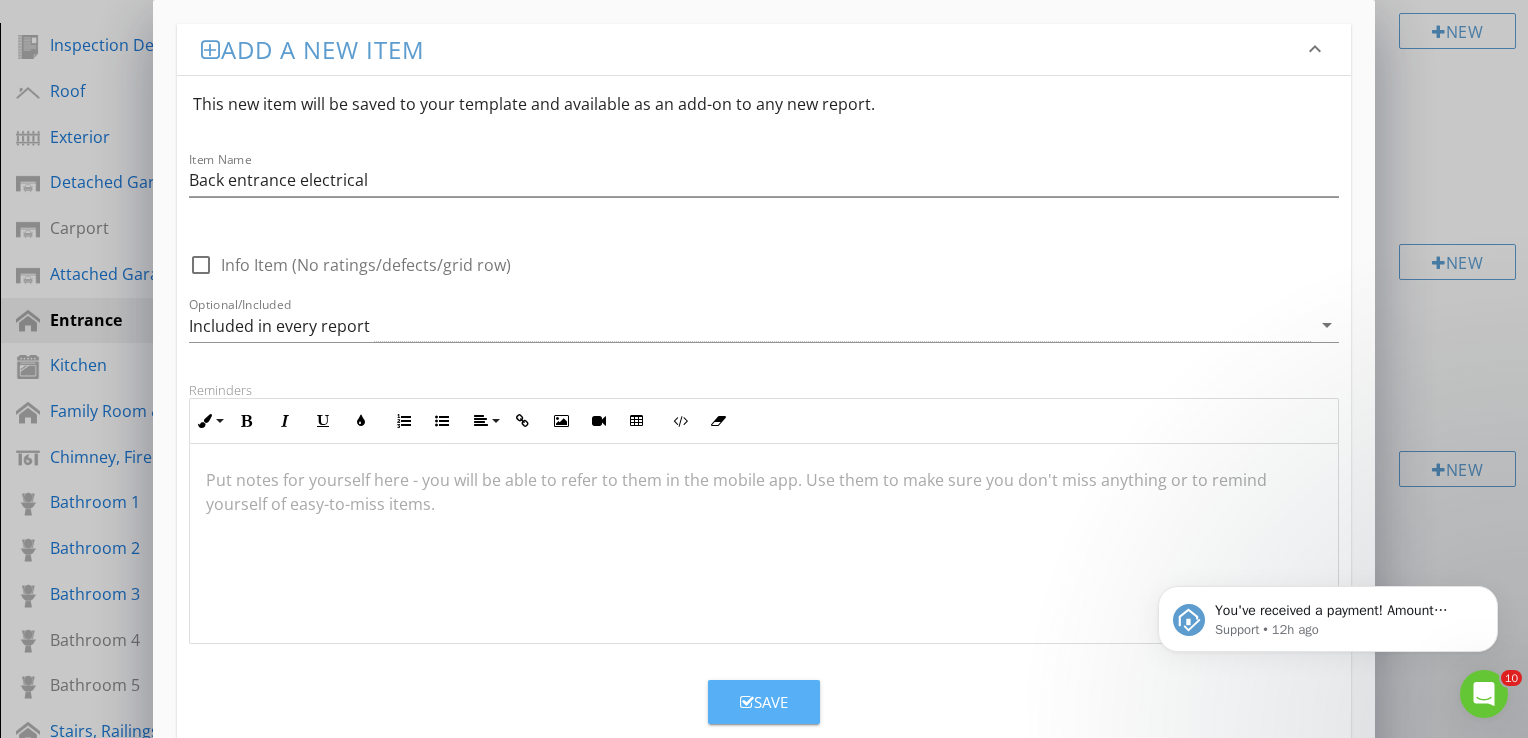 click on "Save" at bounding box center [764, 702] 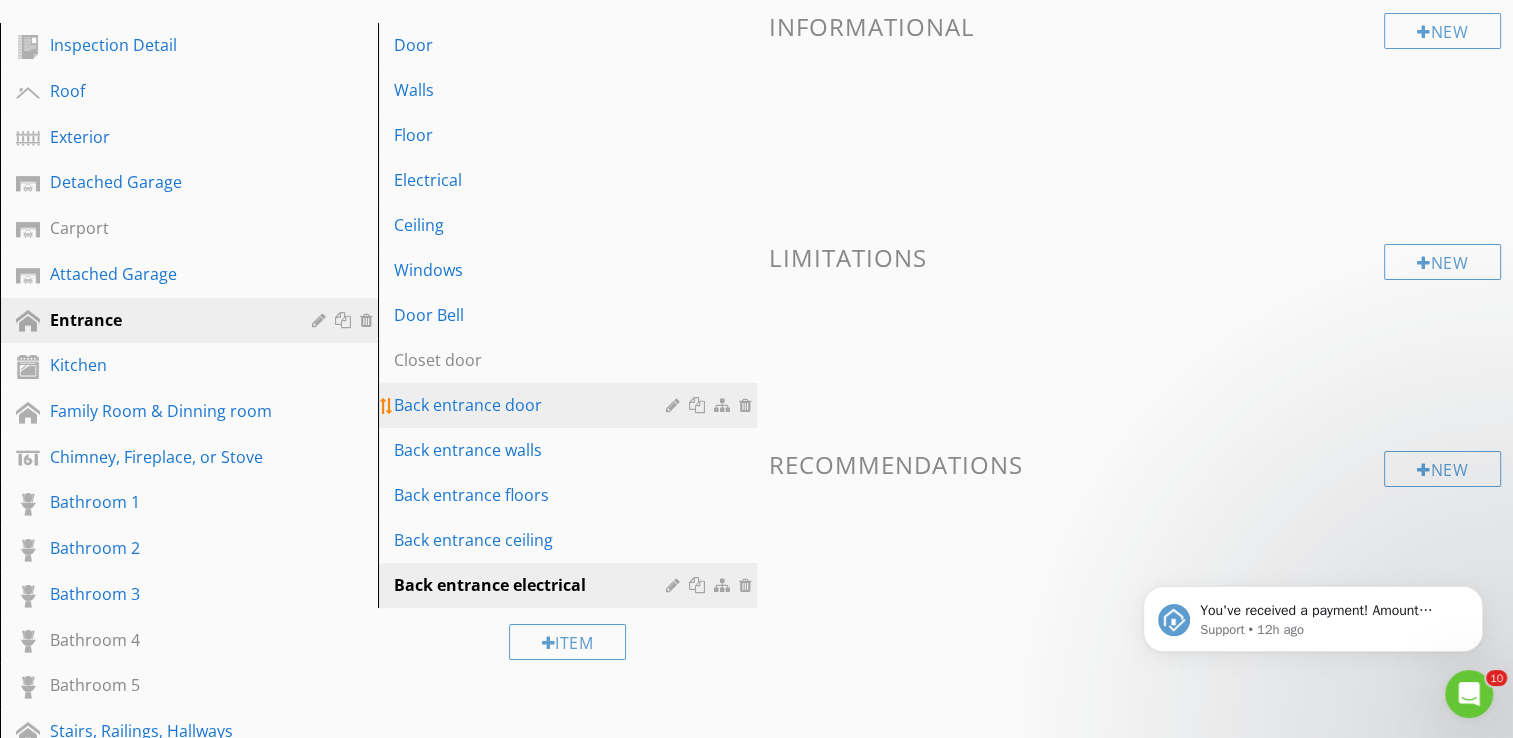click on "Back entrance door" at bounding box center (570, 405) 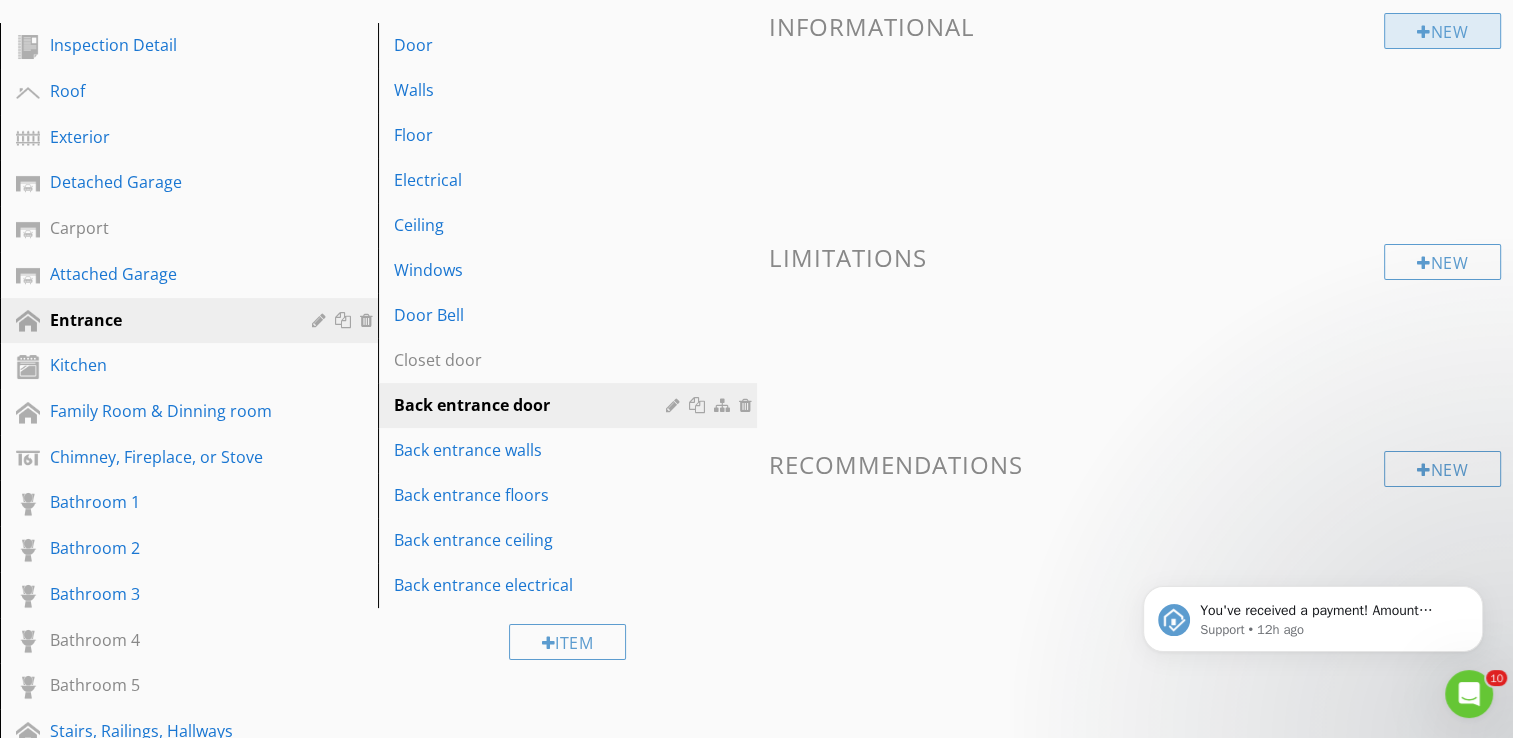 click on "New" at bounding box center (1442, 31) 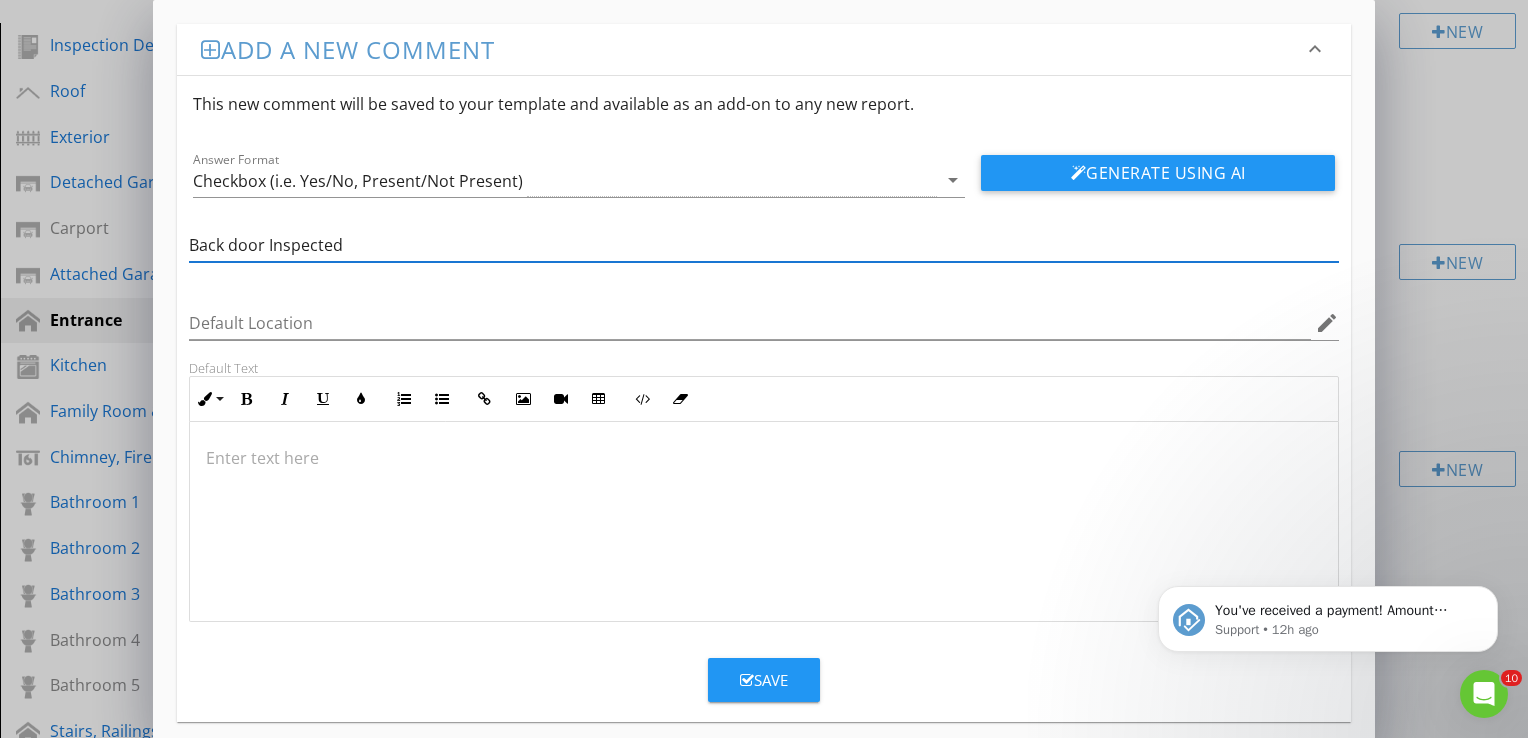 click on "Back door Inspected" at bounding box center (764, 245) 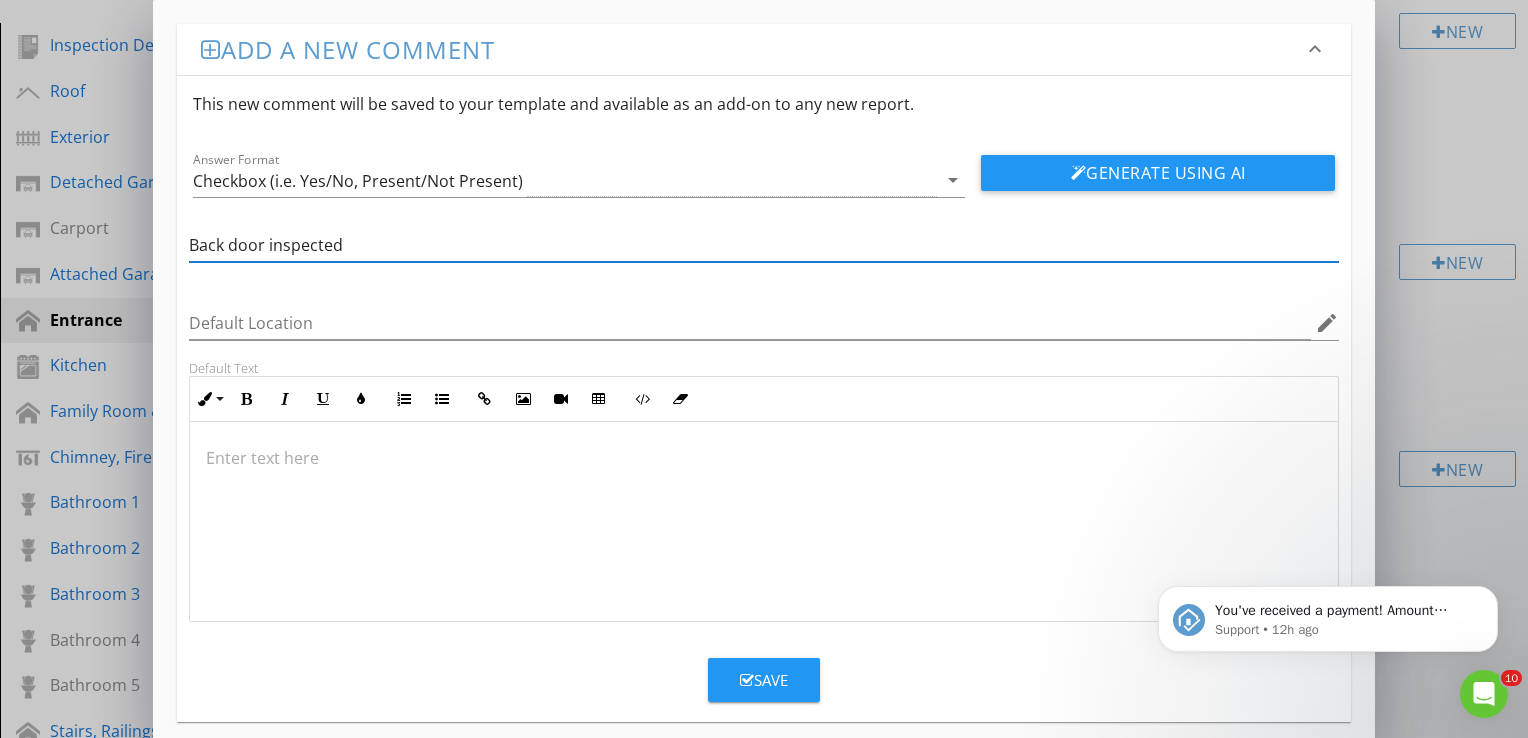 type on "Back door inspected" 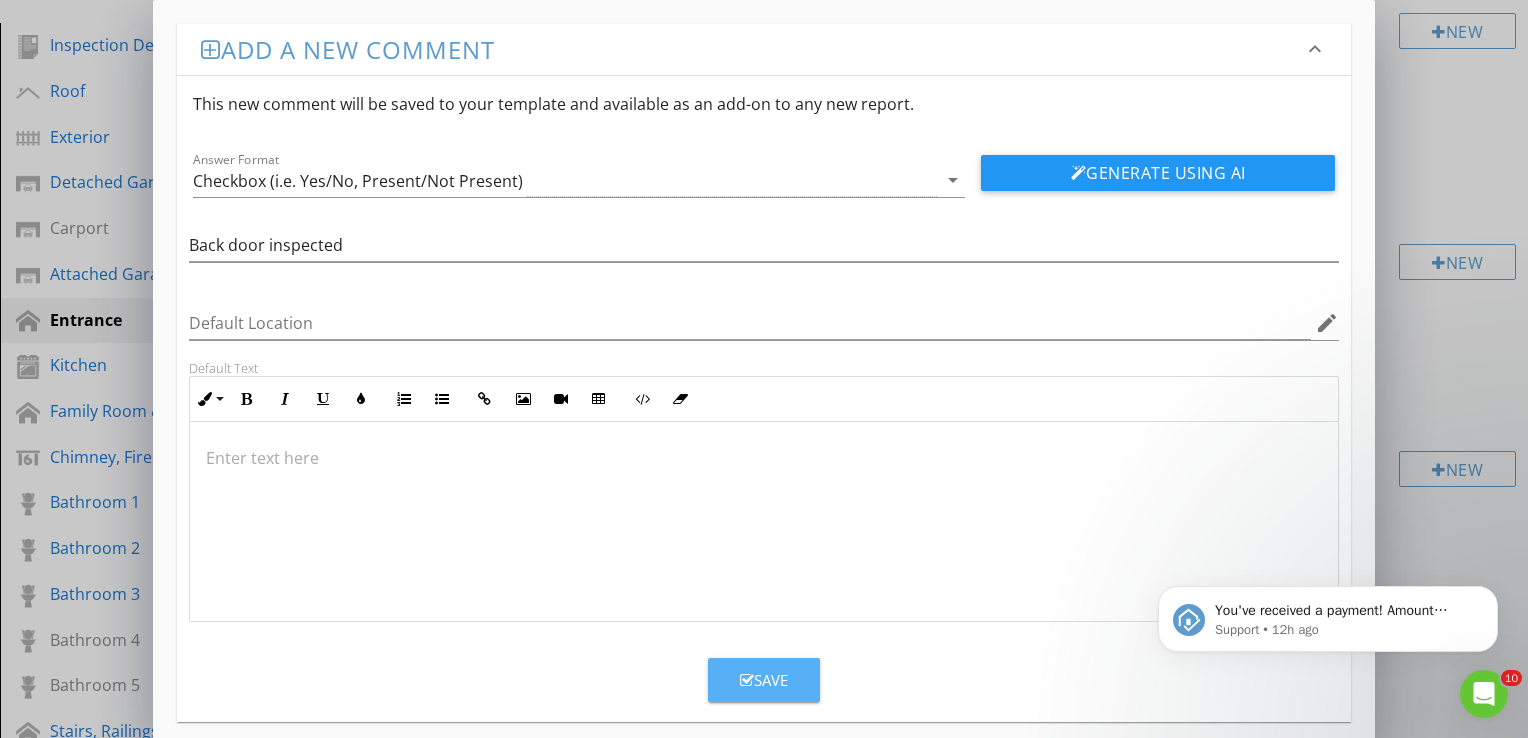click on "Save" at bounding box center [764, 680] 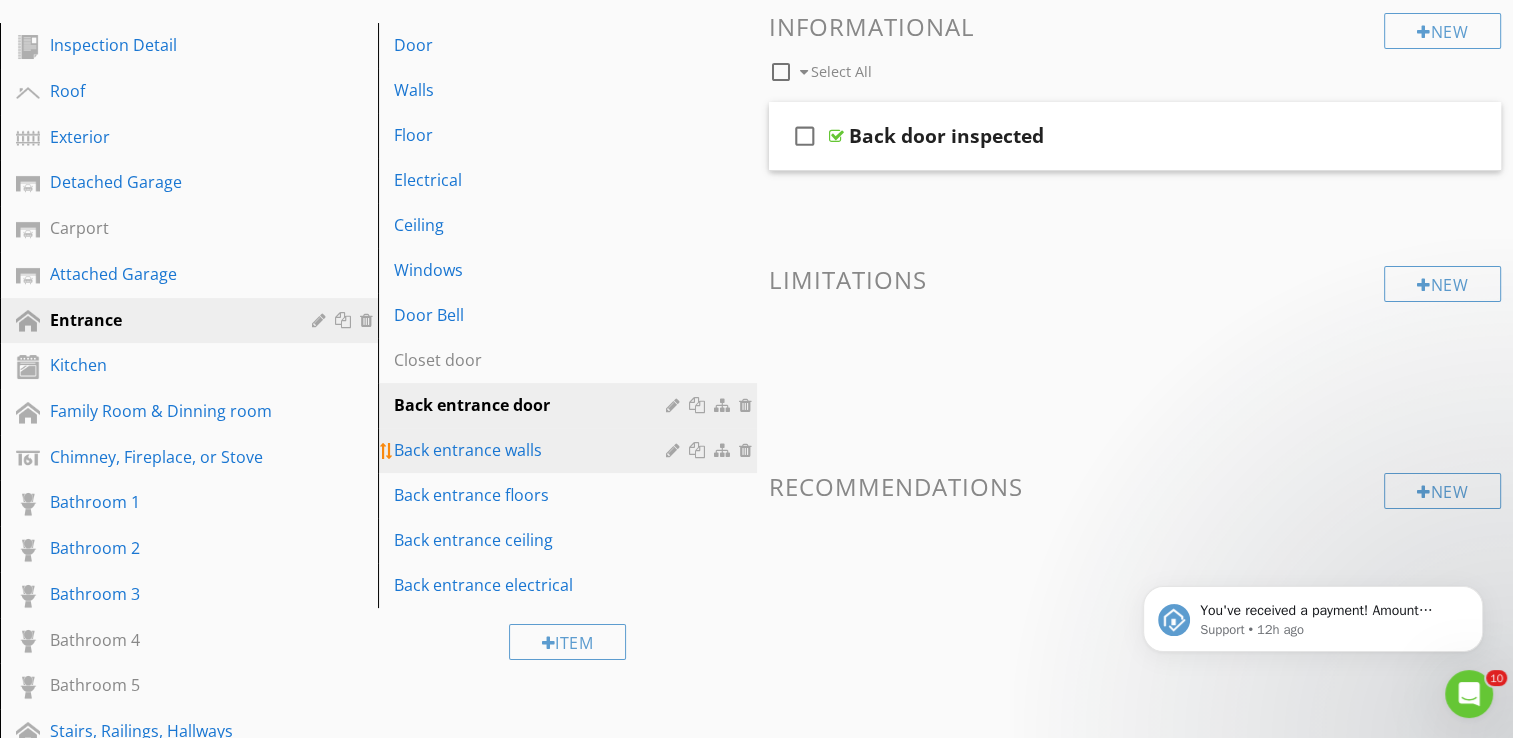 click on "Back entrance walls" at bounding box center (570, 450) 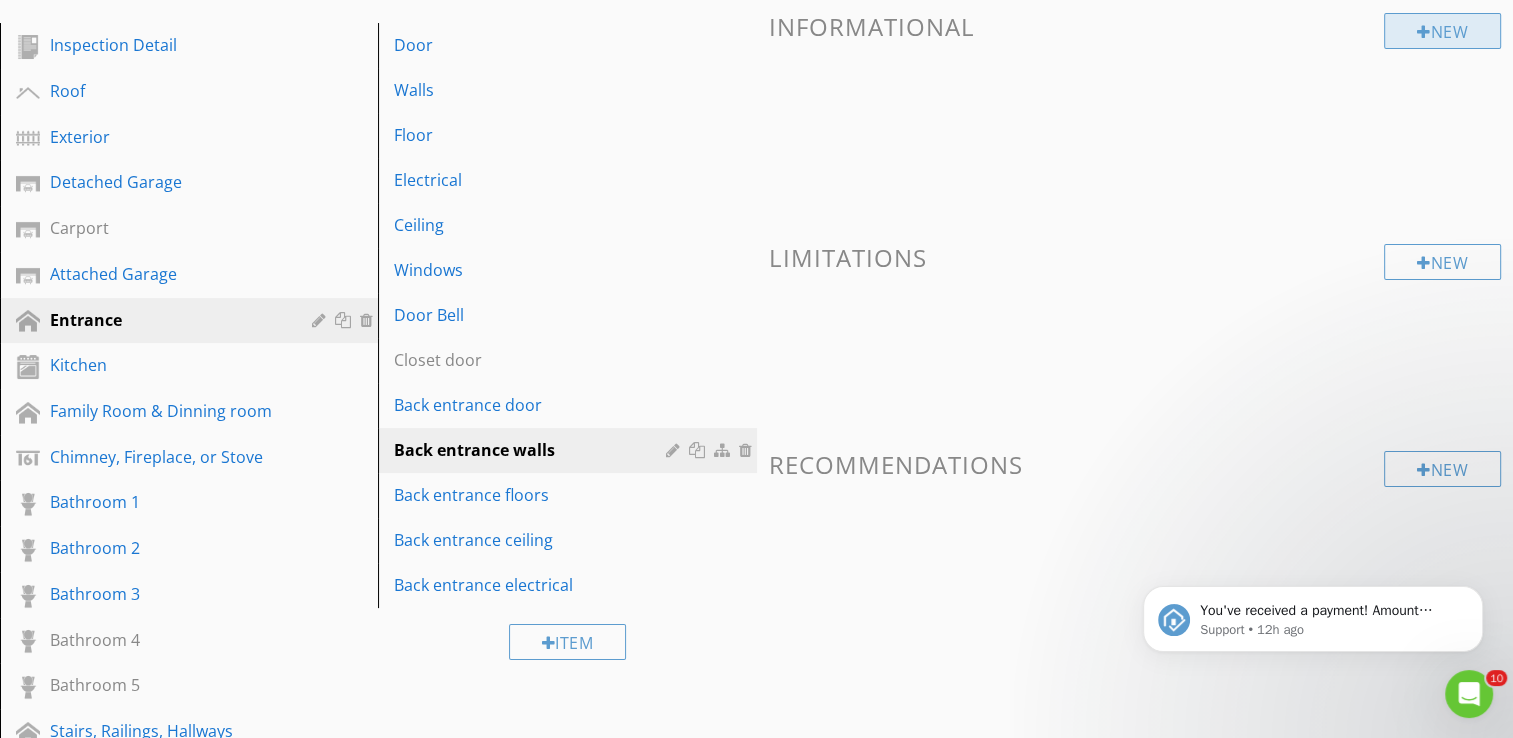 click on "New" at bounding box center (1442, 31) 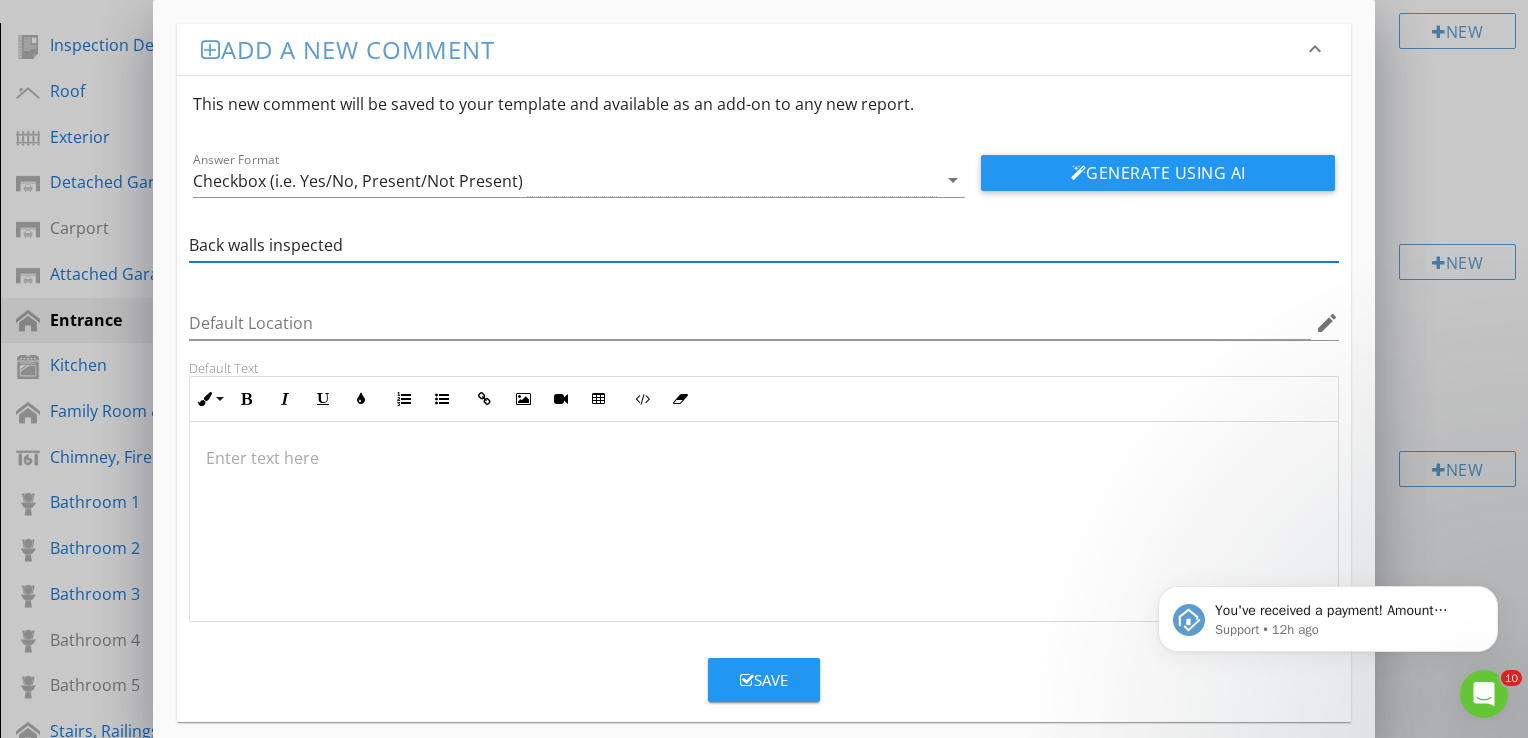 type on "Back walls inspected" 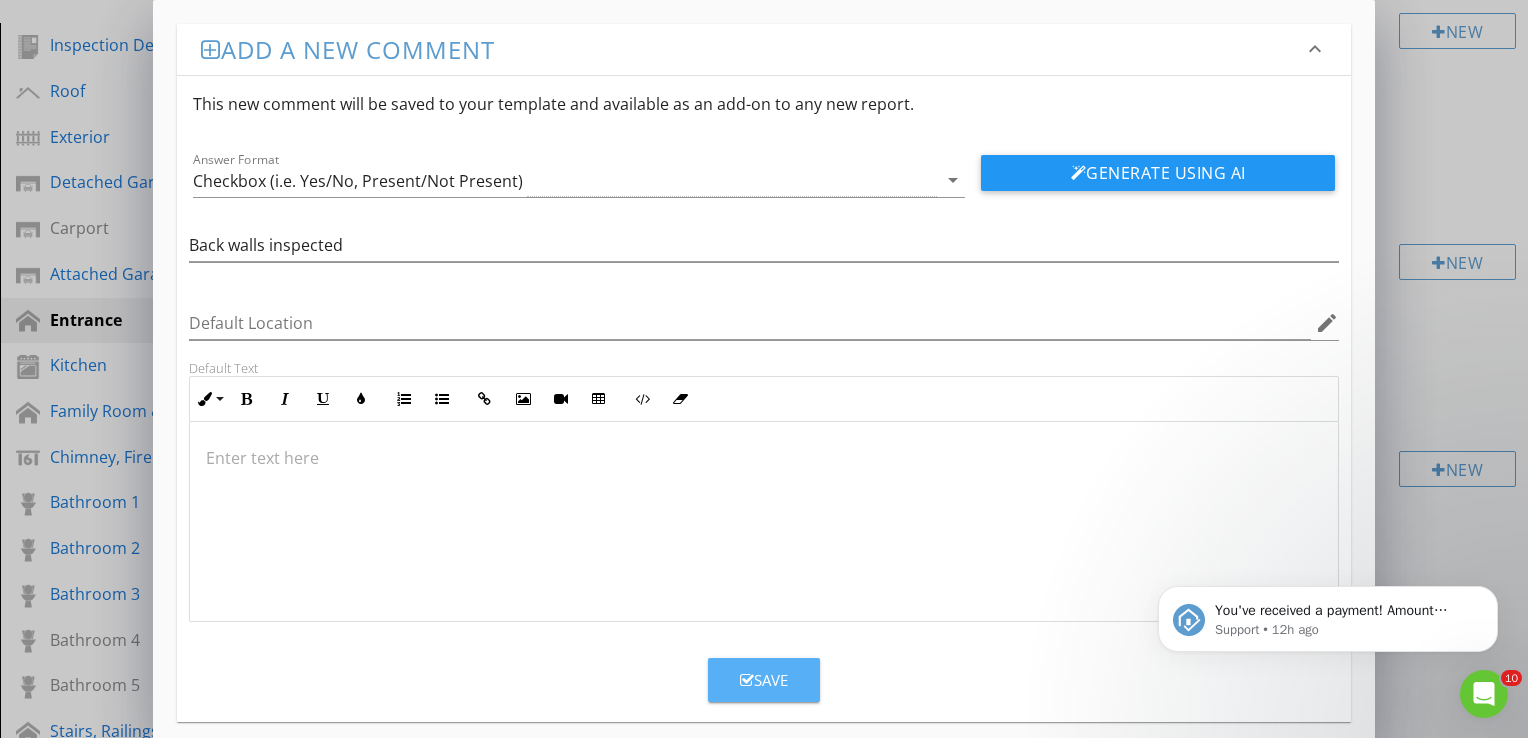 click on "Save" at bounding box center (764, 680) 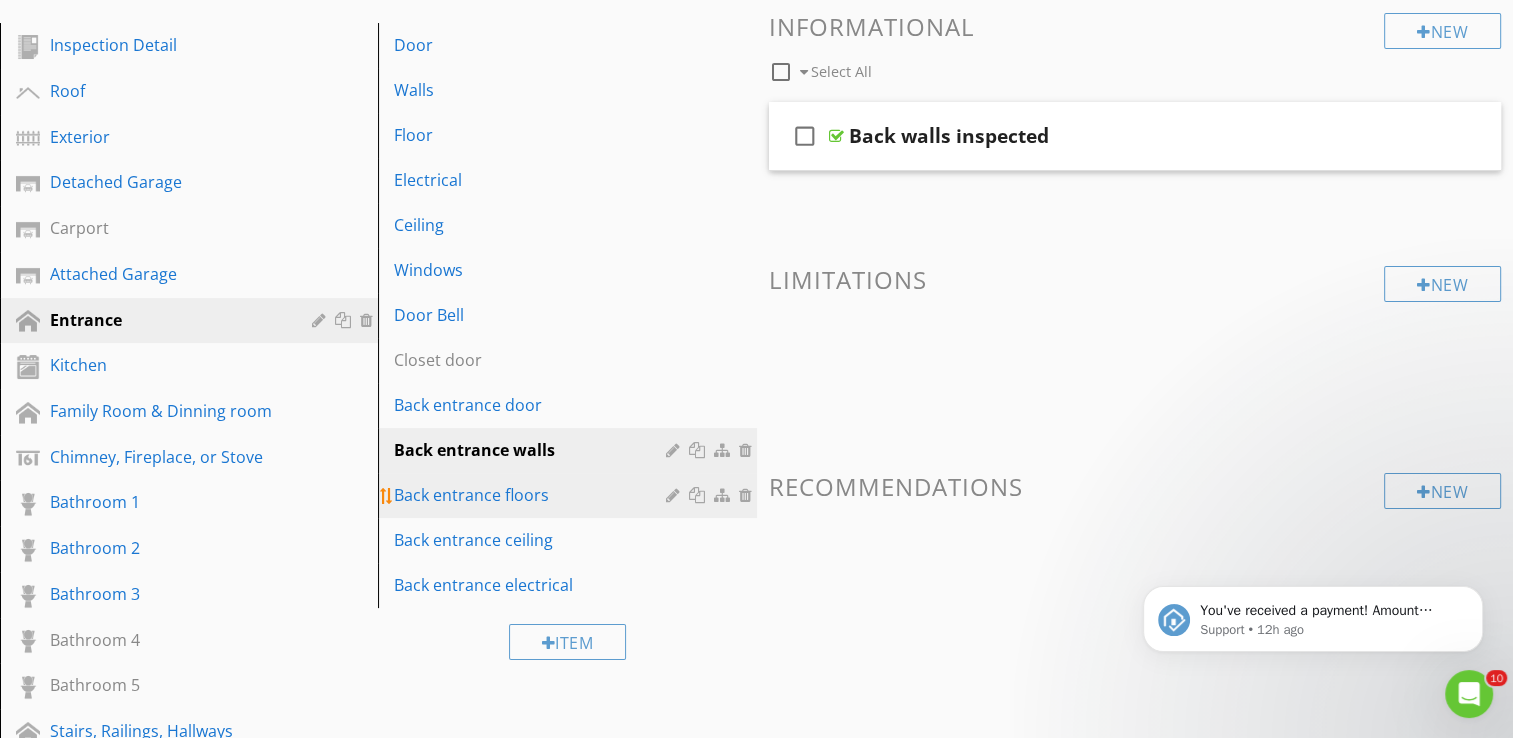 click on "Back entrance floors" at bounding box center [532, 495] 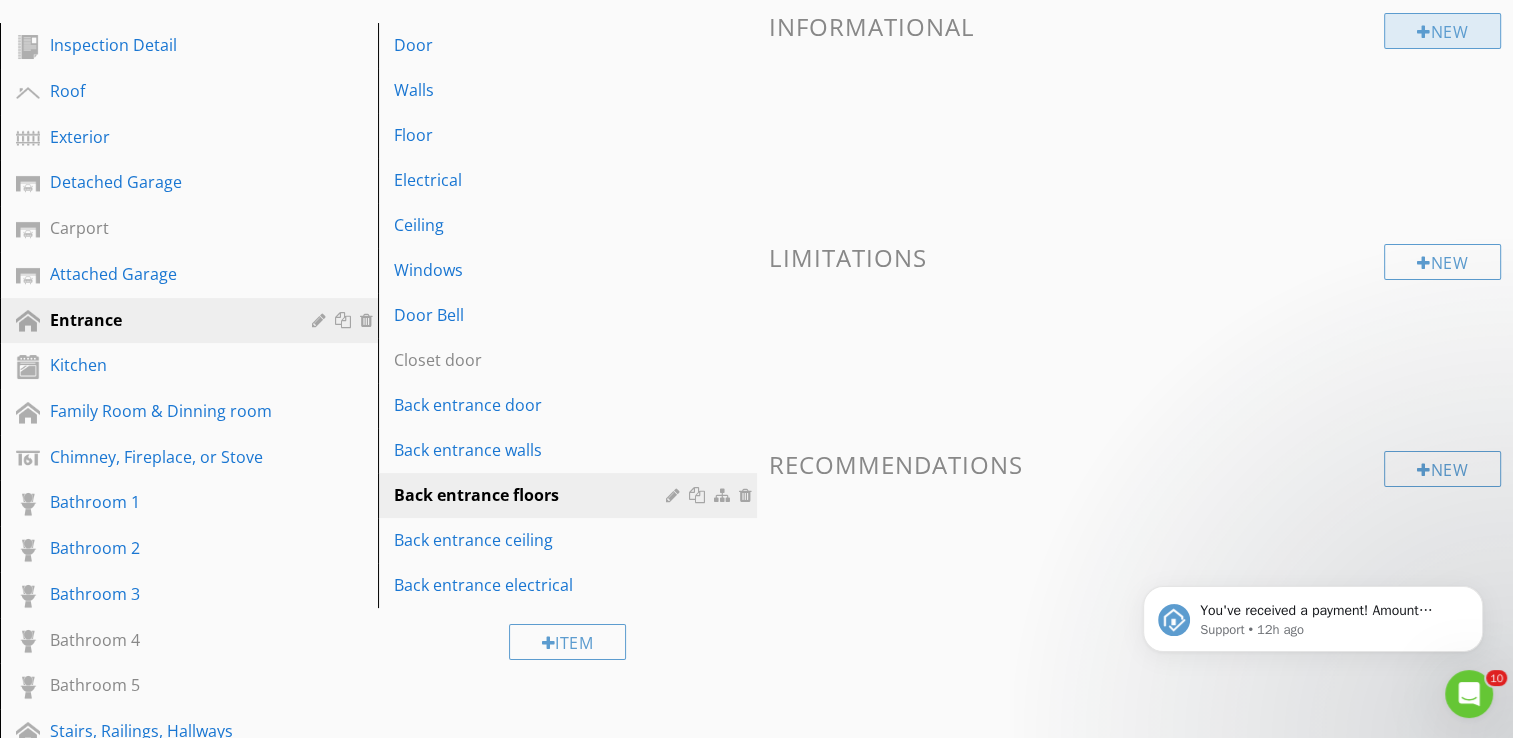 click on "New" at bounding box center (1442, 31) 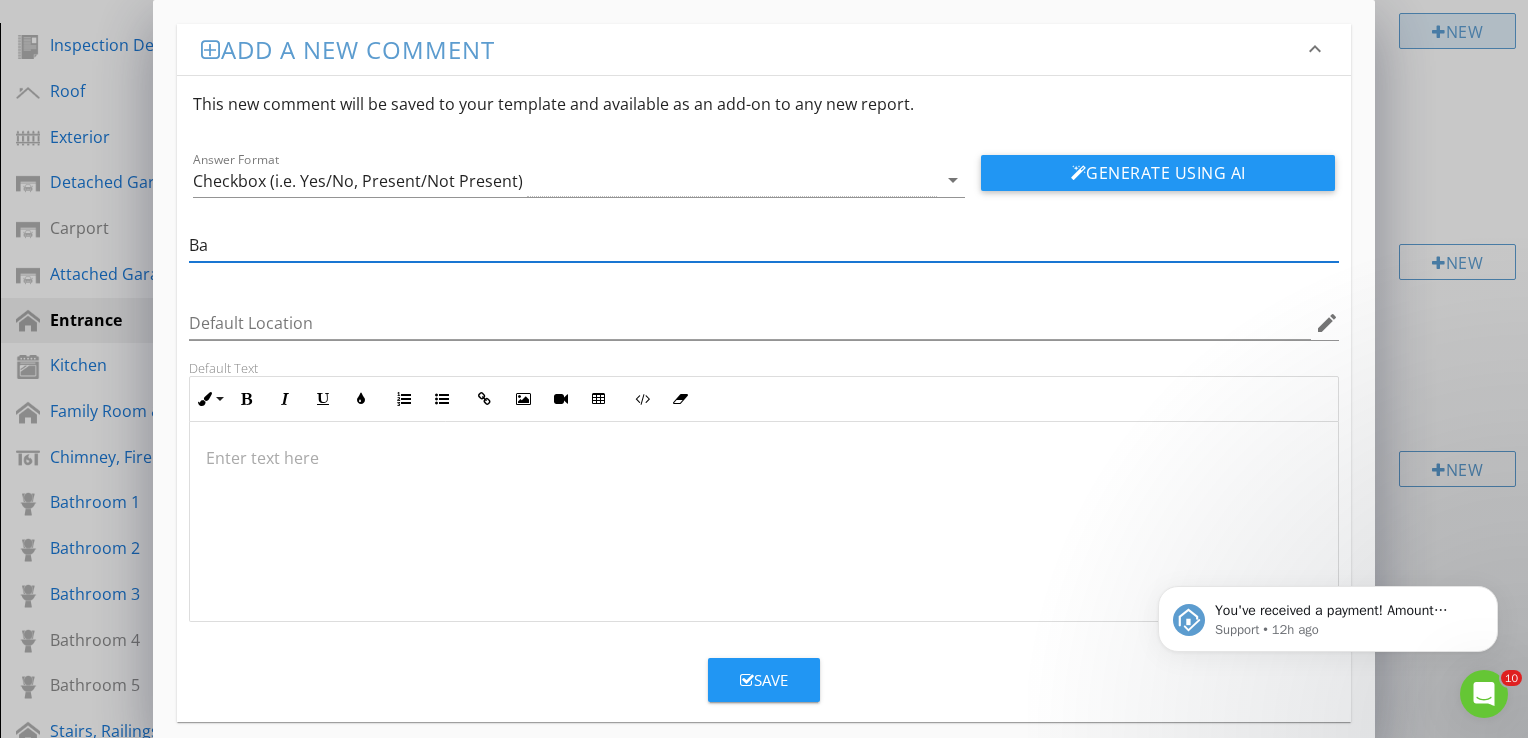 type on "B" 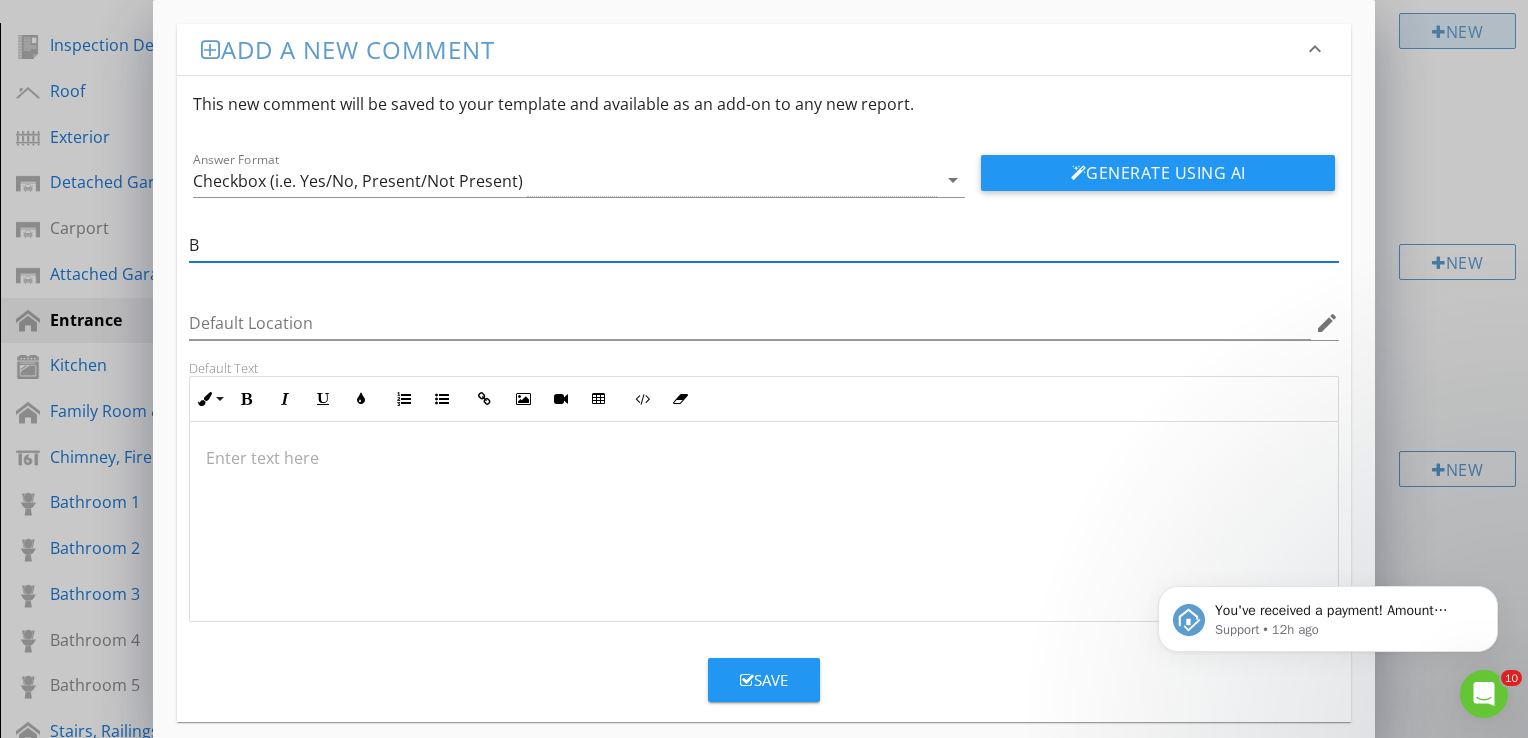 type 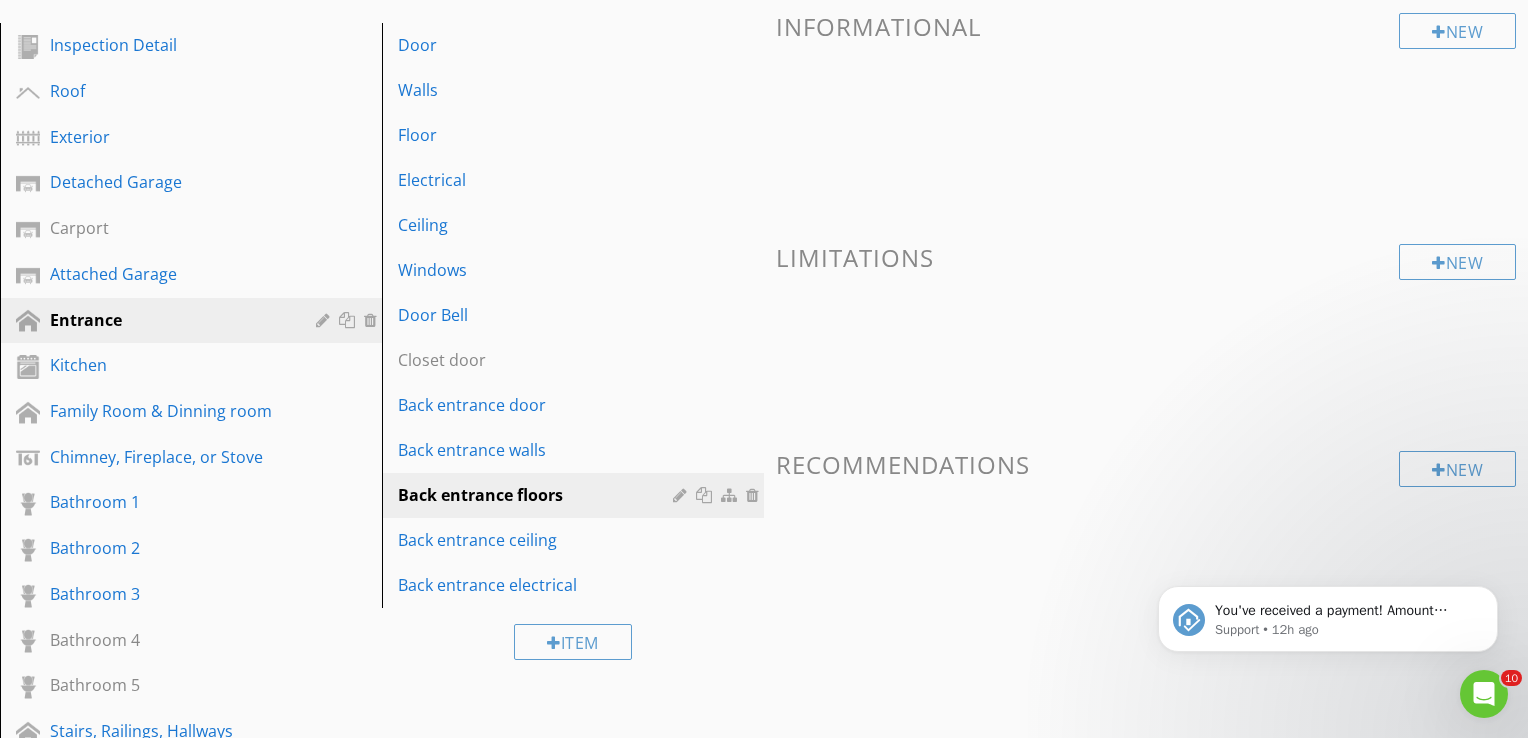 click at bounding box center (764, 369) 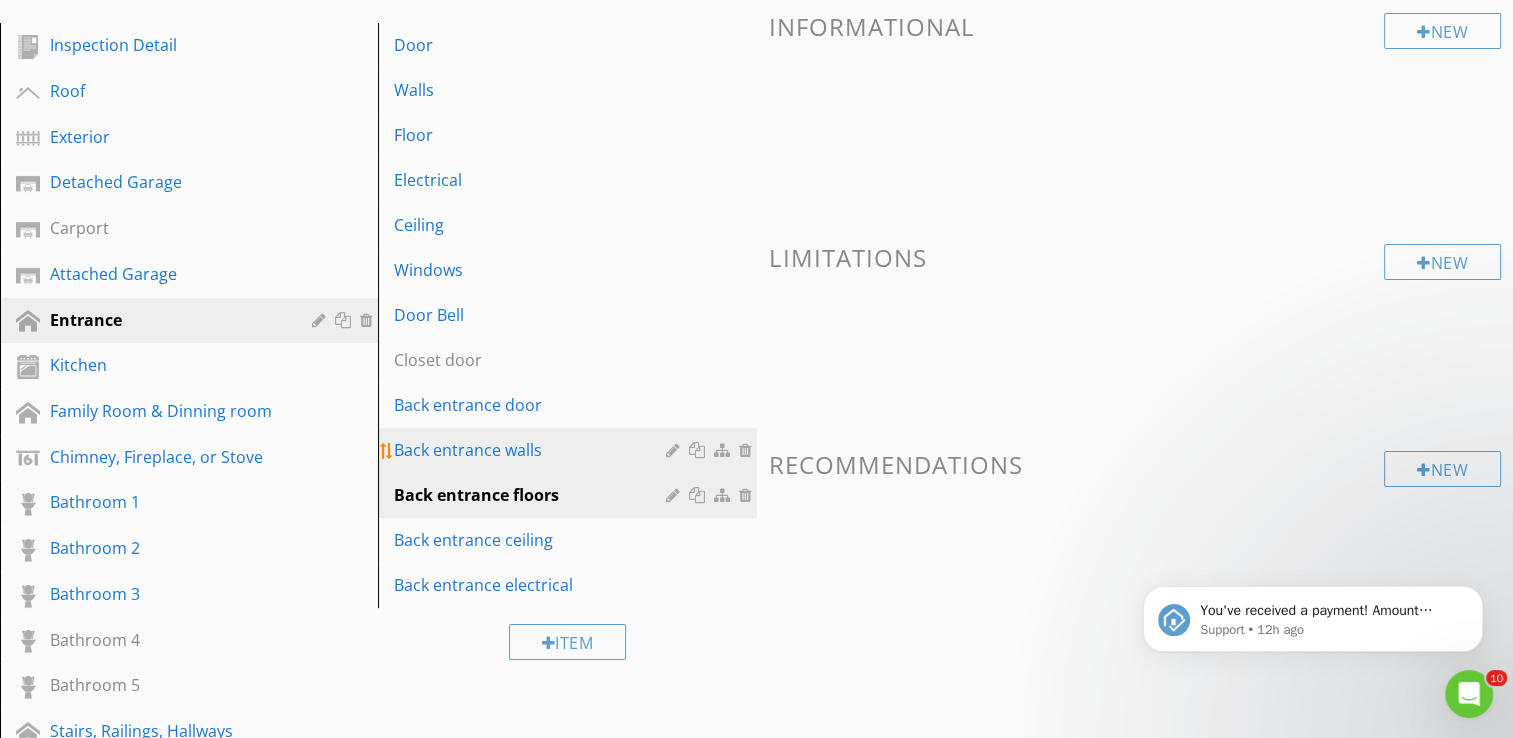 click on "Back entrance walls" at bounding box center [532, 450] 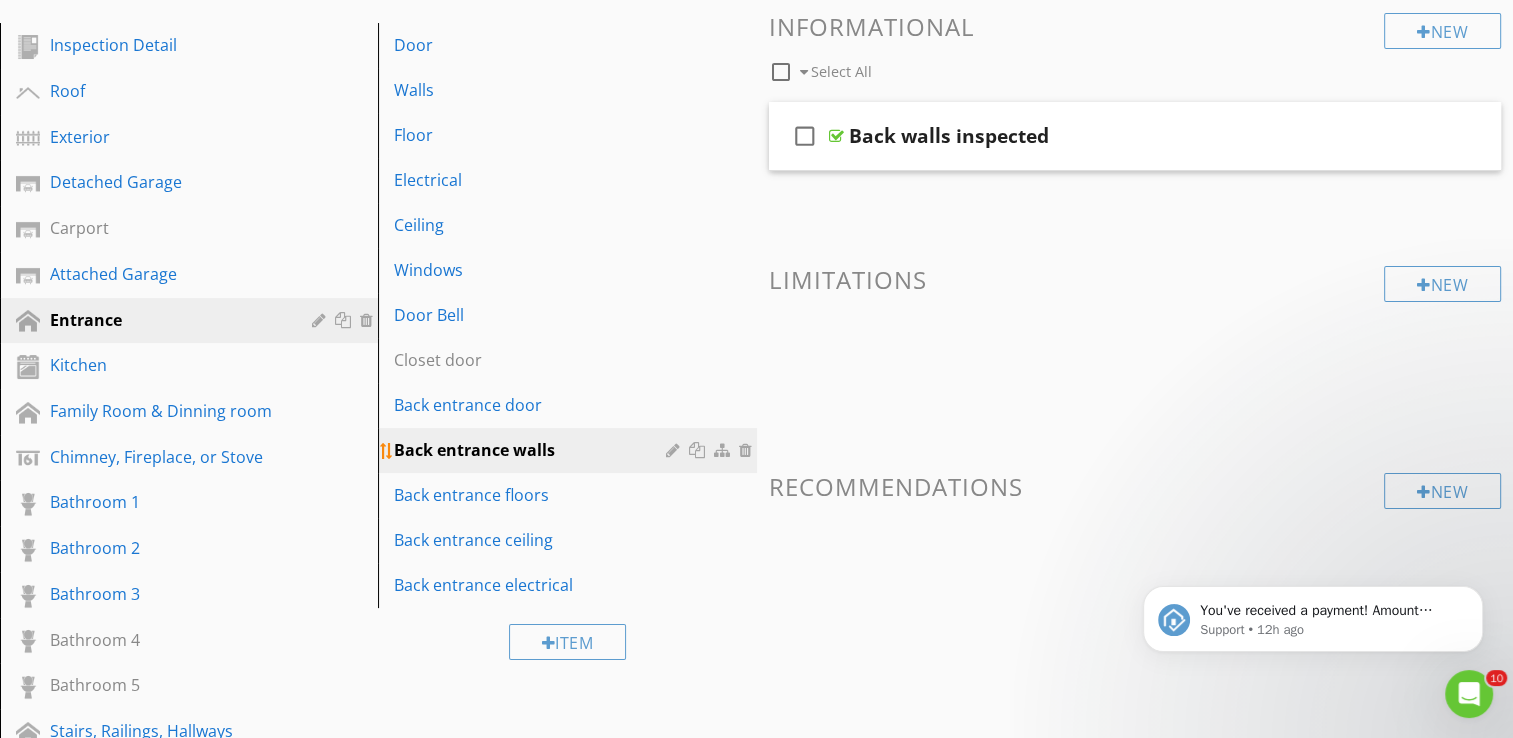 click on "Back entrance walls" at bounding box center [532, 450] 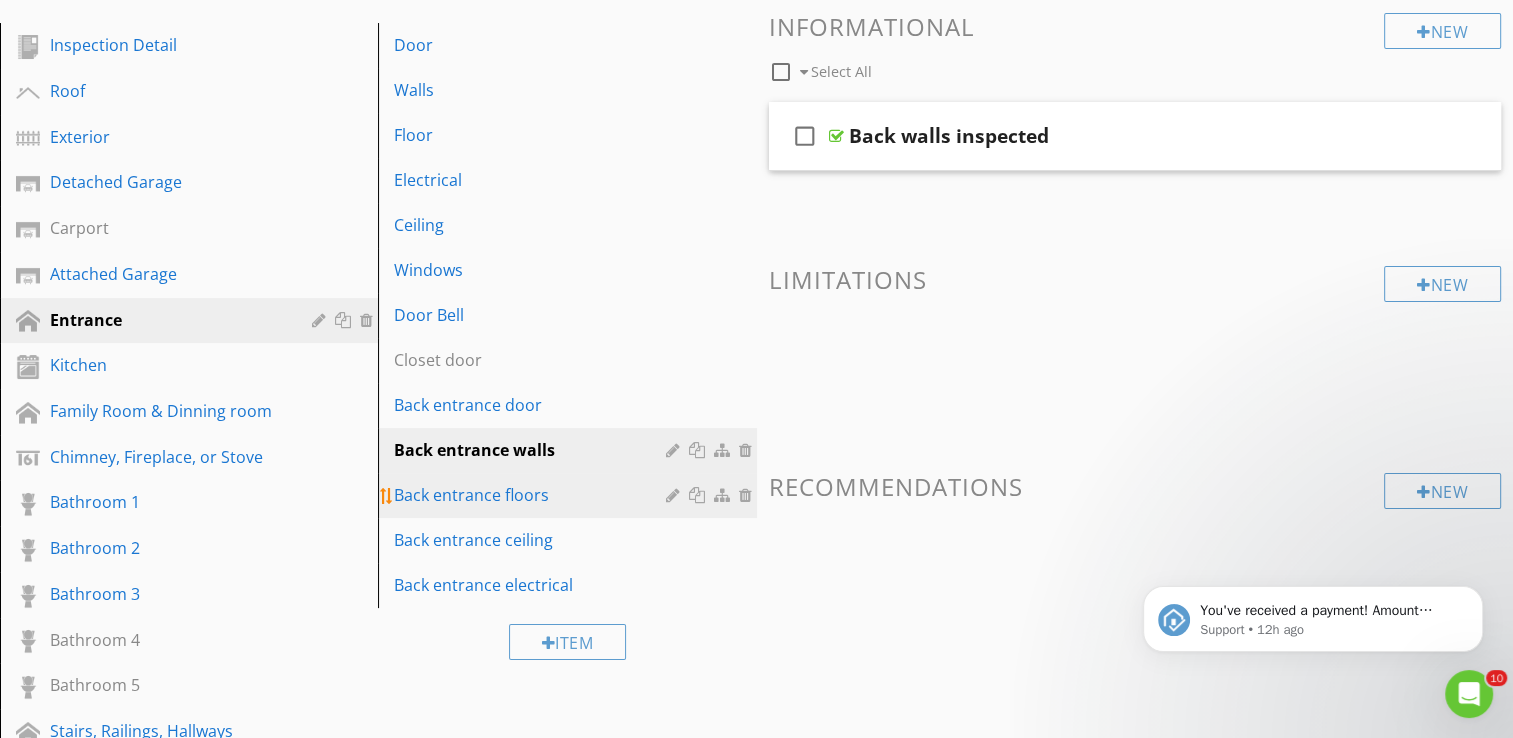 click on "Back entrance floors" at bounding box center [532, 495] 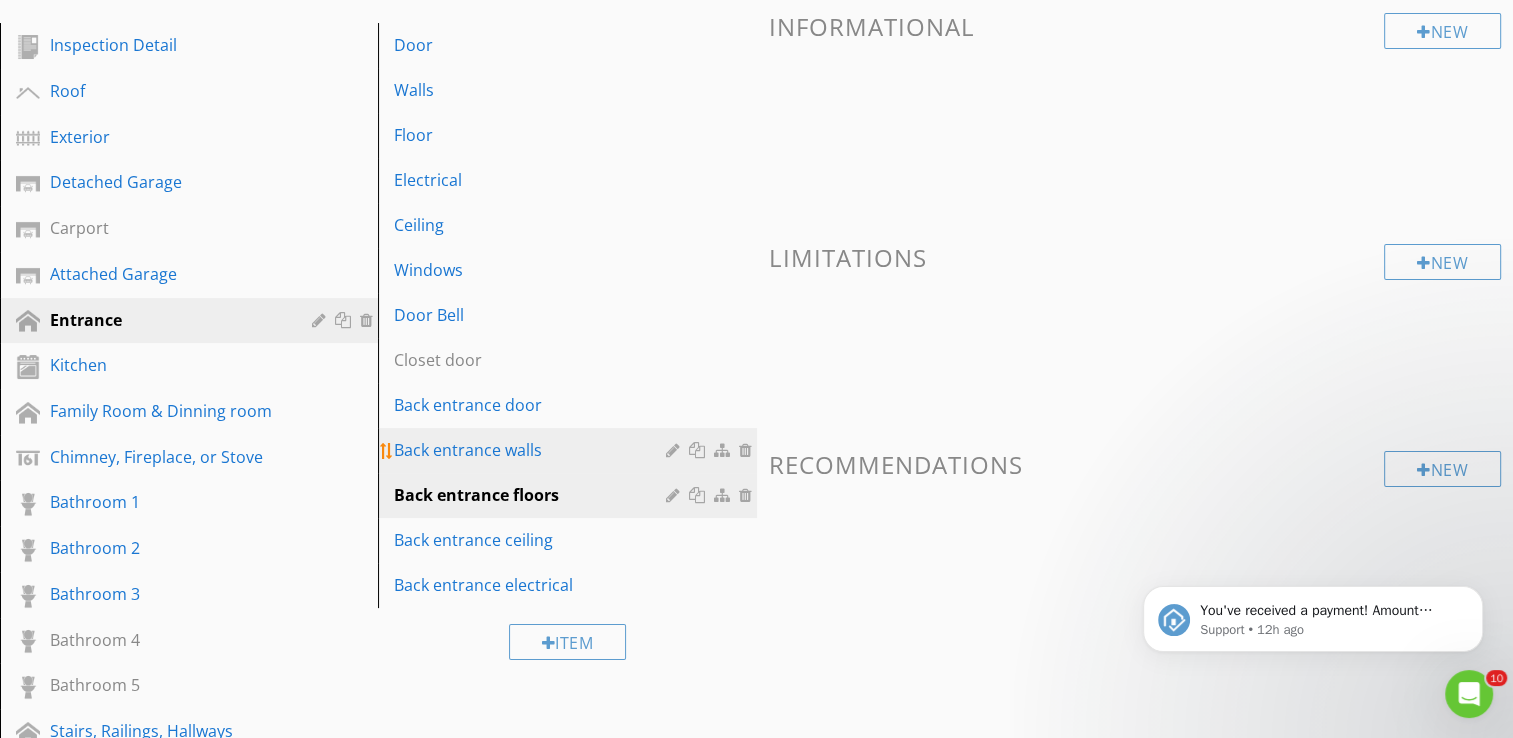 click on "Back entrance walls" at bounding box center (532, 450) 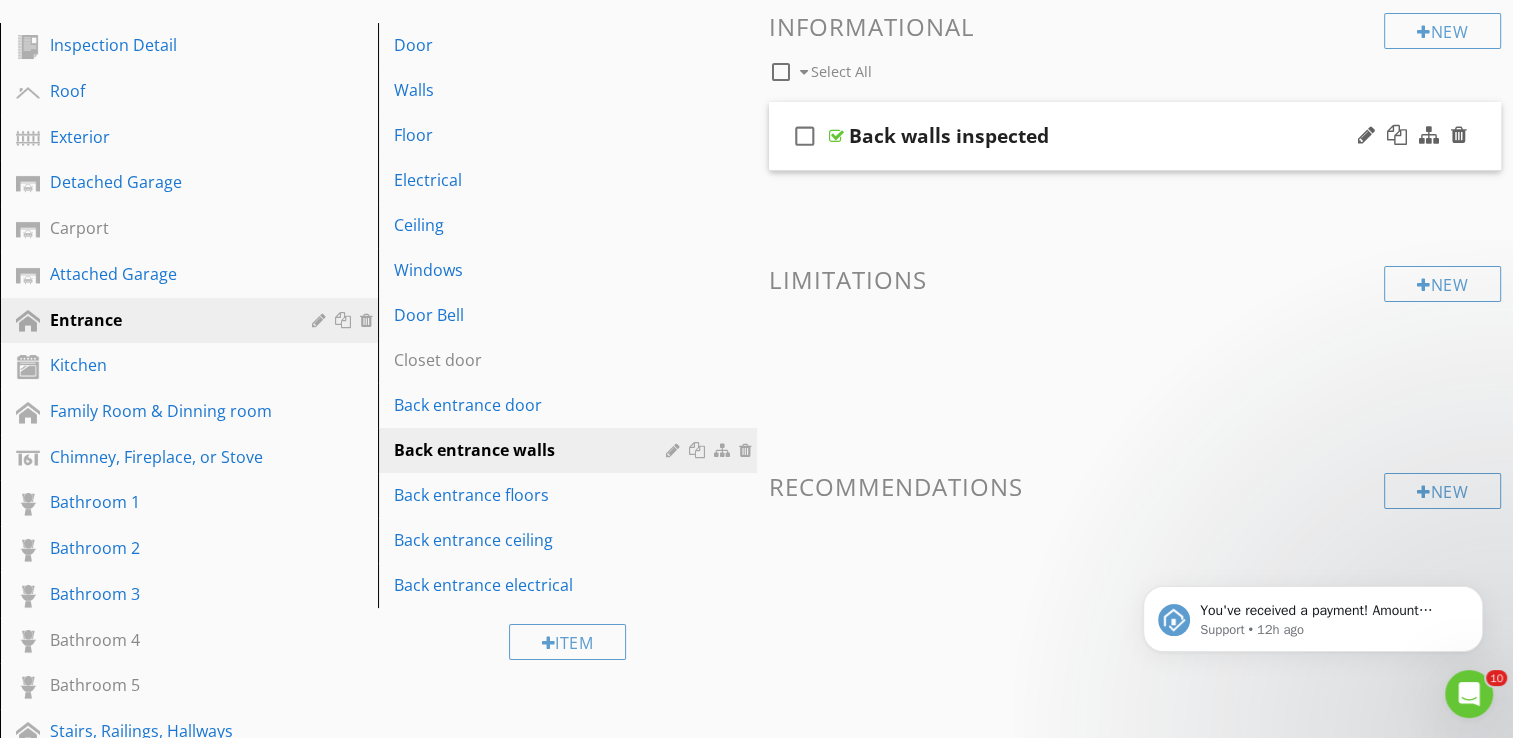 click on "Back walls inspected" at bounding box center [949, 136] 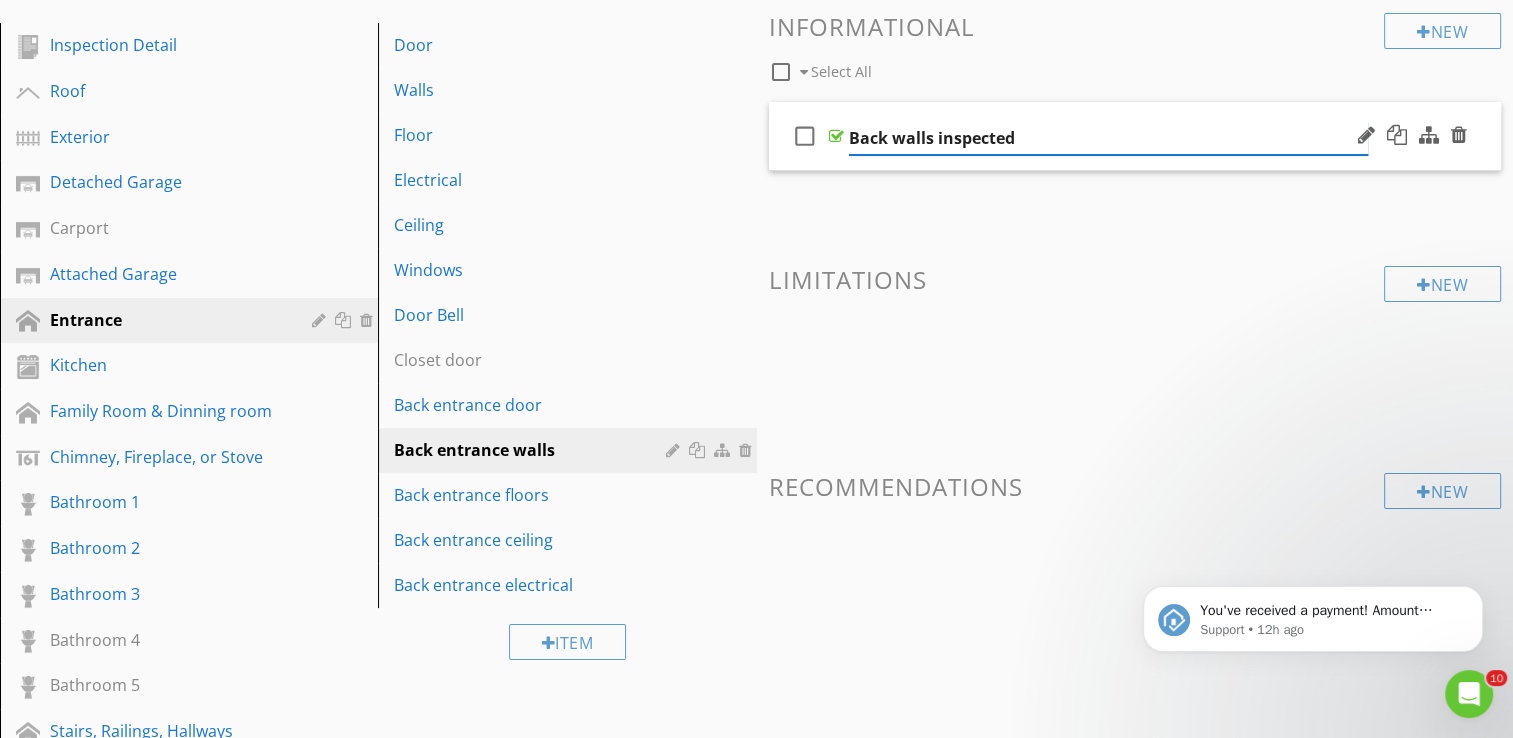 click on "Back walls inspected" at bounding box center [1108, 138] 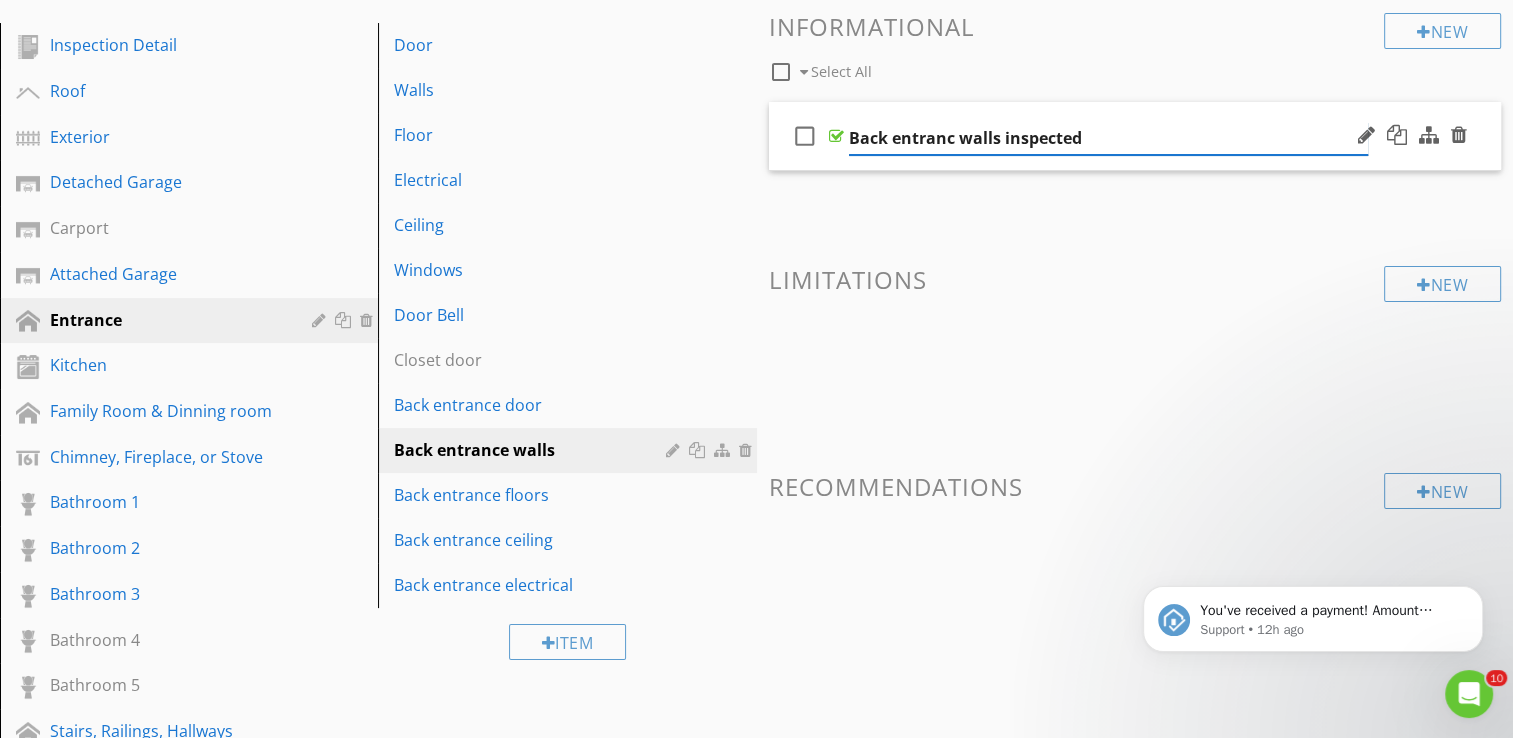 type on "Back entrance walls inspected" 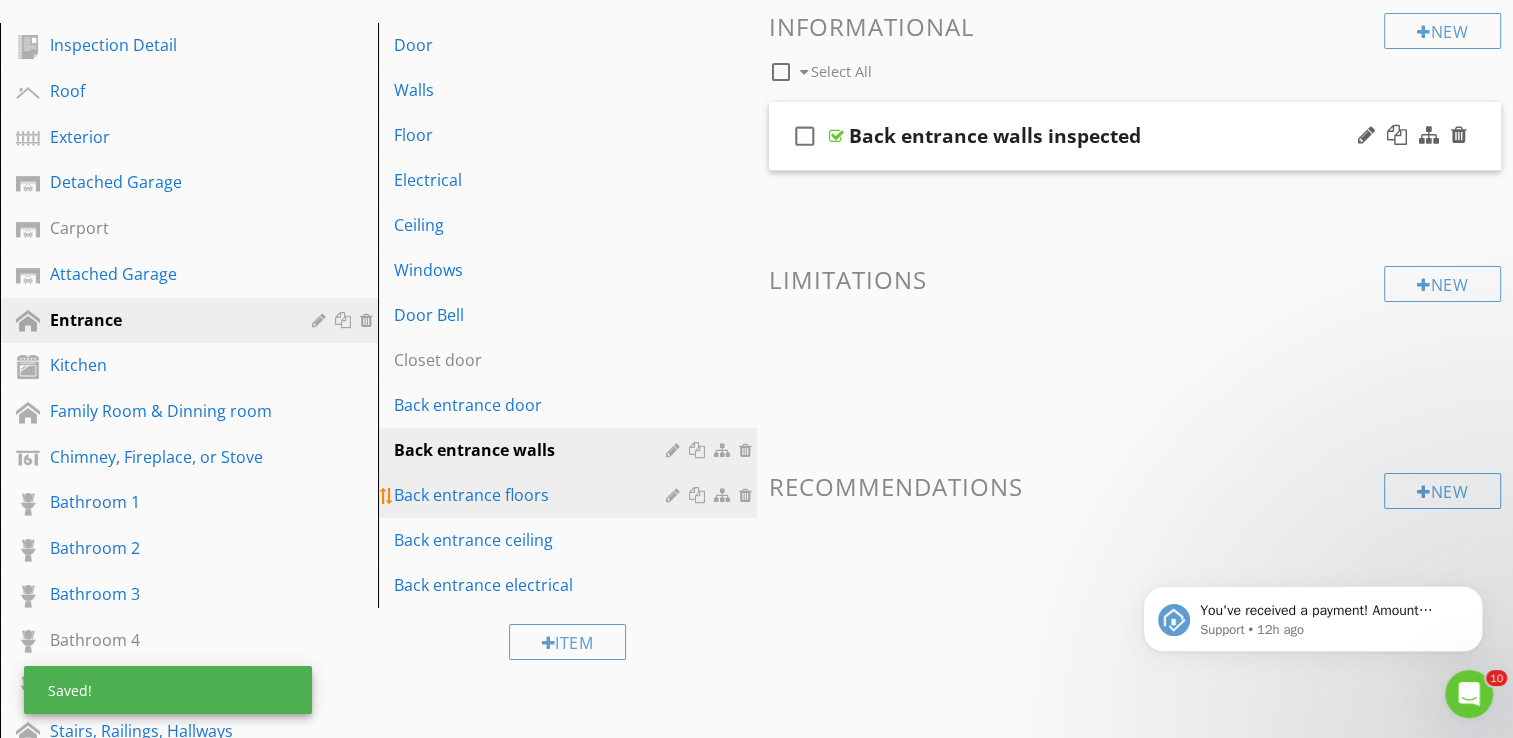 click on "Back entrance floors" at bounding box center [532, 495] 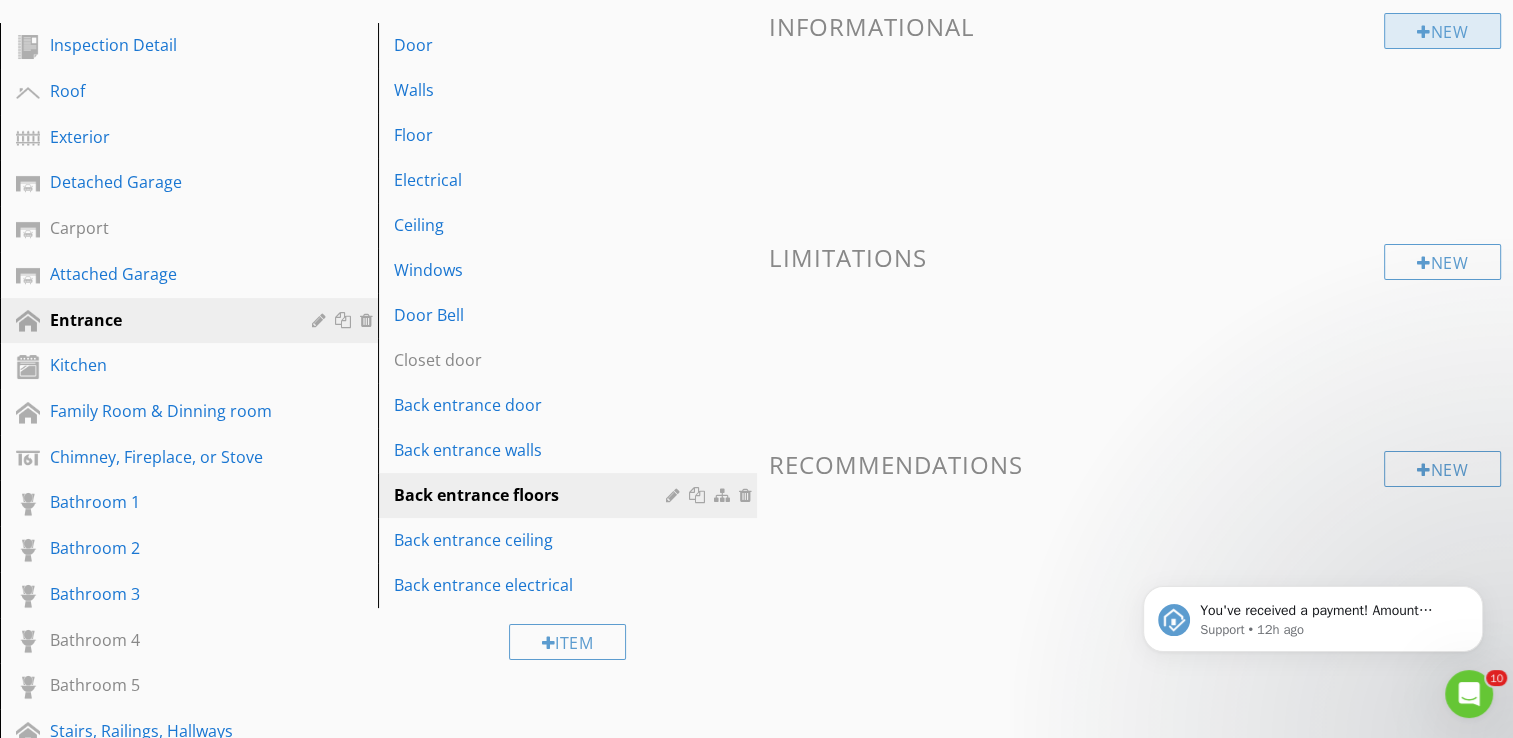 click on "New" at bounding box center (1442, 31) 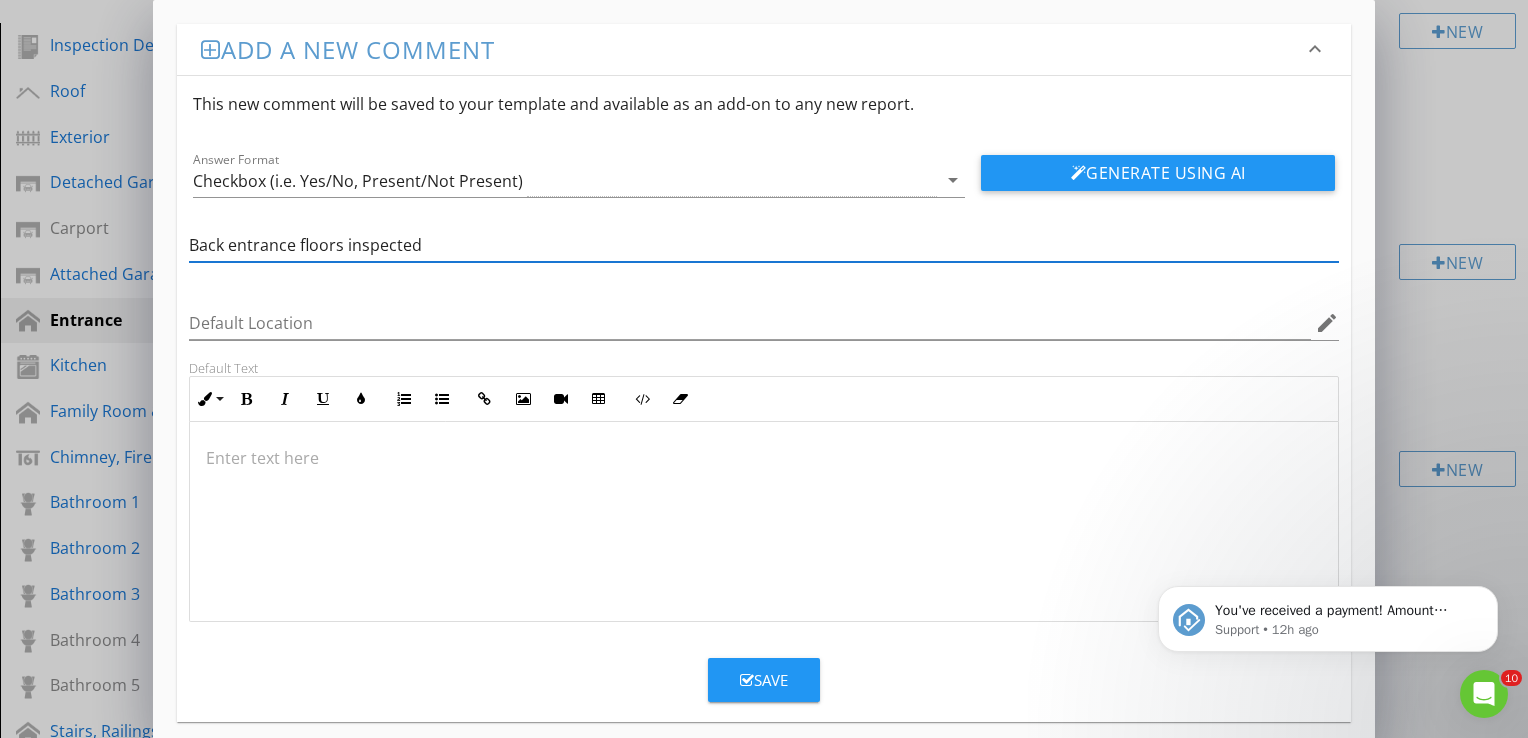type on "Back entrance floors inspected" 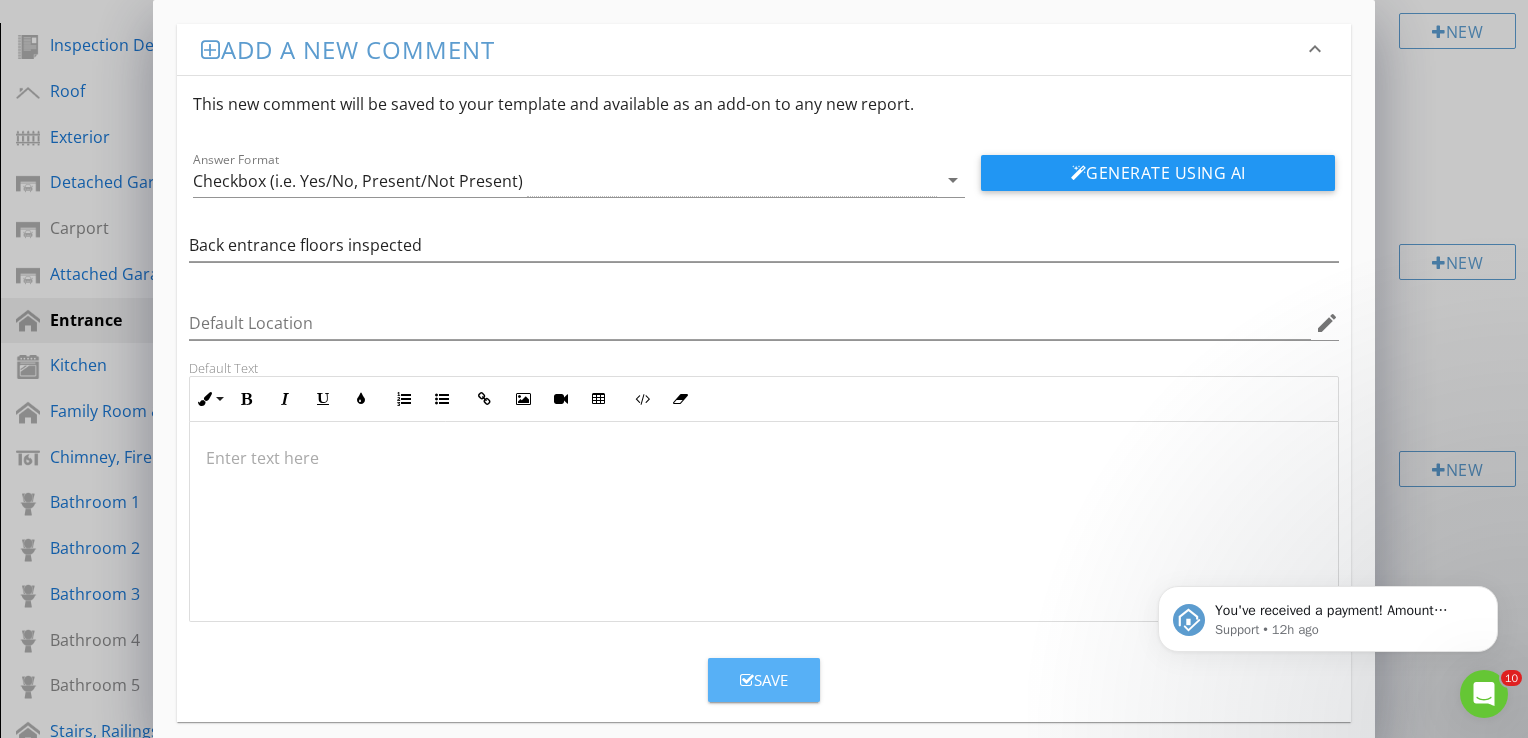 click on "Save" at bounding box center (764, 680) 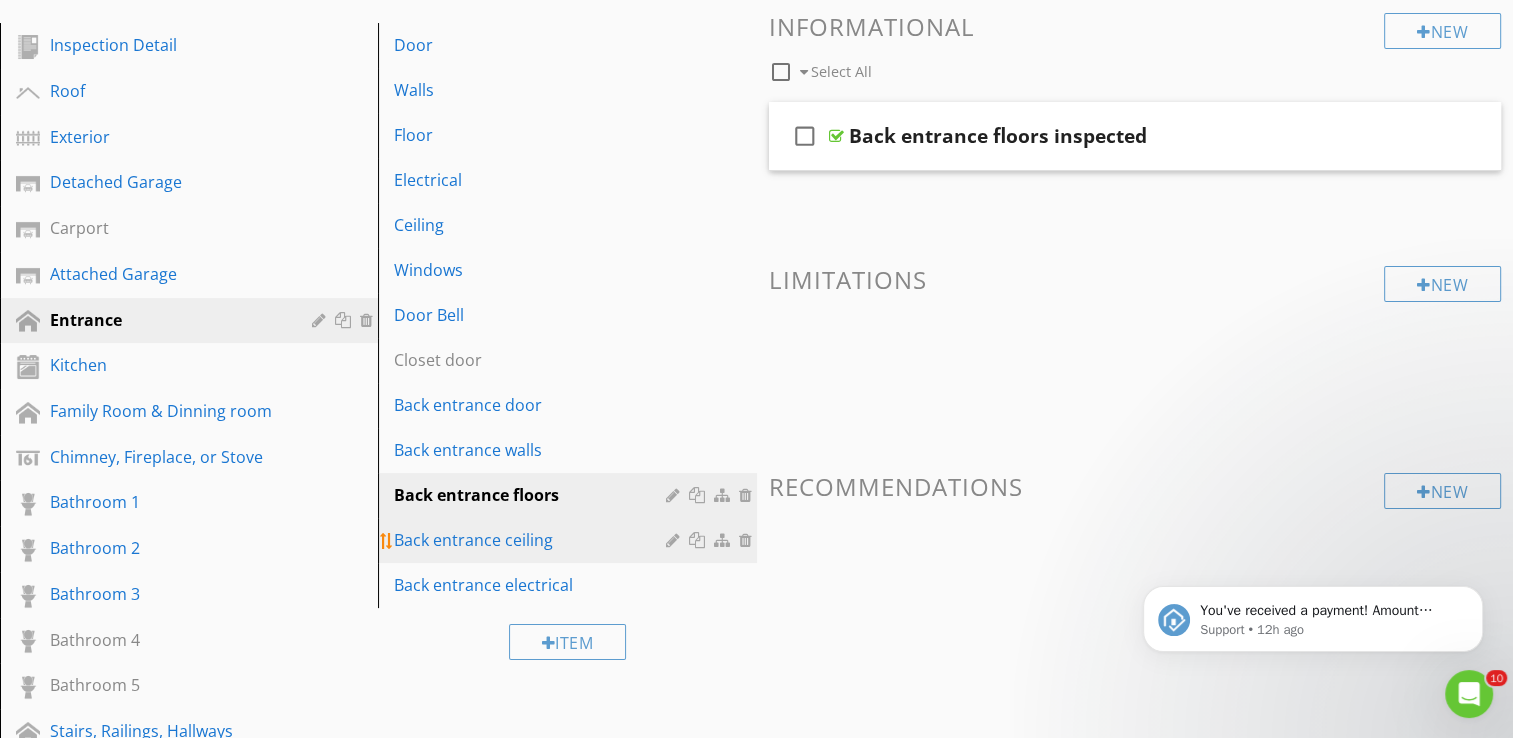 click on "Back entrance ceiling" at bounding box center [570, 540] 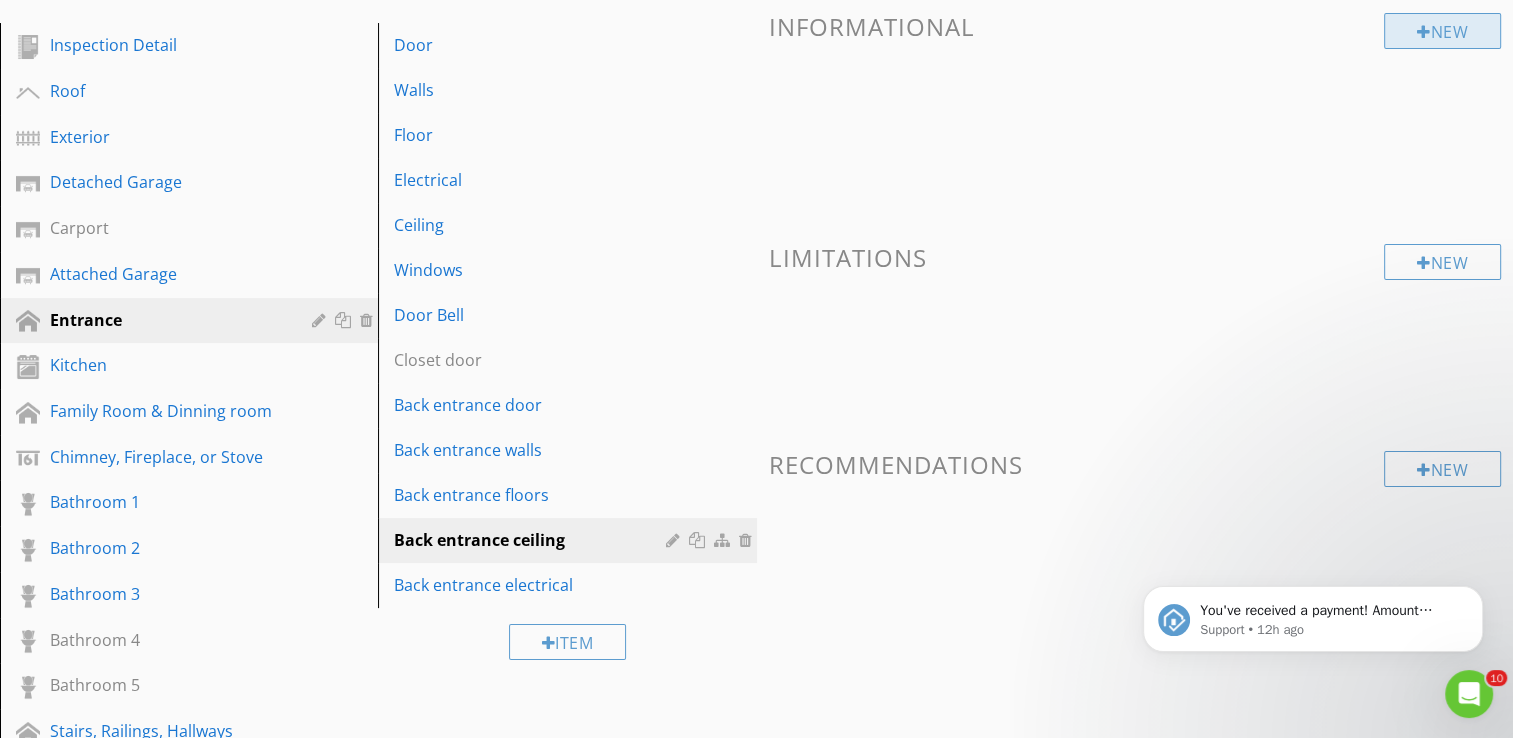 click on "New" at bounding box center [1442, 31] 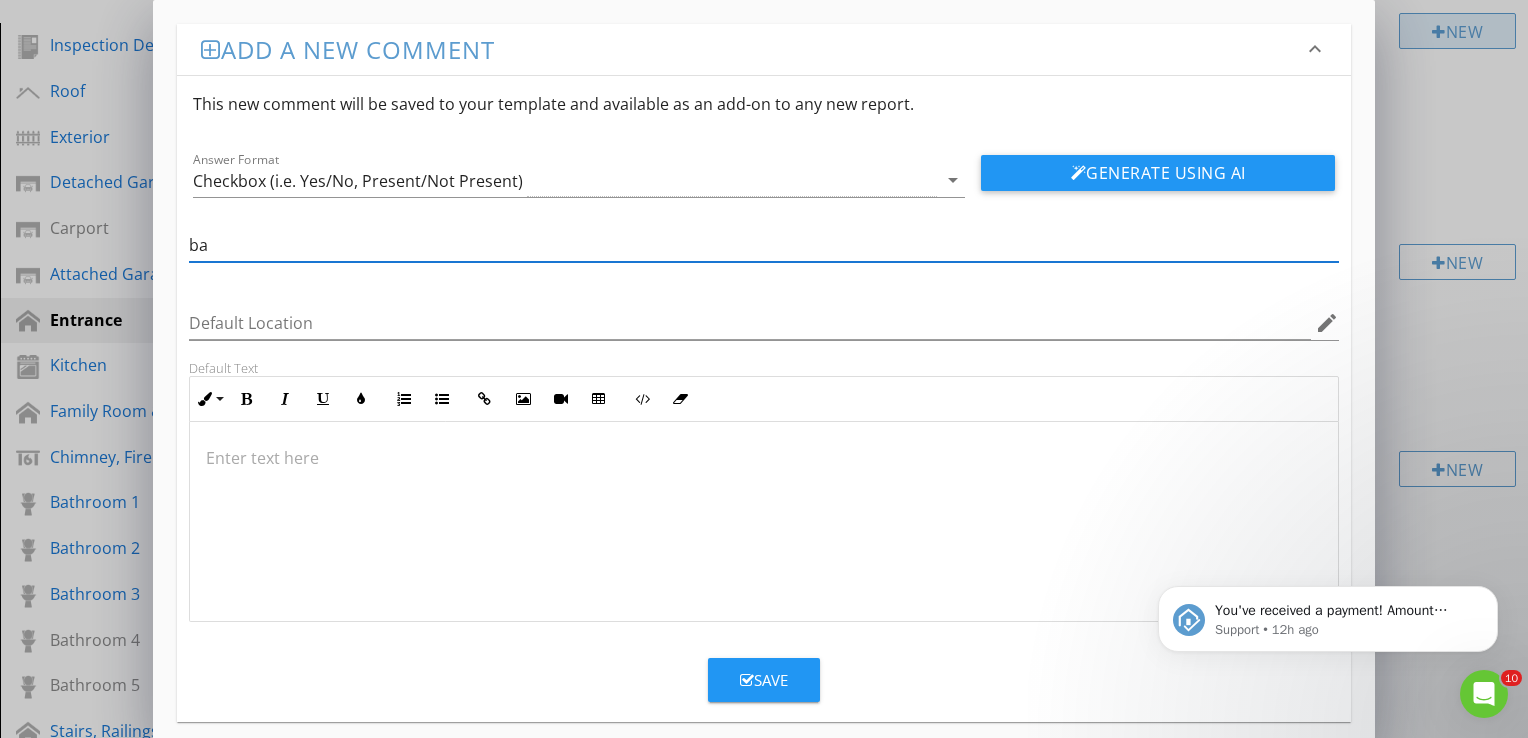 type on "b" 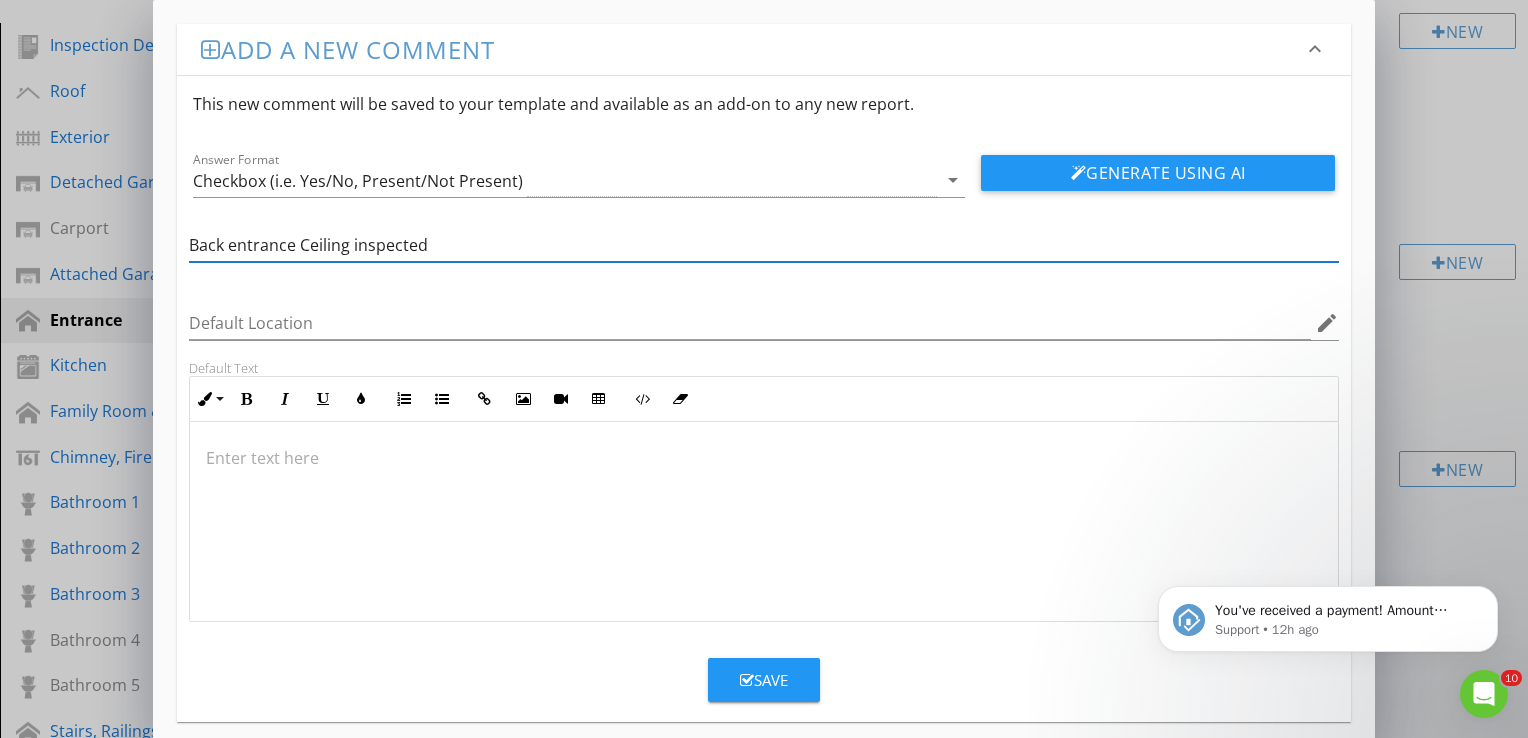 type on "Back entrance Ceiling inspected" 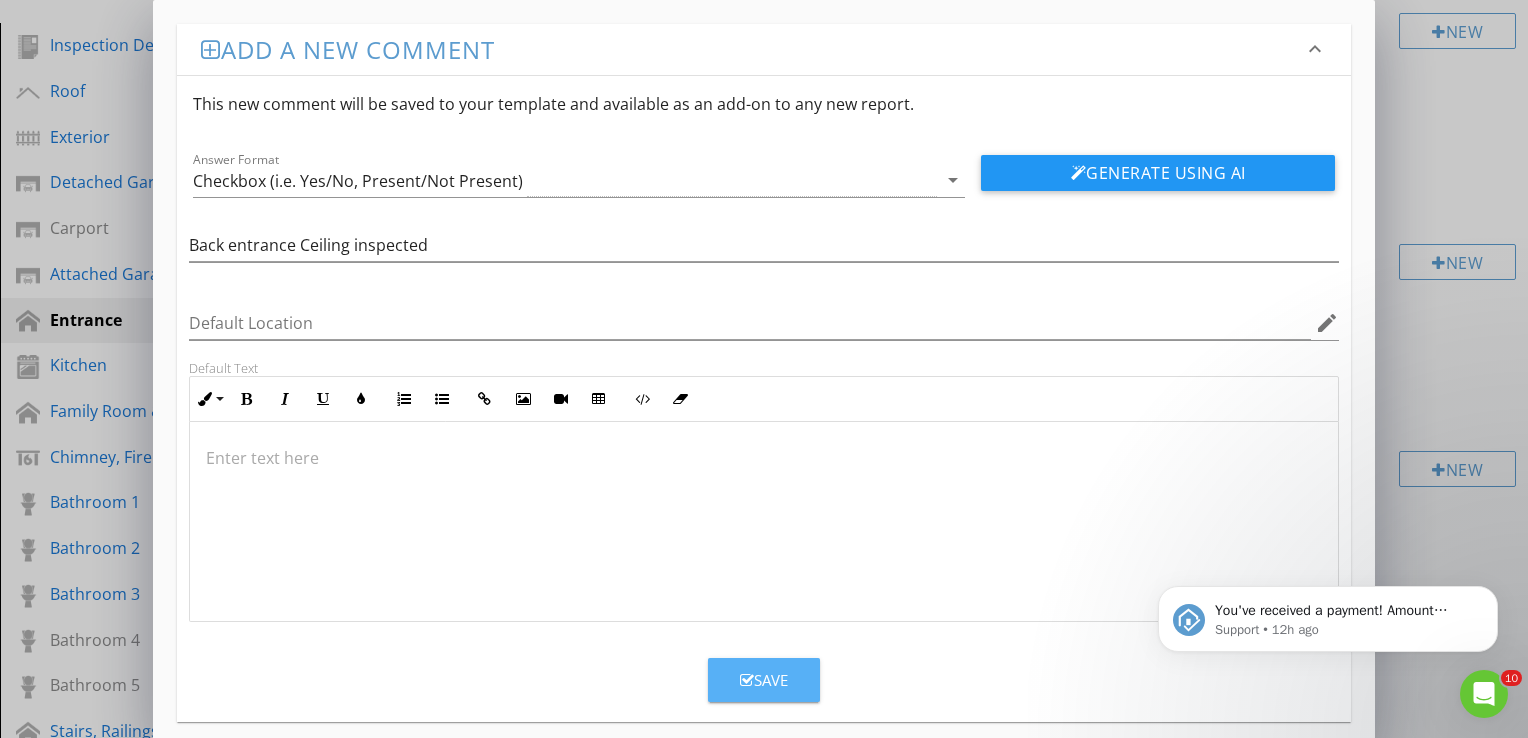 click at bounding box center (747, 680) 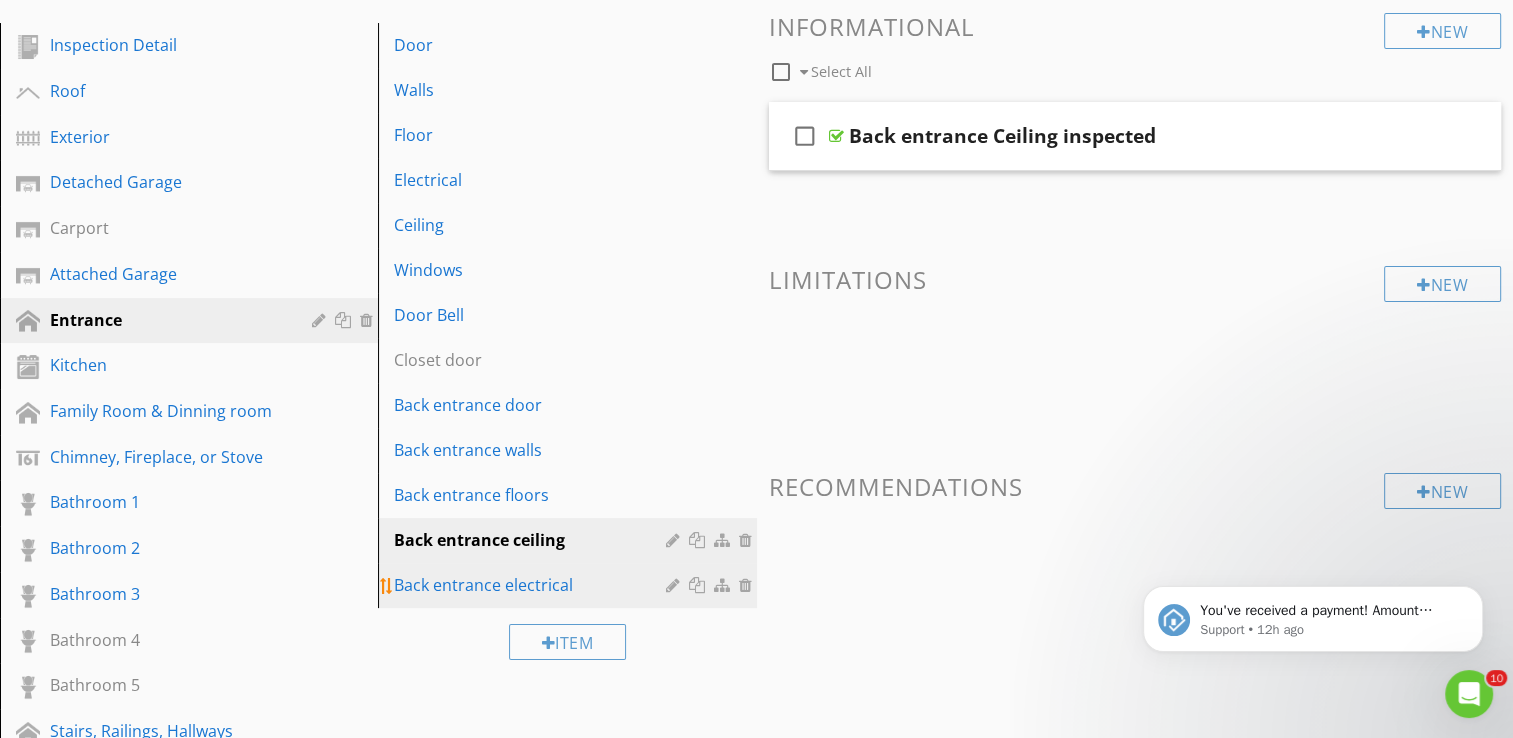 click on "Back entrance electrical" at bounding box center (532, 585) 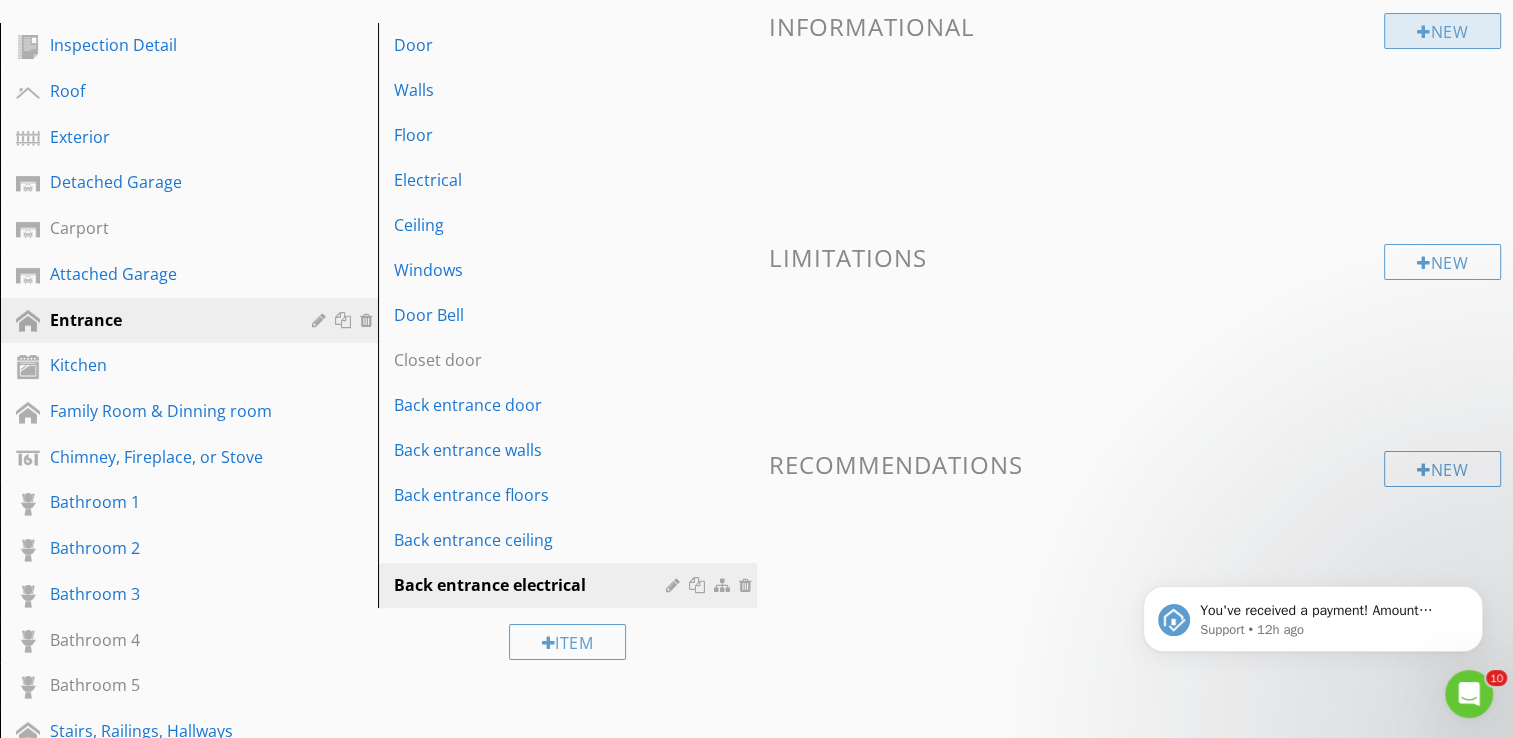 click on "New" at bounding box center (1442, 31) 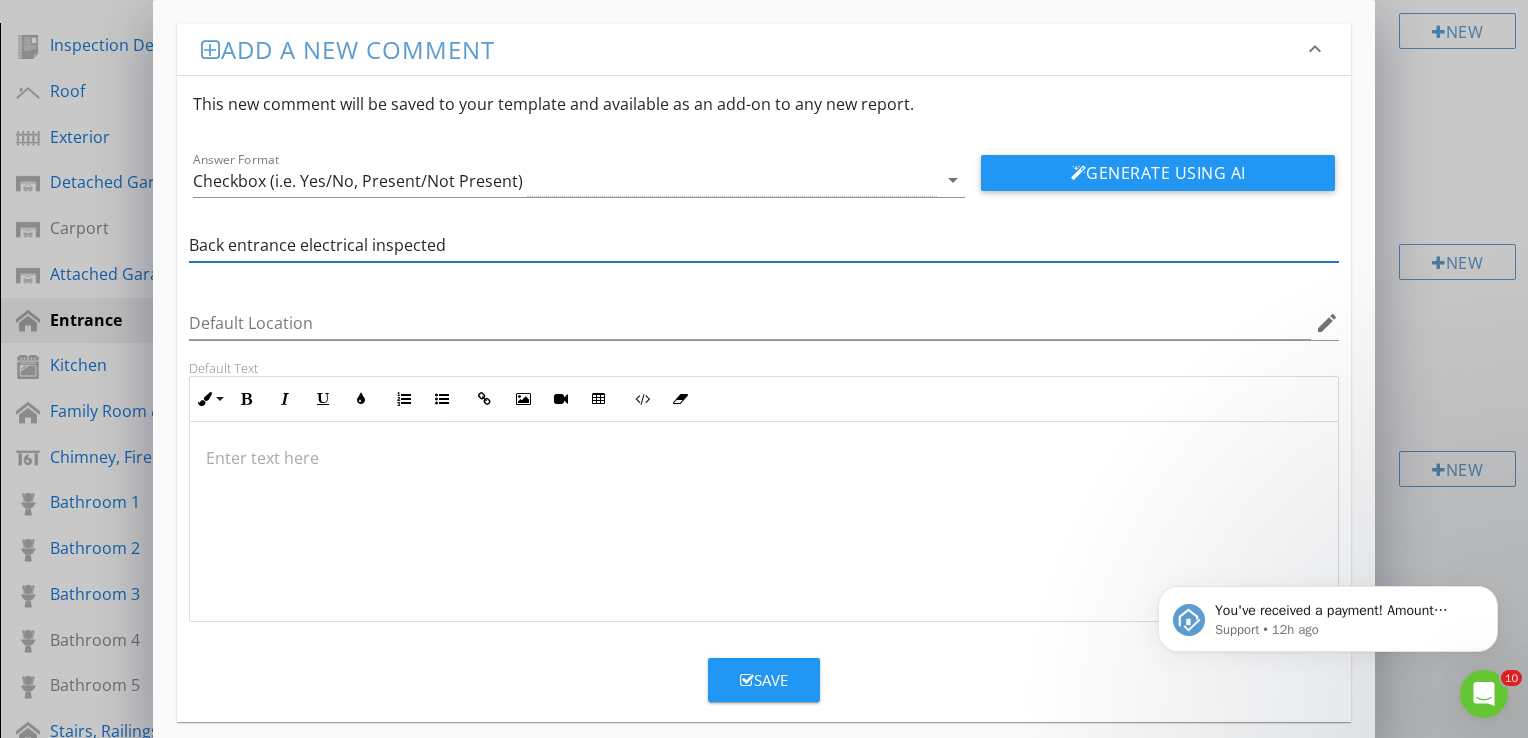 type on "Back entrance electrical inspected" 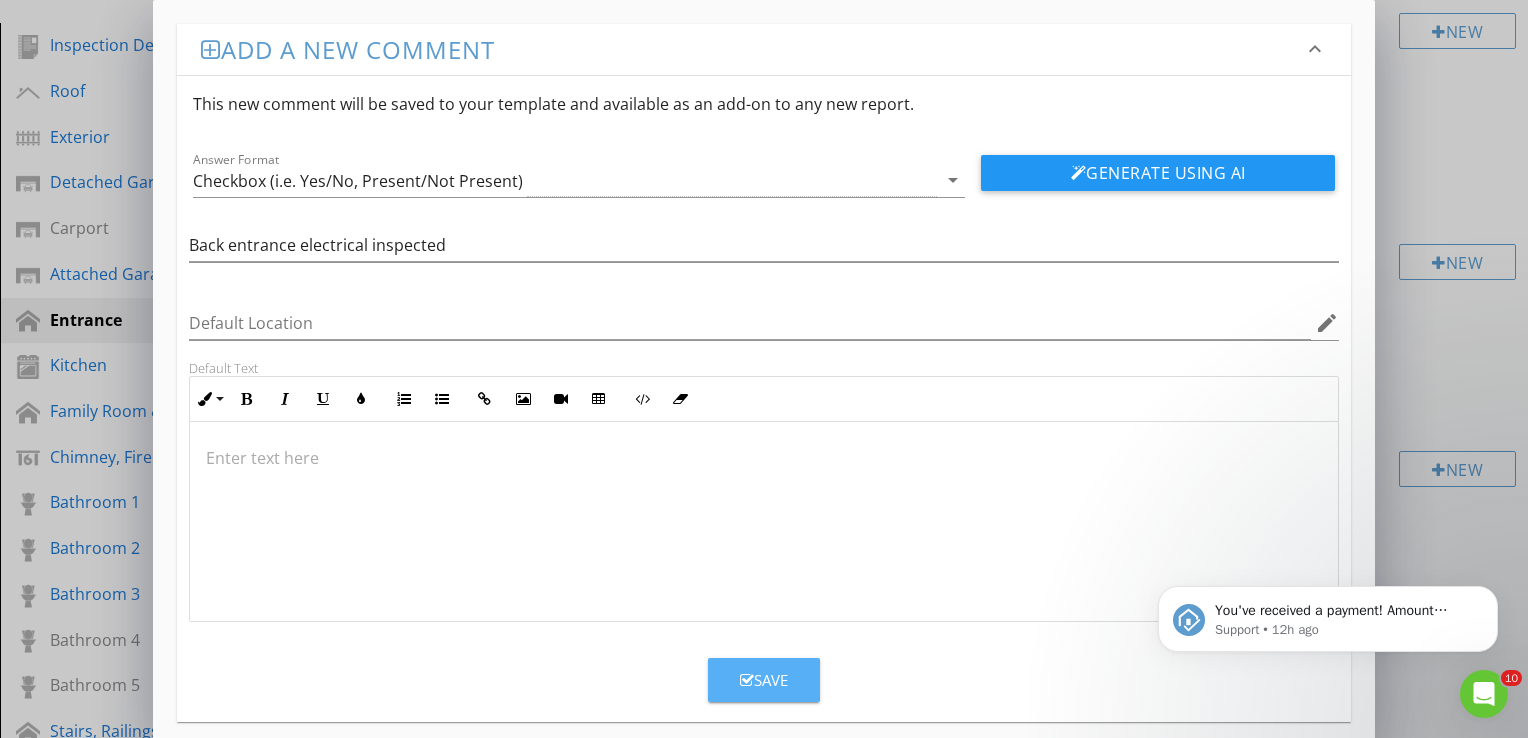 click on "Save" at bounding box center [764, 680] 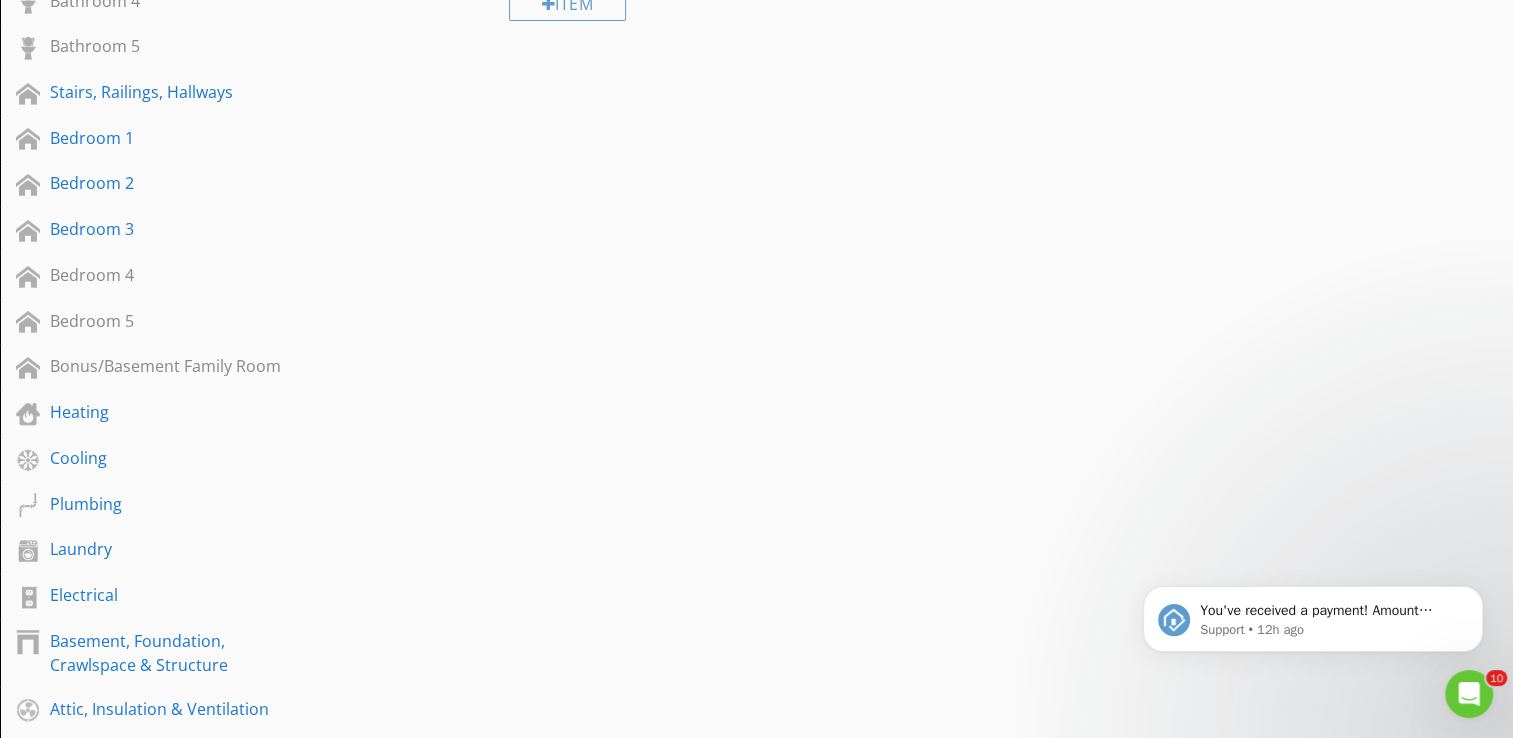 scroll, scrollTop: 884, scrollLeft: 0, axis: vertical 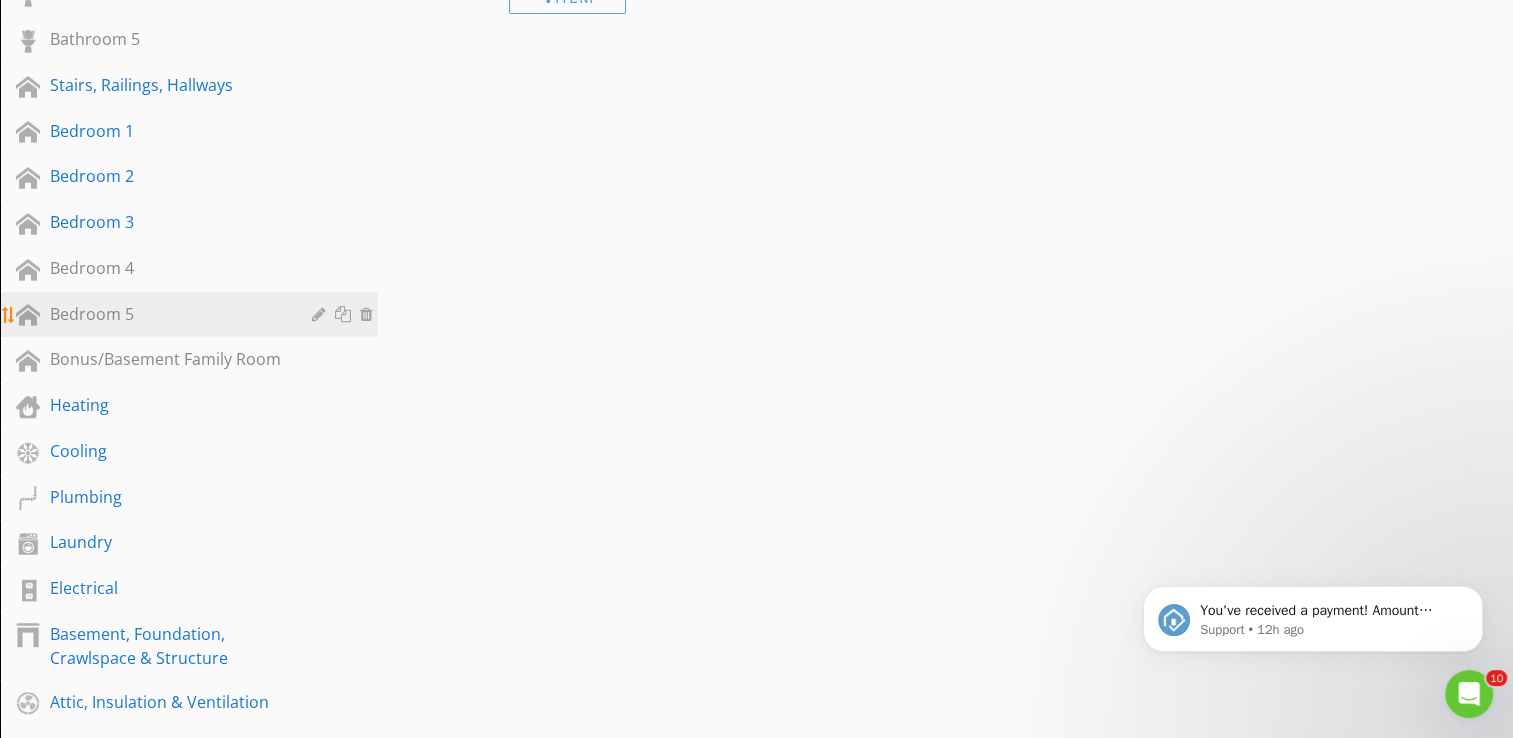 click on "Bedroom 5" at bounding box center [166, 314] 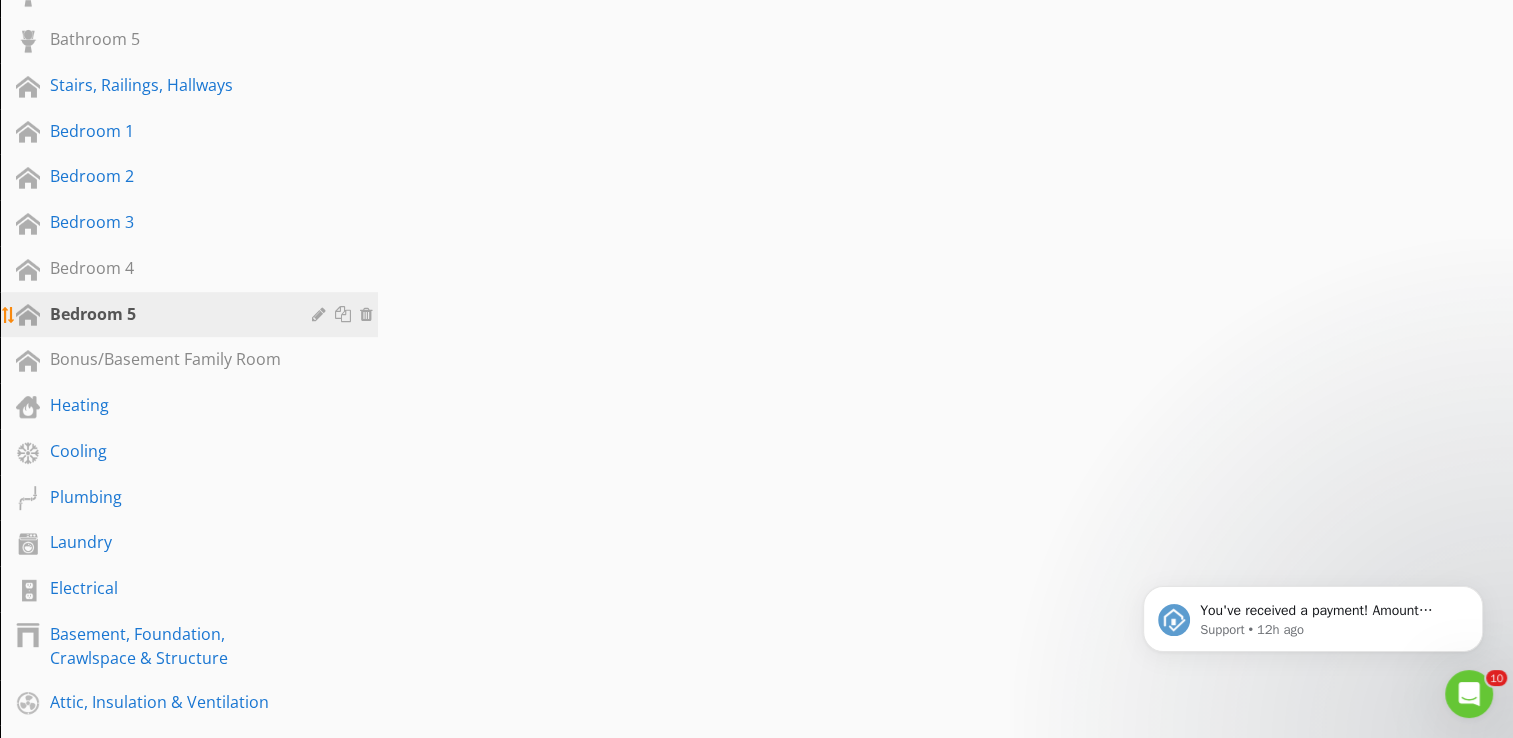 click on "Bedroom 5" at bounding box center [166, 314] 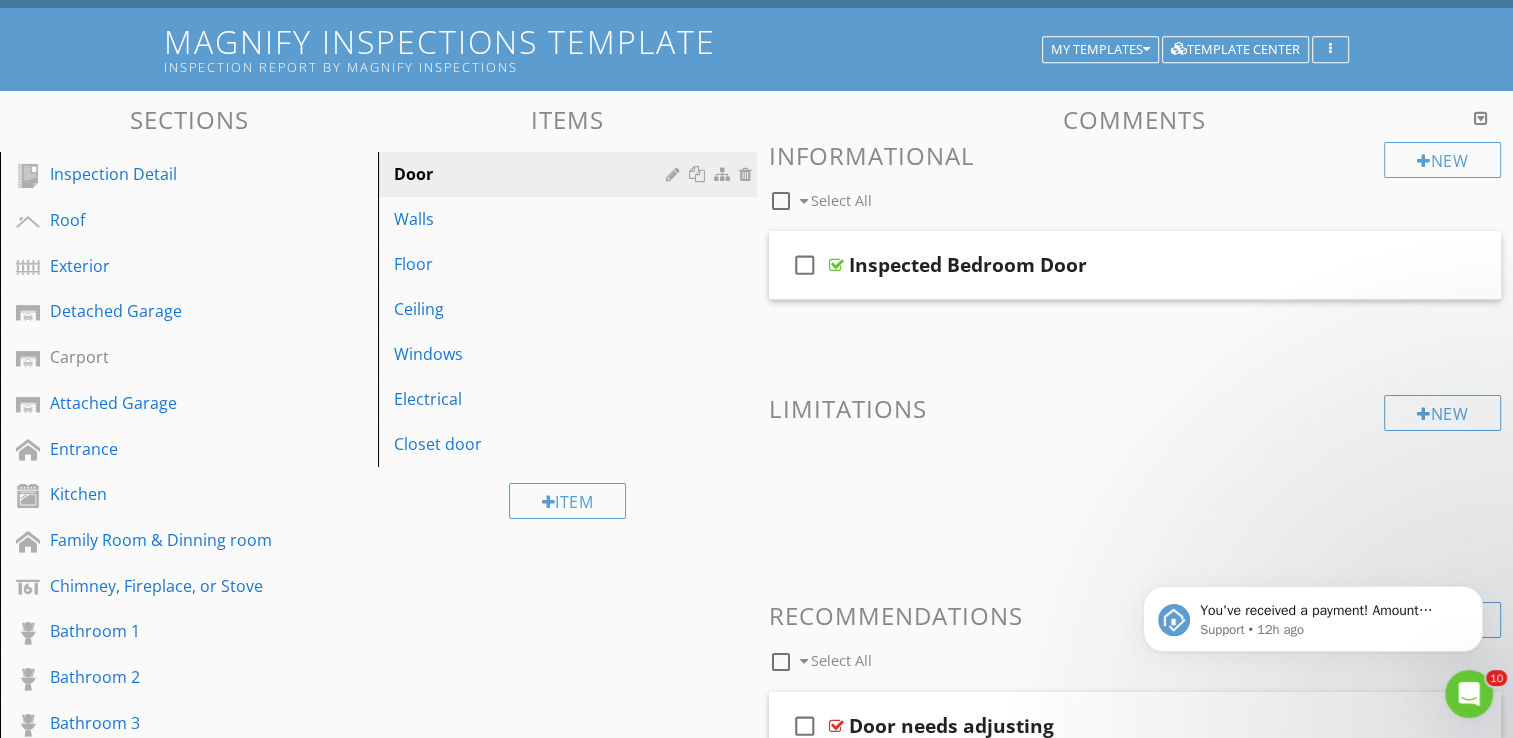 scroll, scrollTop: 107, scrollLeft: 0, axis: vertical 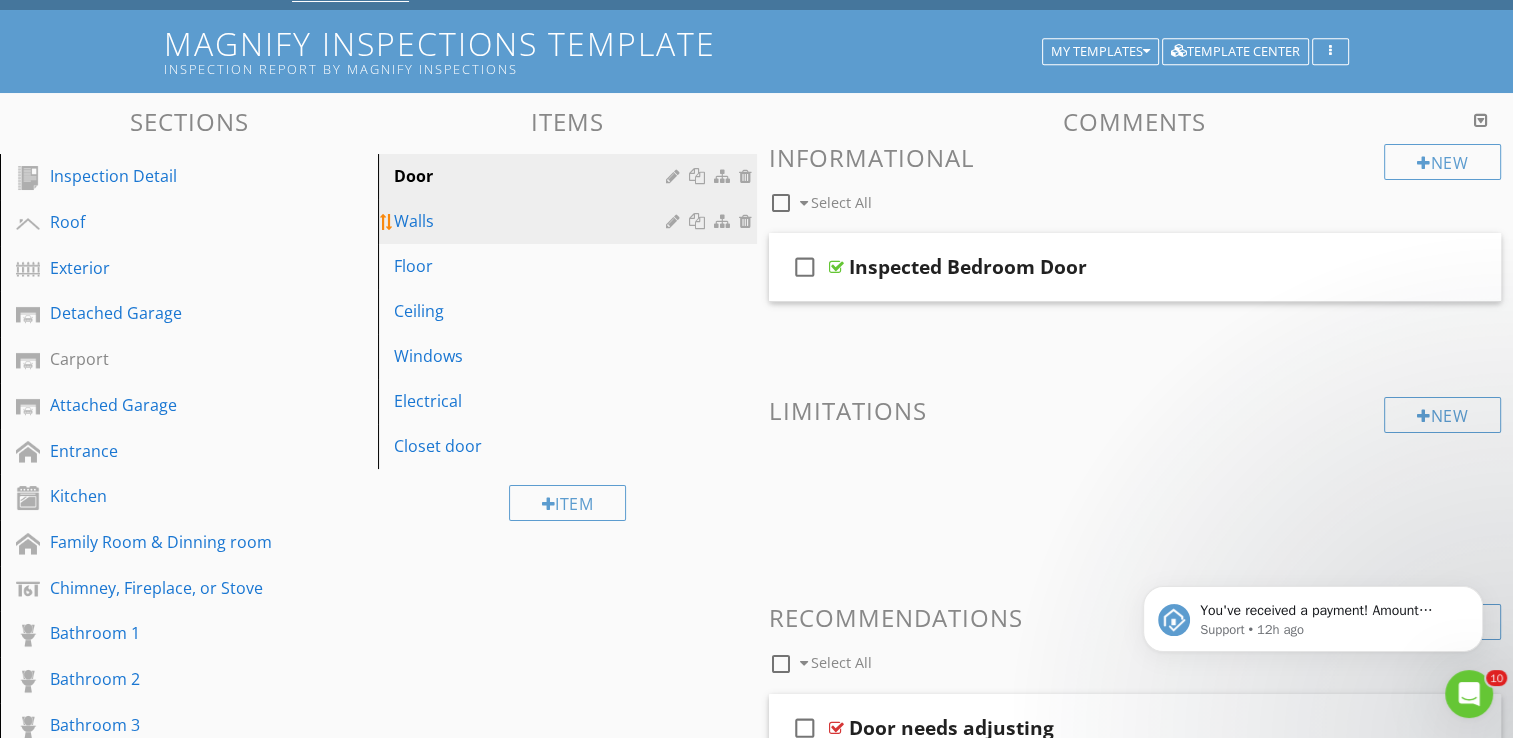 click on "Walls" at bounding box center (532, 221) 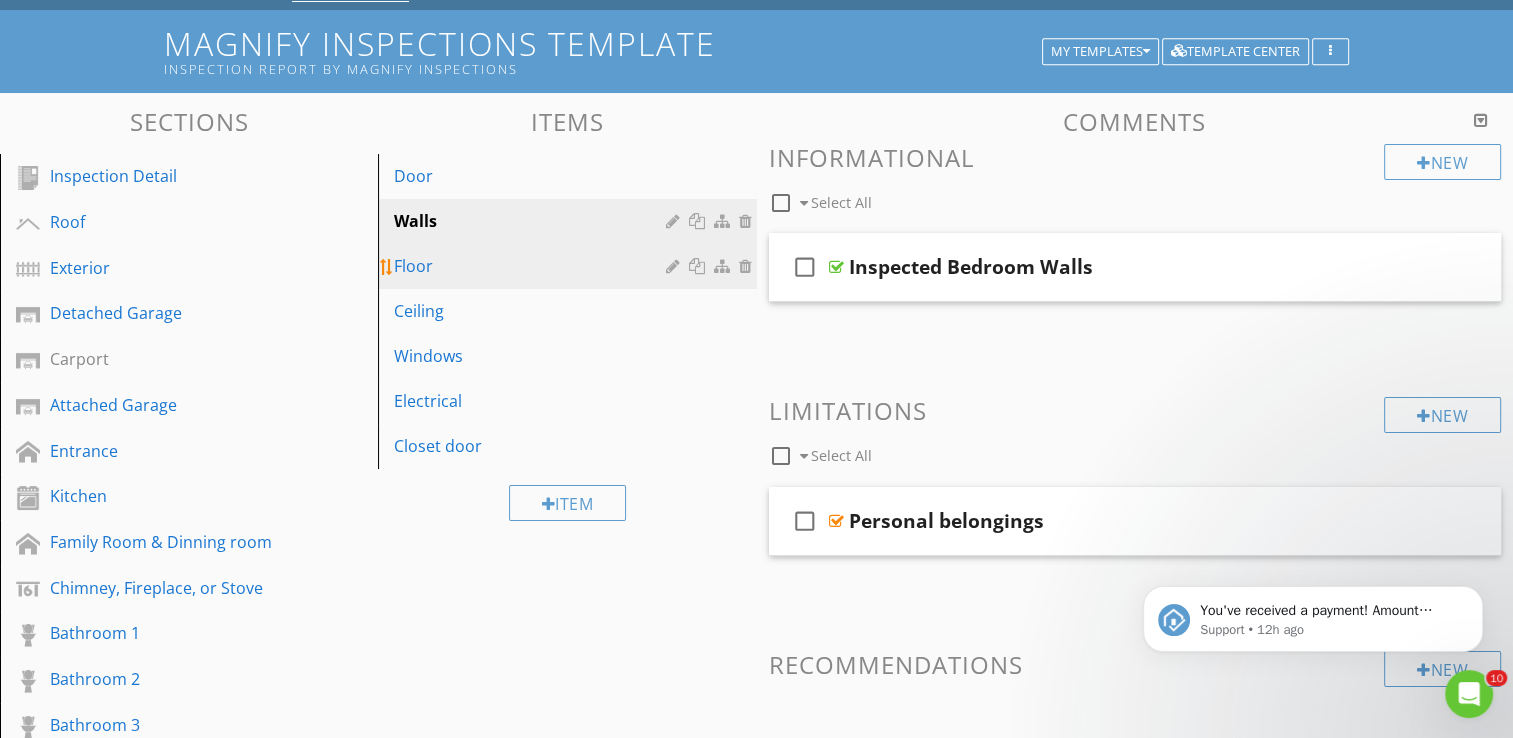 click on "Floor" at bounding box center (532, 266) 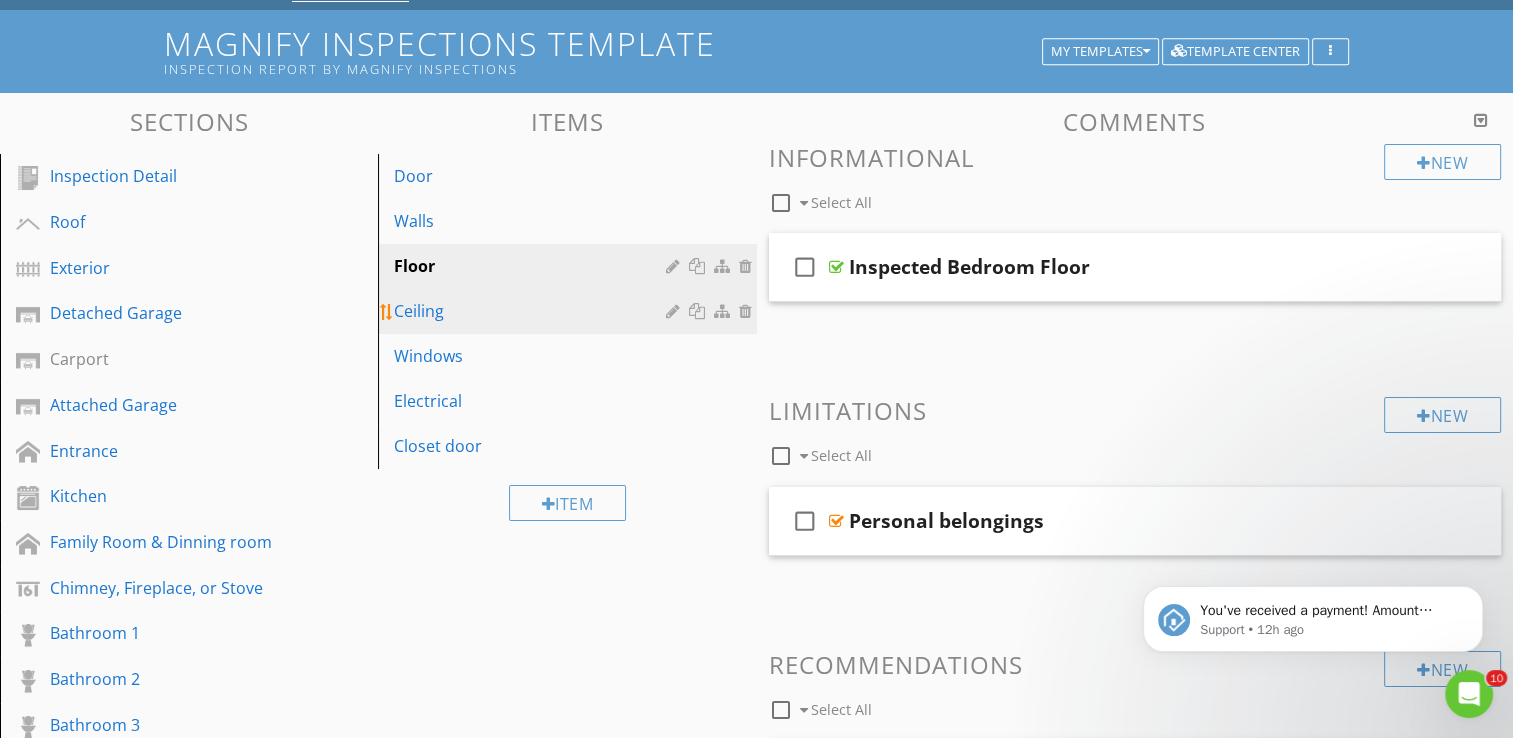 click on "Ceiling" at bounding box center [532, 311] 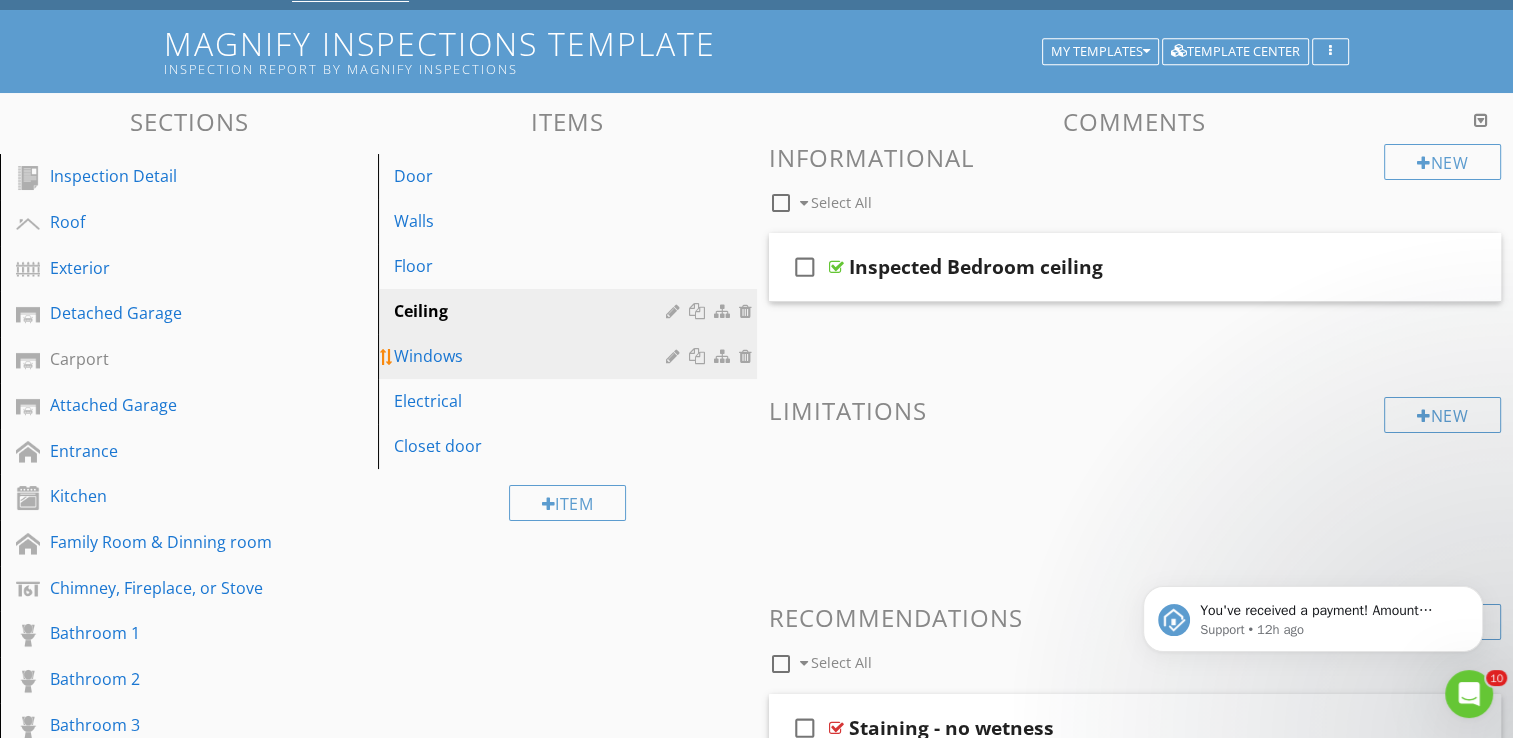 click on "Windows" at bounding box center [532, 356] 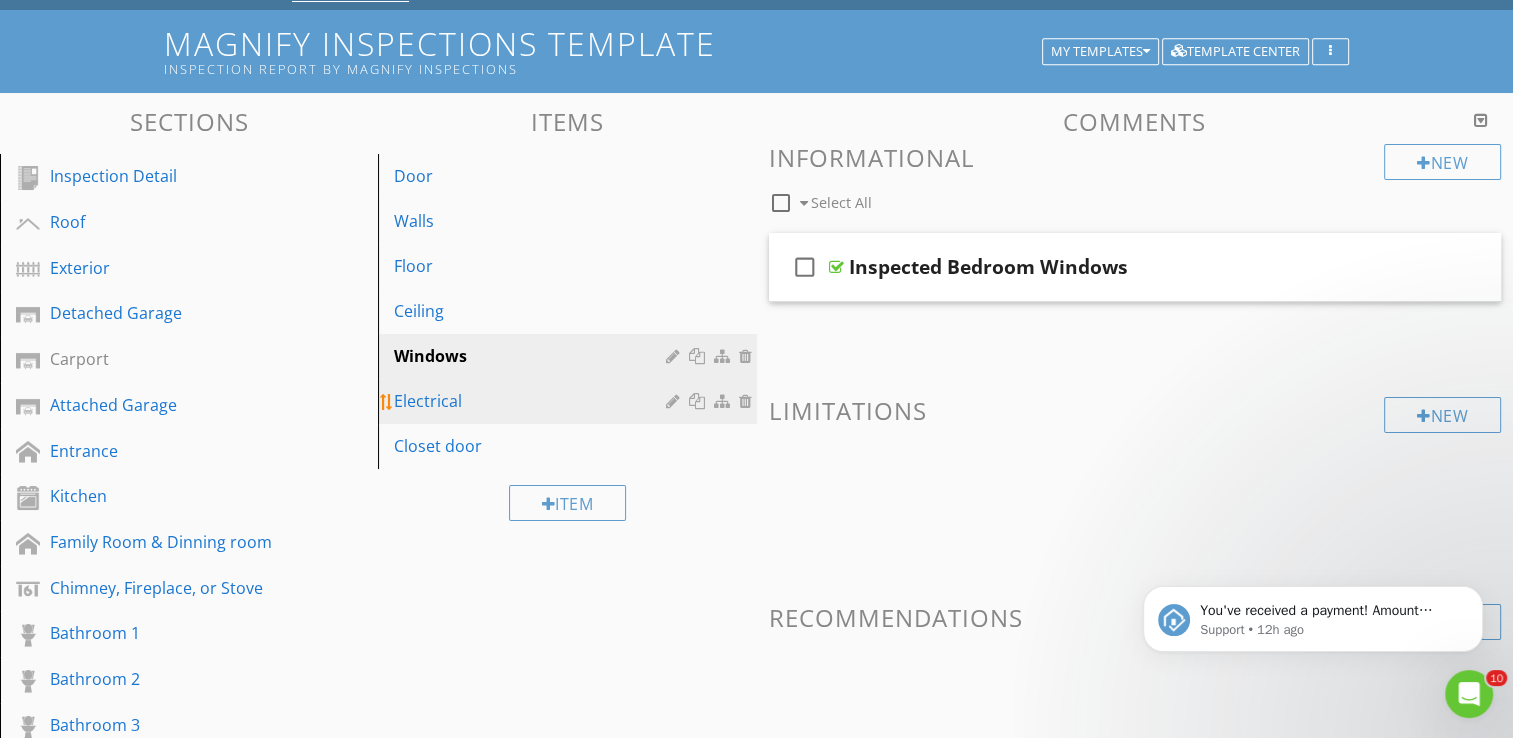 click on "Electrical" at bounding box center (532, 401) 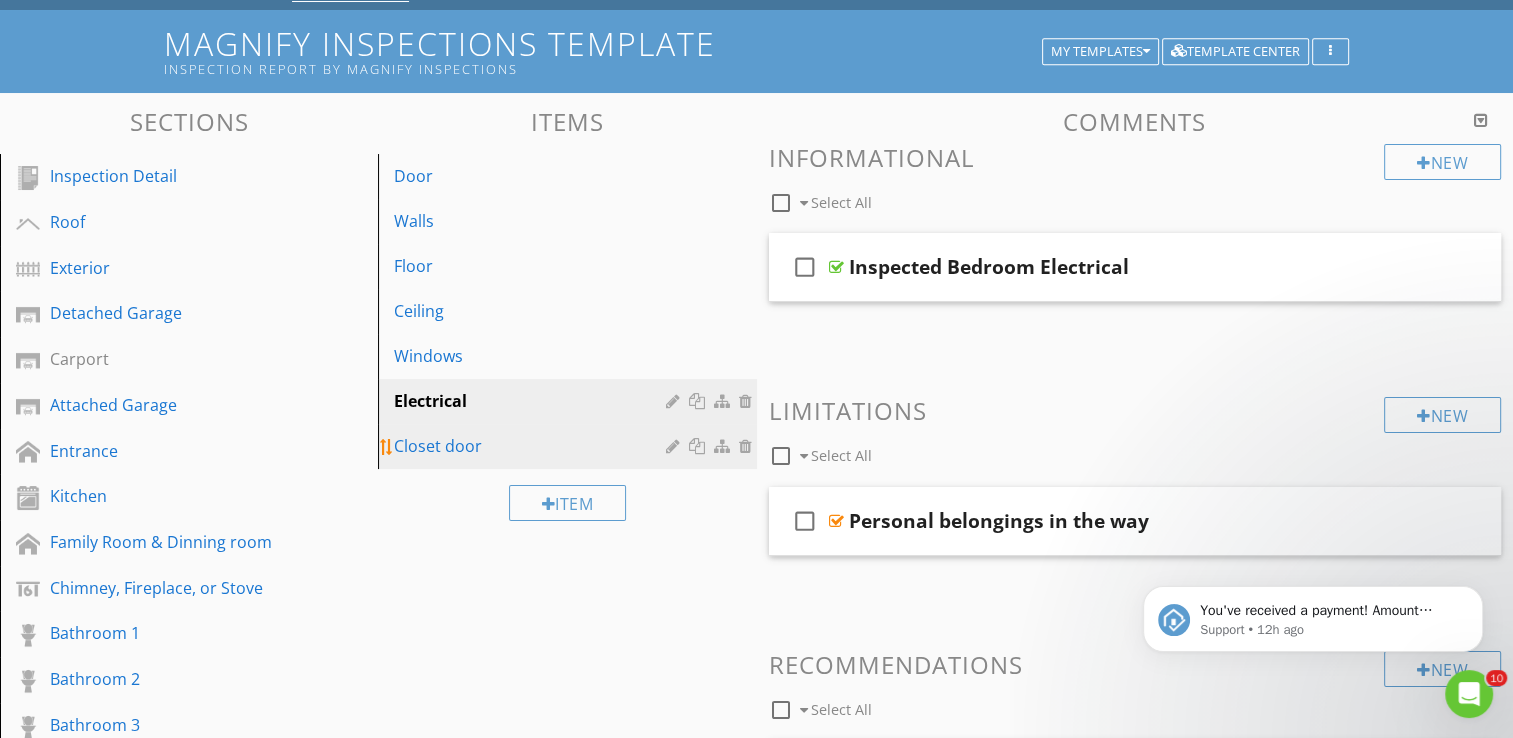 click on "Closet door" at bounding box center (532, 446) 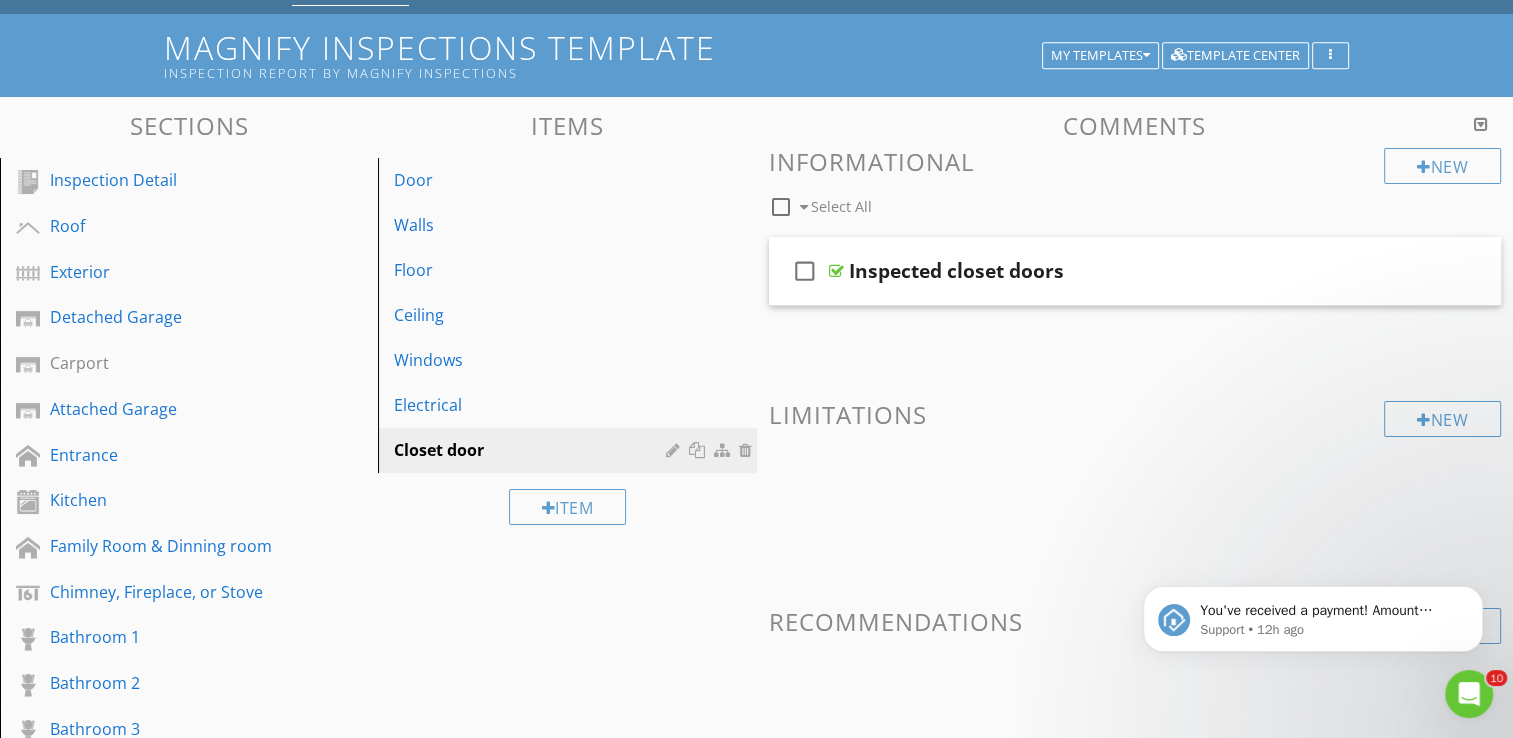scroll, scrollTop: 0, scrollLeft: 0, axis: both 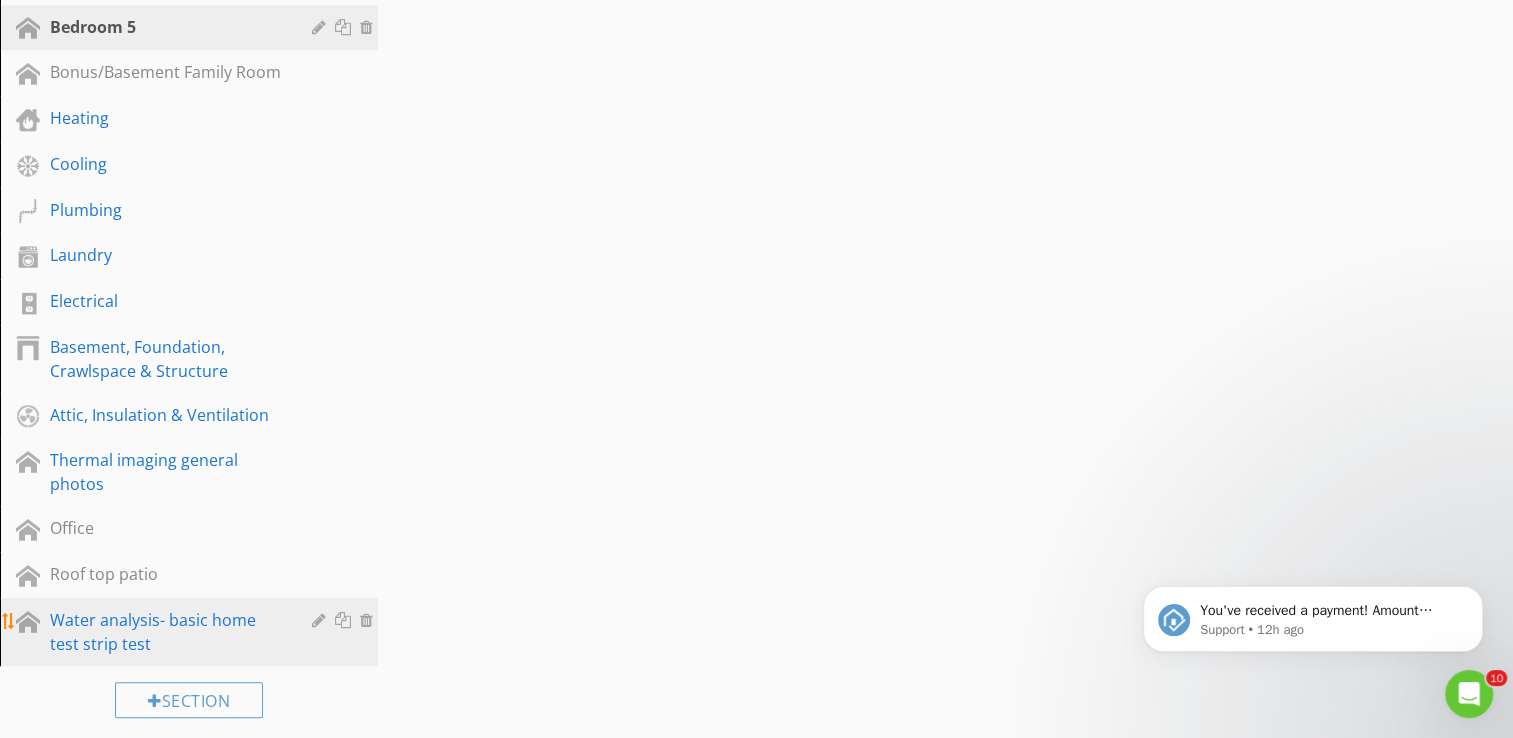 click at bounding box center (321, 620) 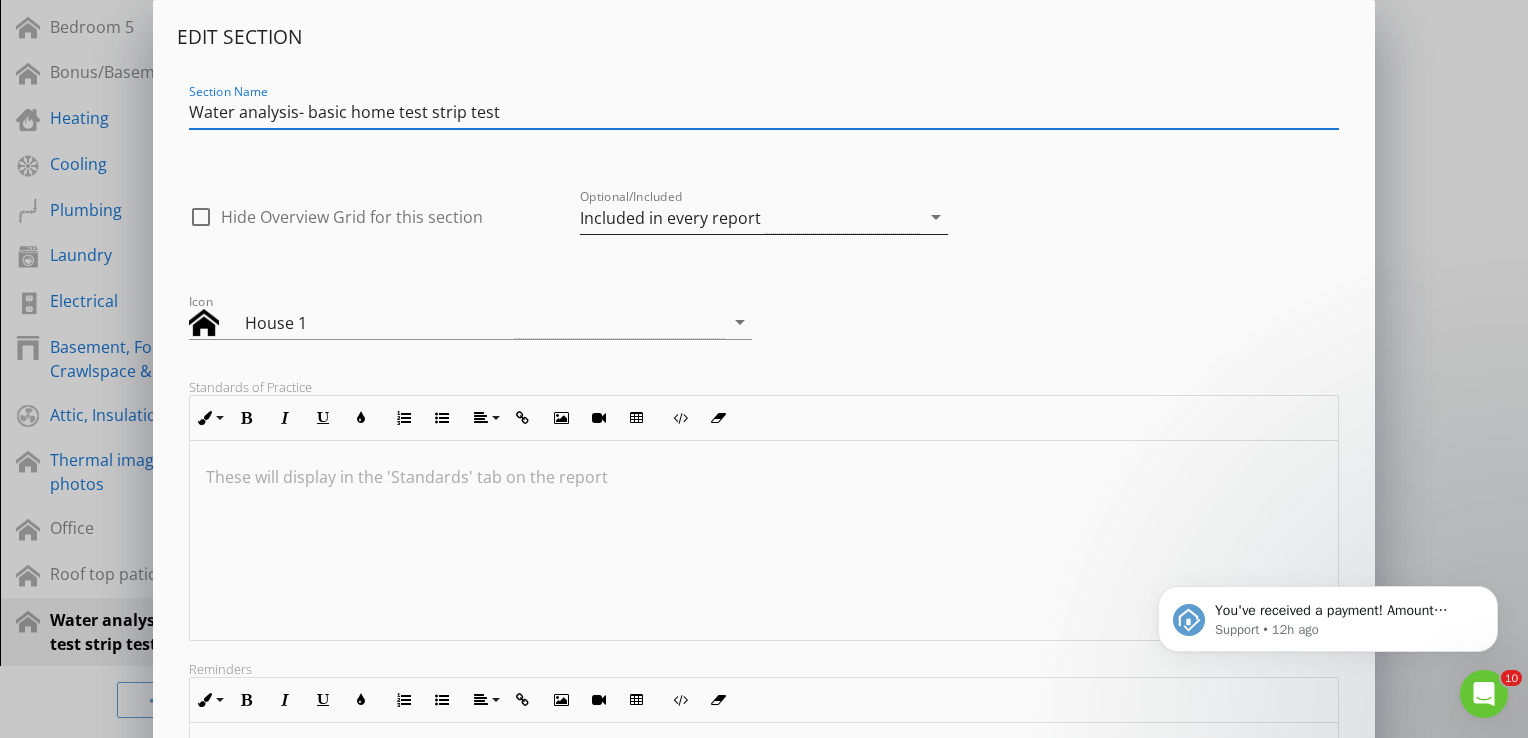 click on "arrow_drop_down" at bounding box center (936, 217) 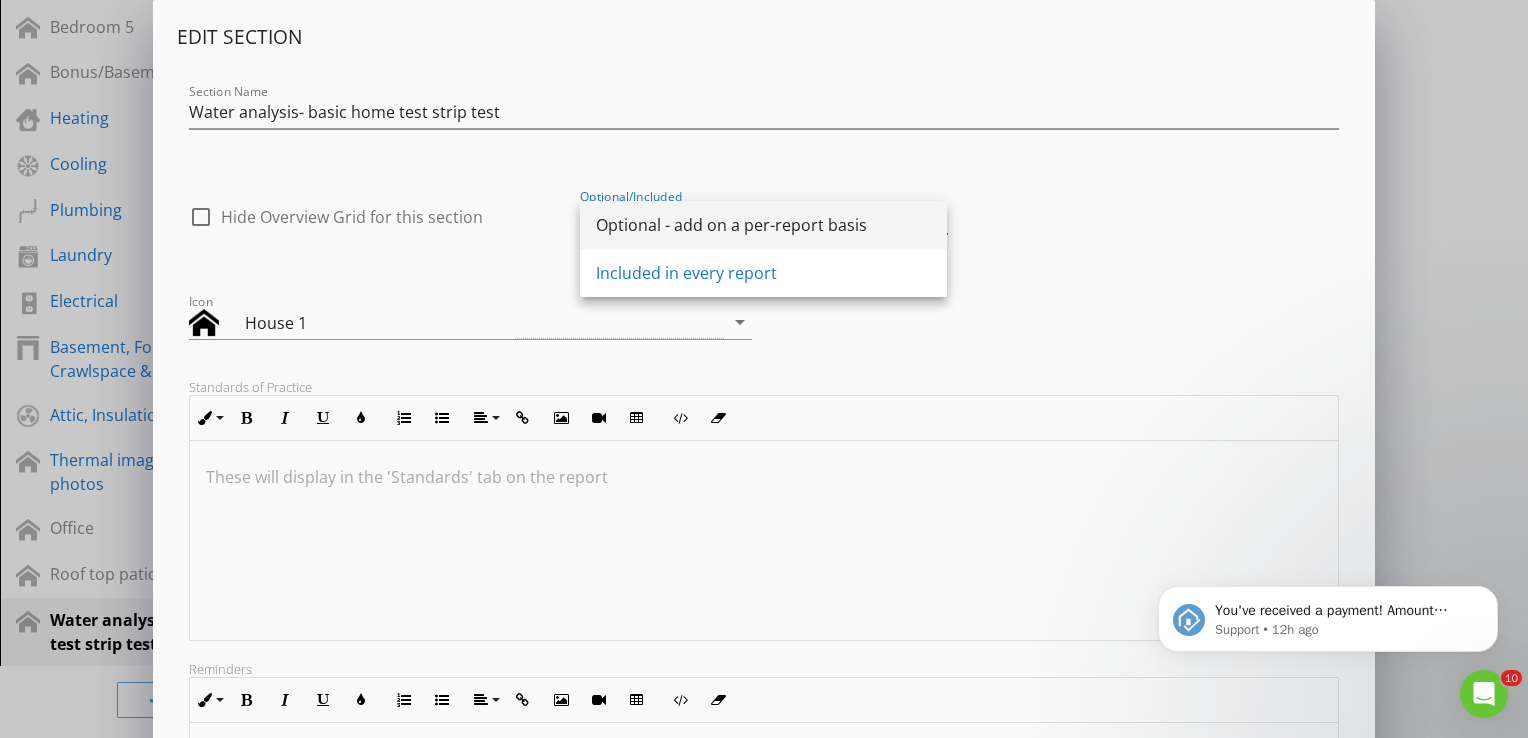 click on "Optional - add on a per-report basis" at bounding box center [763, 225] 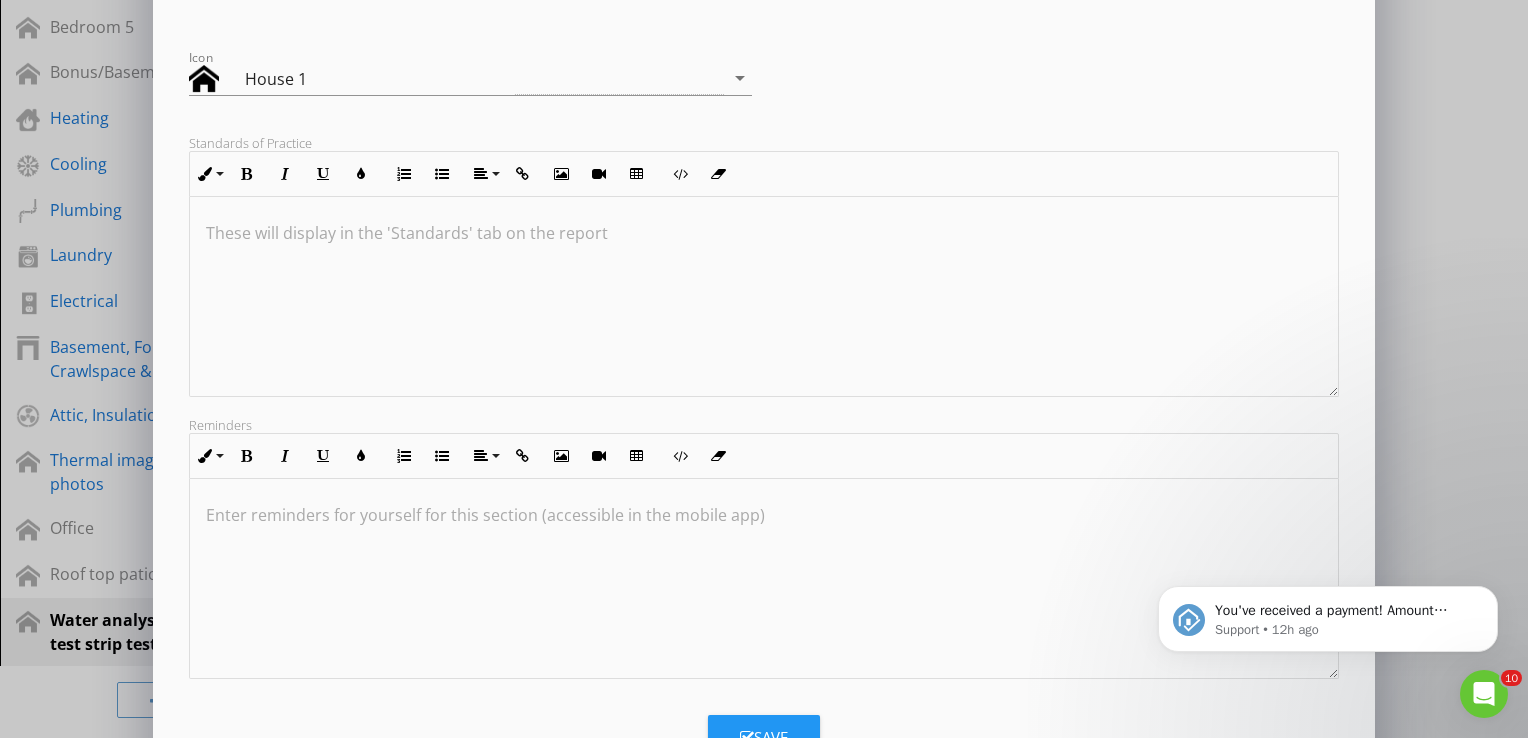scroll, scrollTop: 319, scrollLeft: 0, axis: vertical 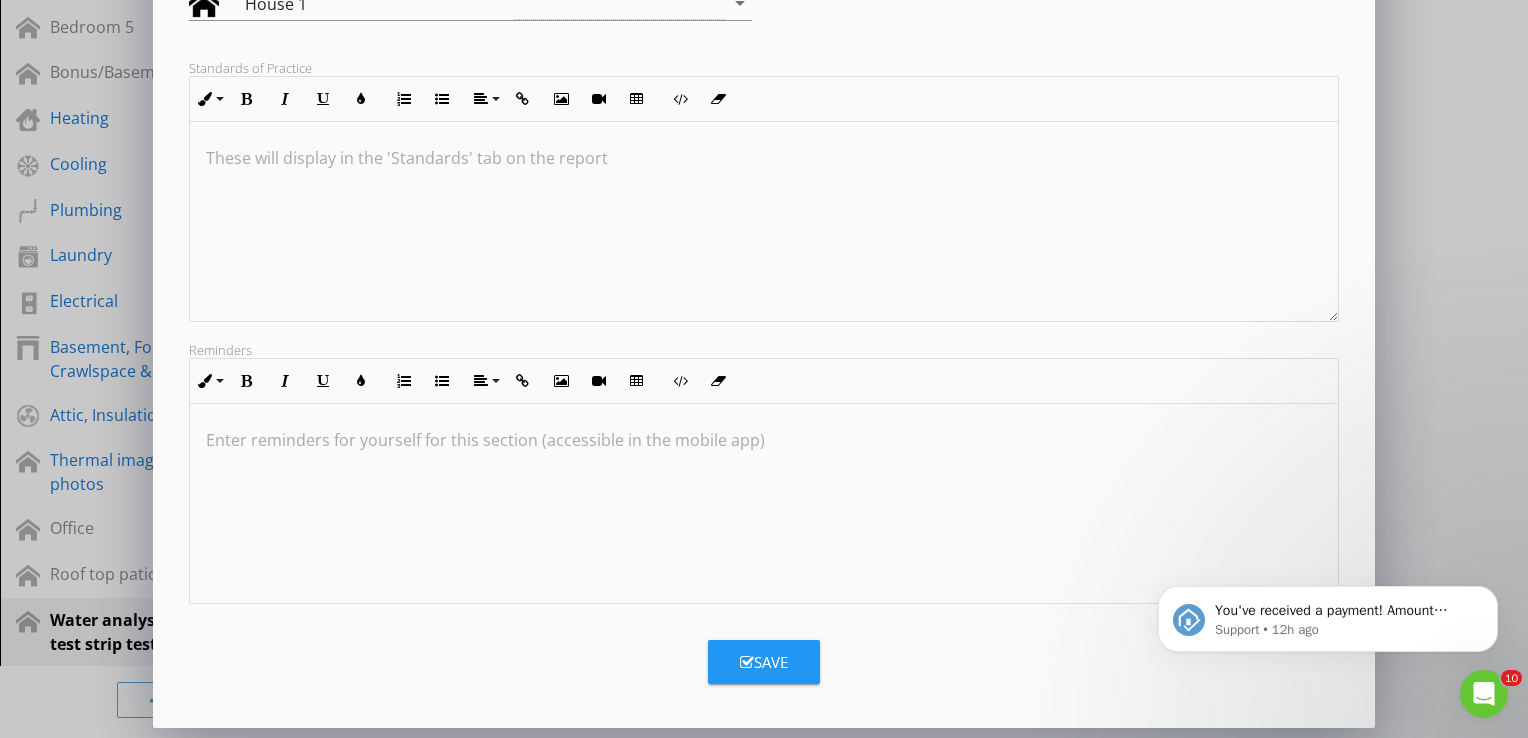 drag, startPoint x: 1514, startPoint y: 344, endPoint x: 78, endPoint y: 191, distance: 1444.1278 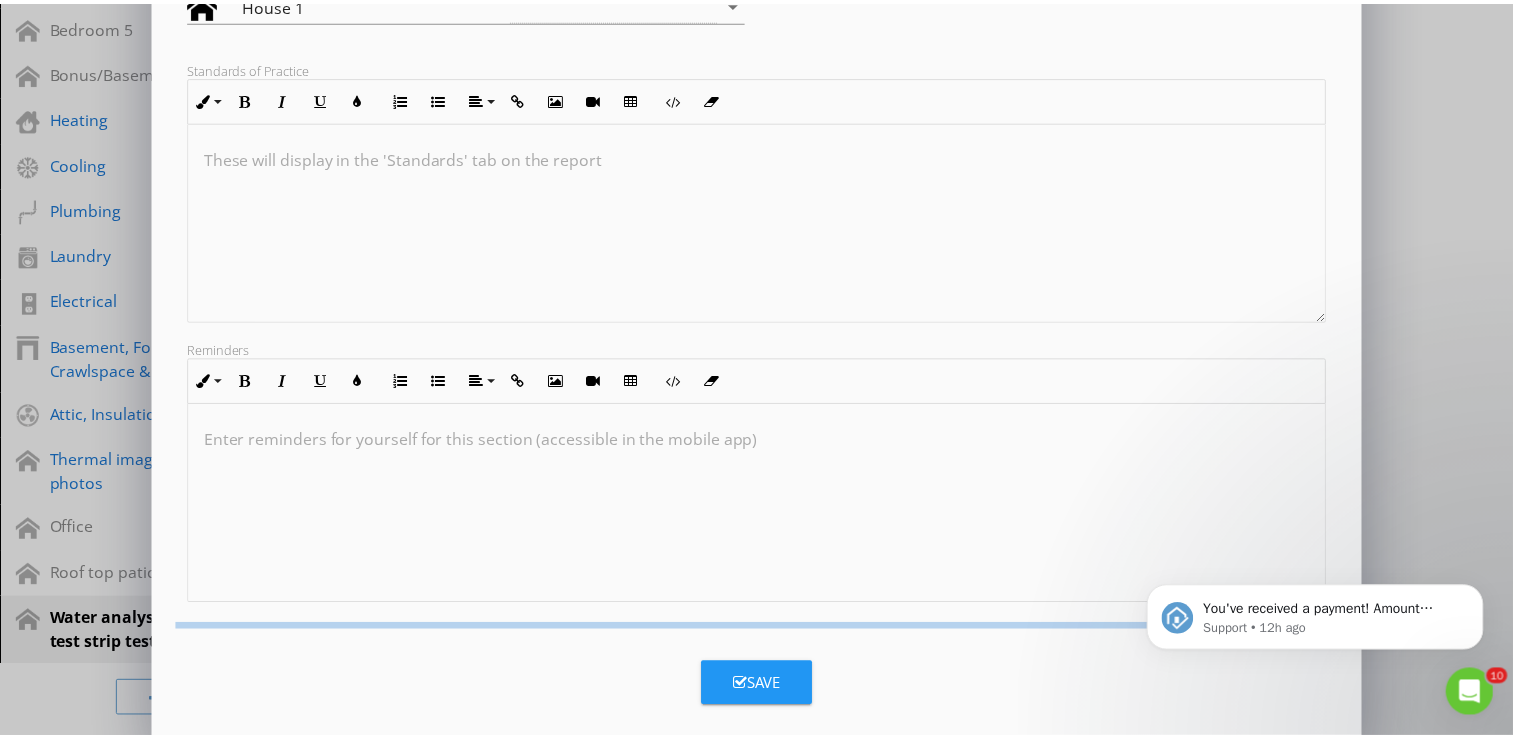 scroll, scrollTop: 104, scrollLeft: 0, axis: vertical 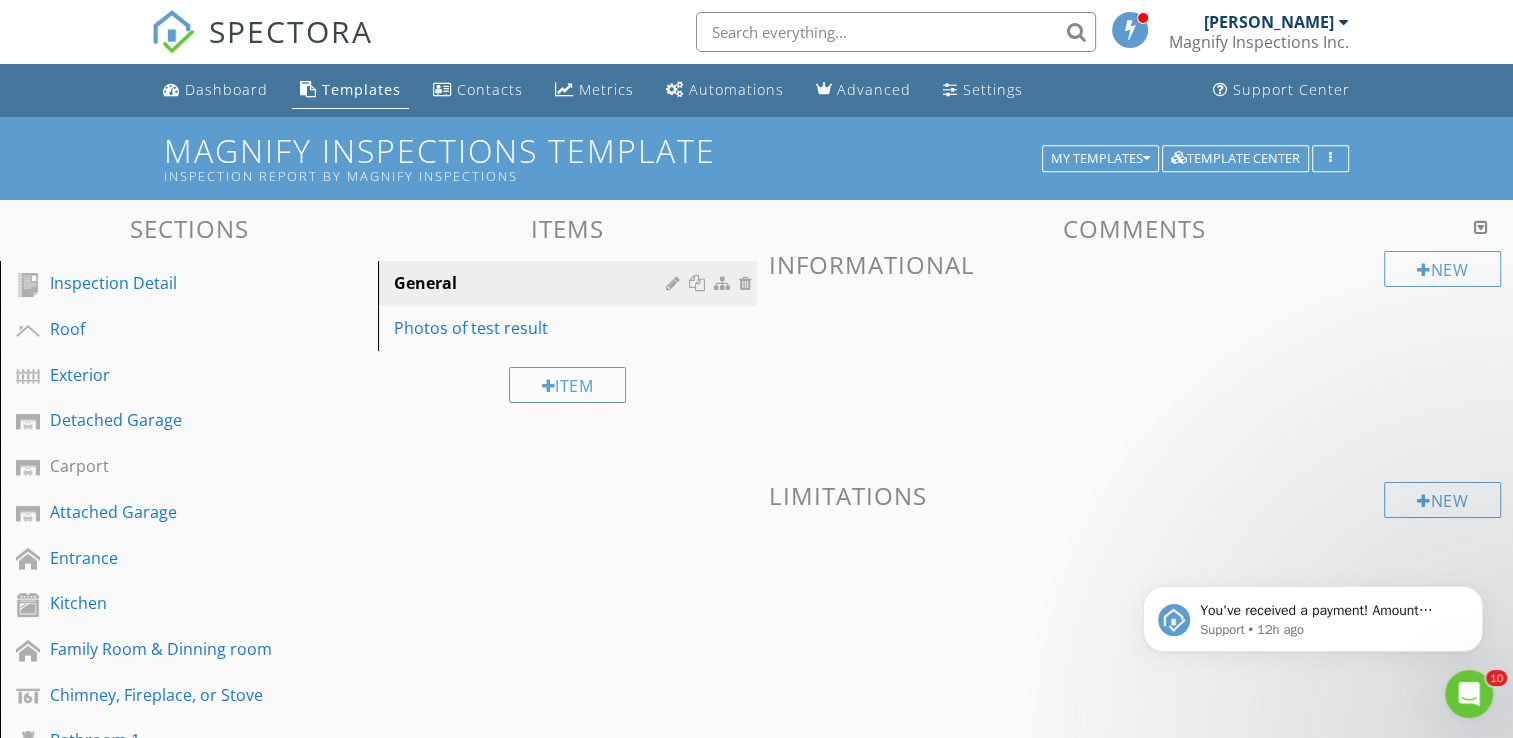 click on "SPECTORA" at bounding box center (291, 31) 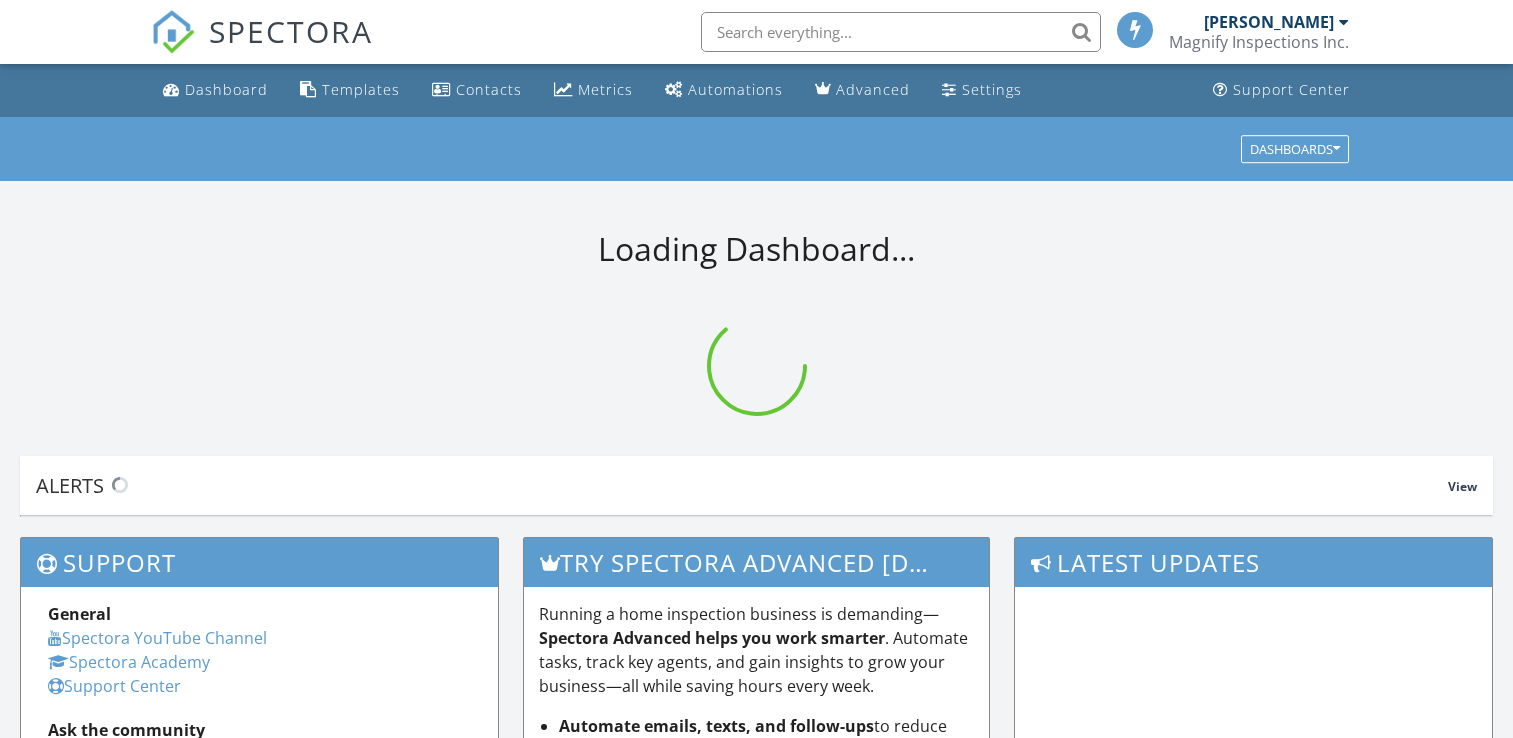 scroll, scrollTop: 0, scrollLeft: 0, axis: both 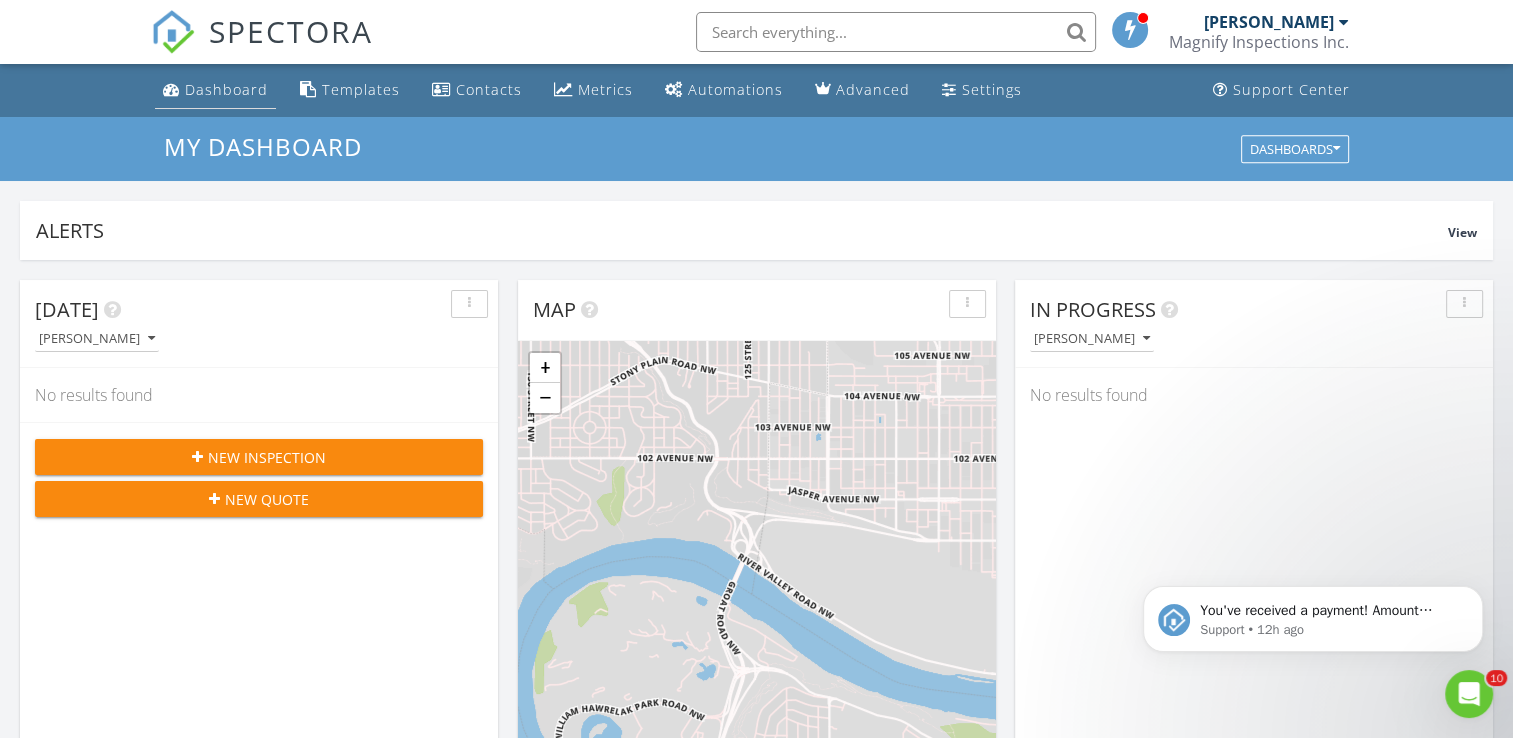 click on "Dashboard" at bounding box center [226, 89] 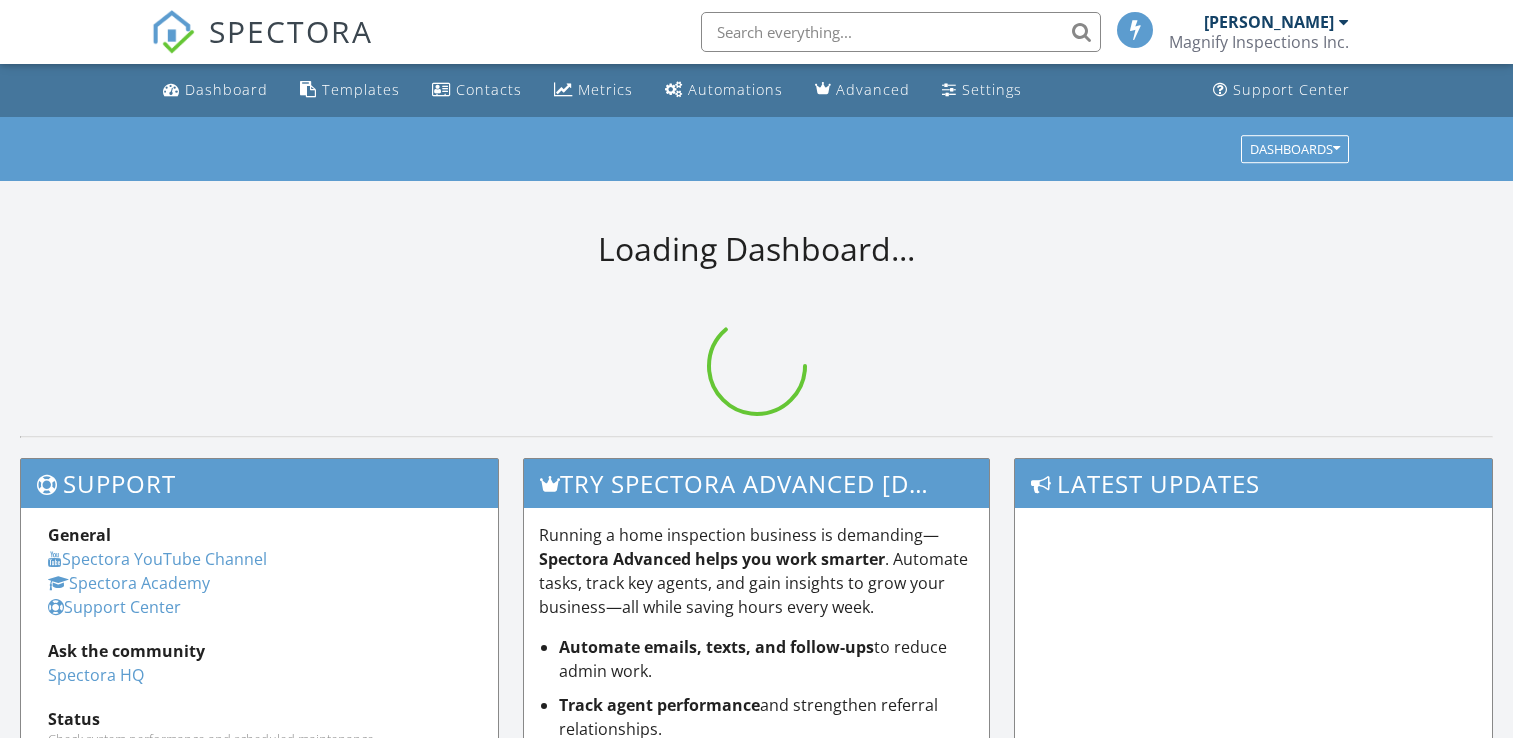 scroll, scrollTop: 0, scrollLeft: 0, axis: both 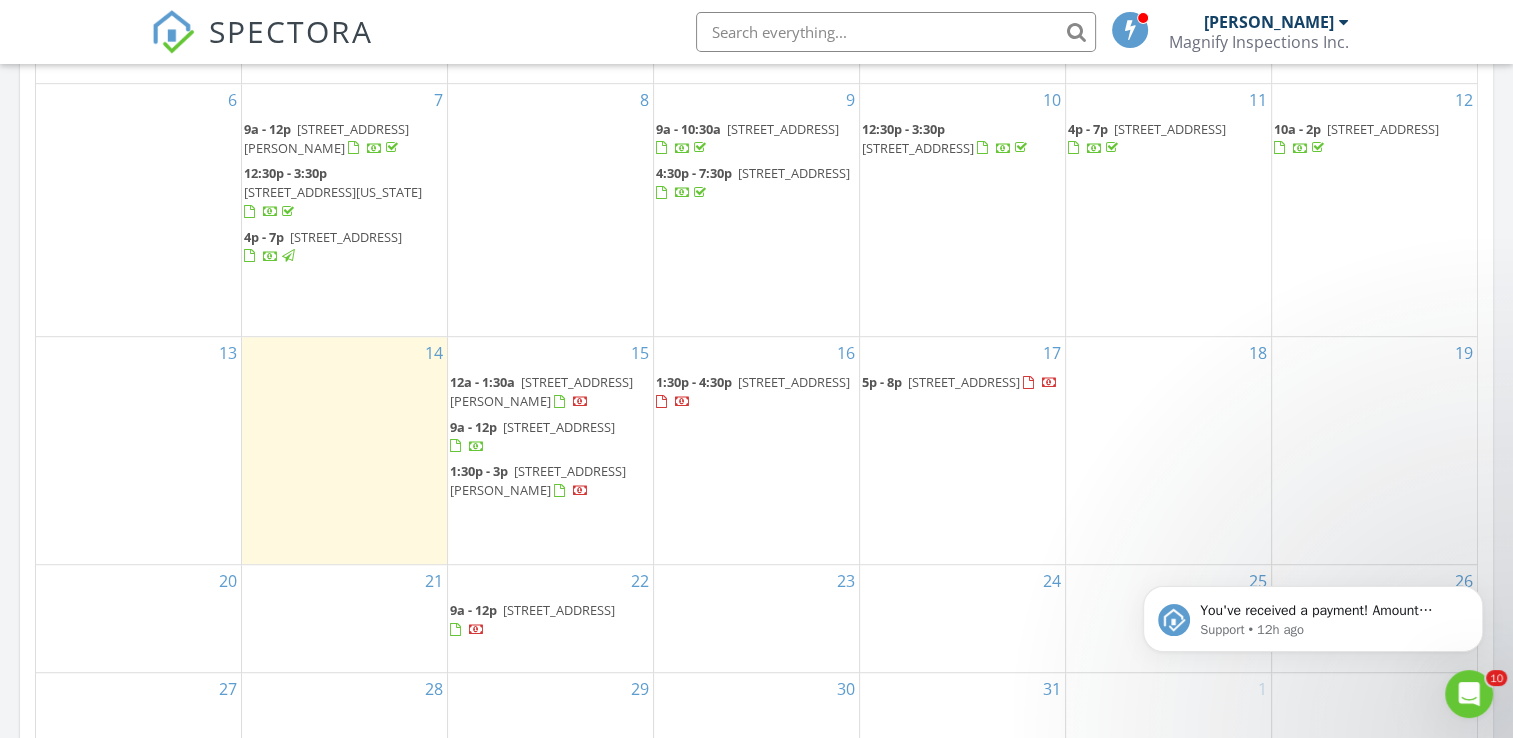click on "12a - 1:30a
[STREET_ADDRESS][PERSON_NAME]" at bounding box center [550, 392] 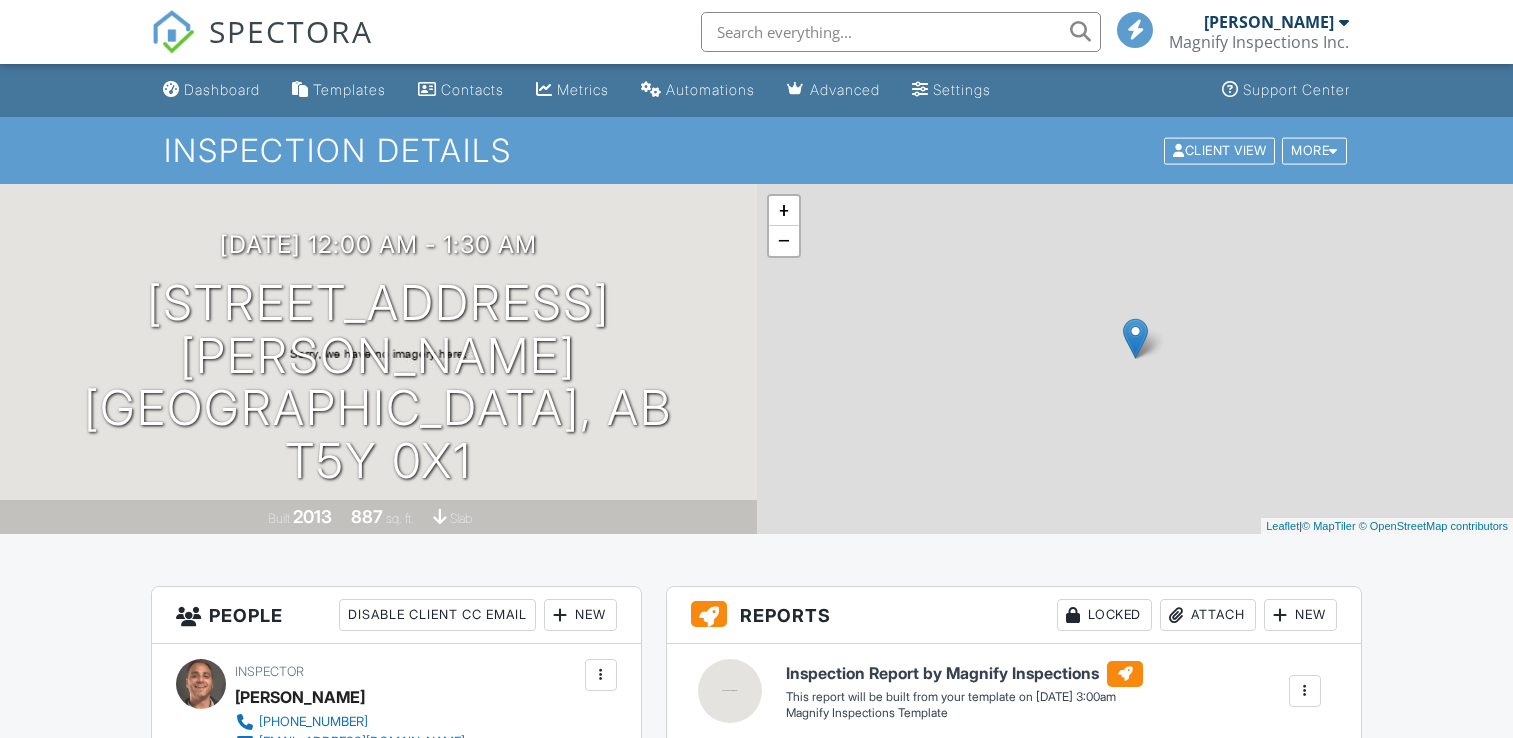 scroll, scrollTop: 0, scrollLeft: 0, axis: both 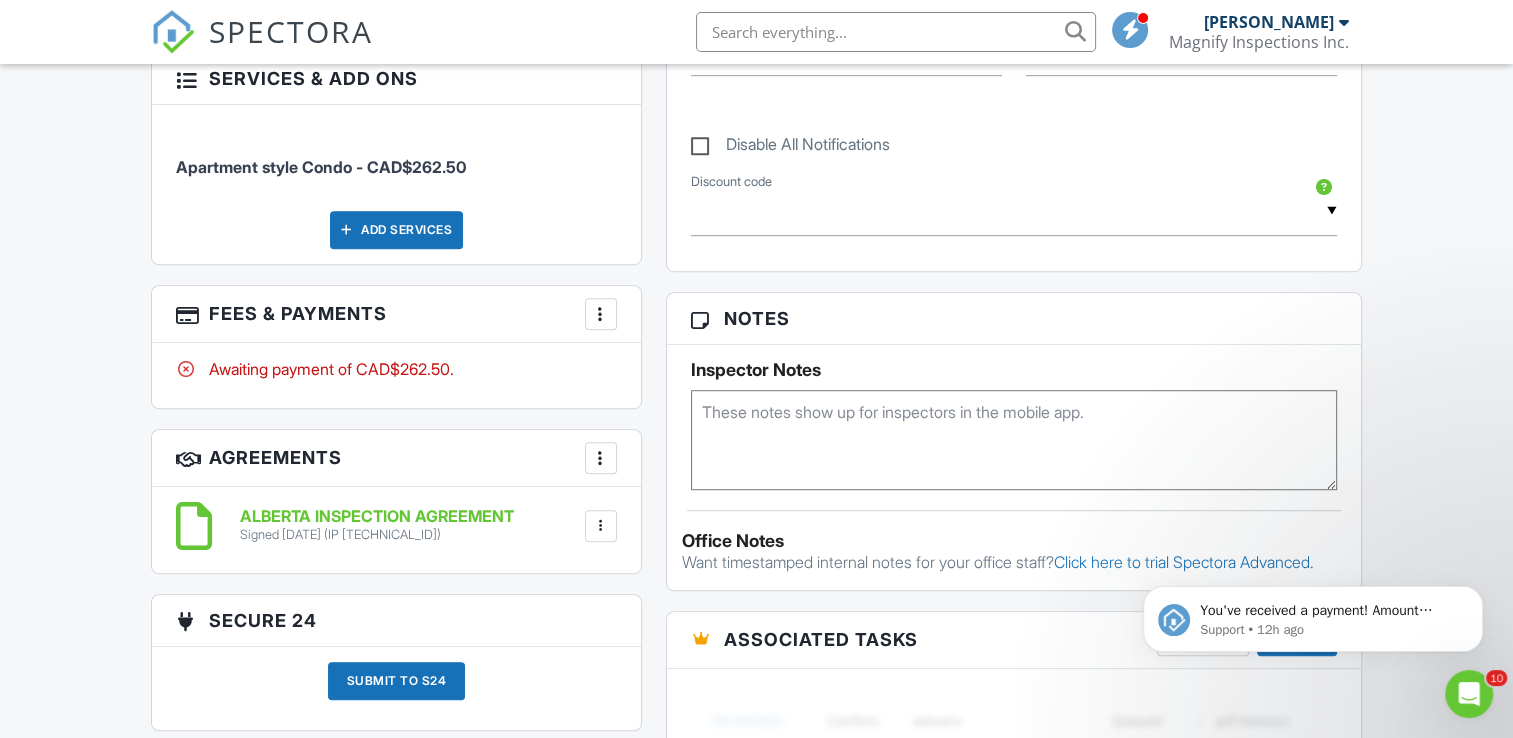 click at bounding box center [601, 314] 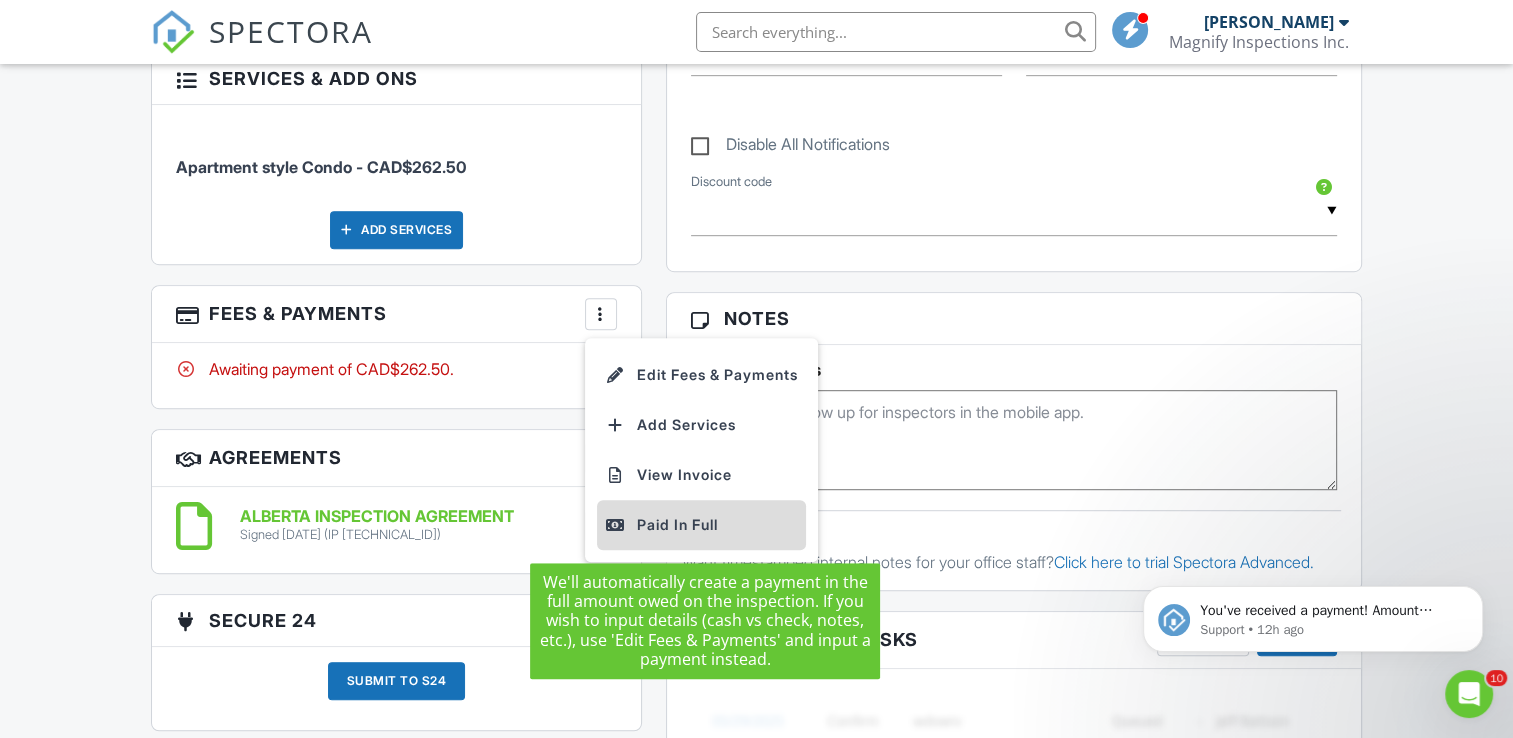click on "Paid In Full" at bounding box center [701, 525] 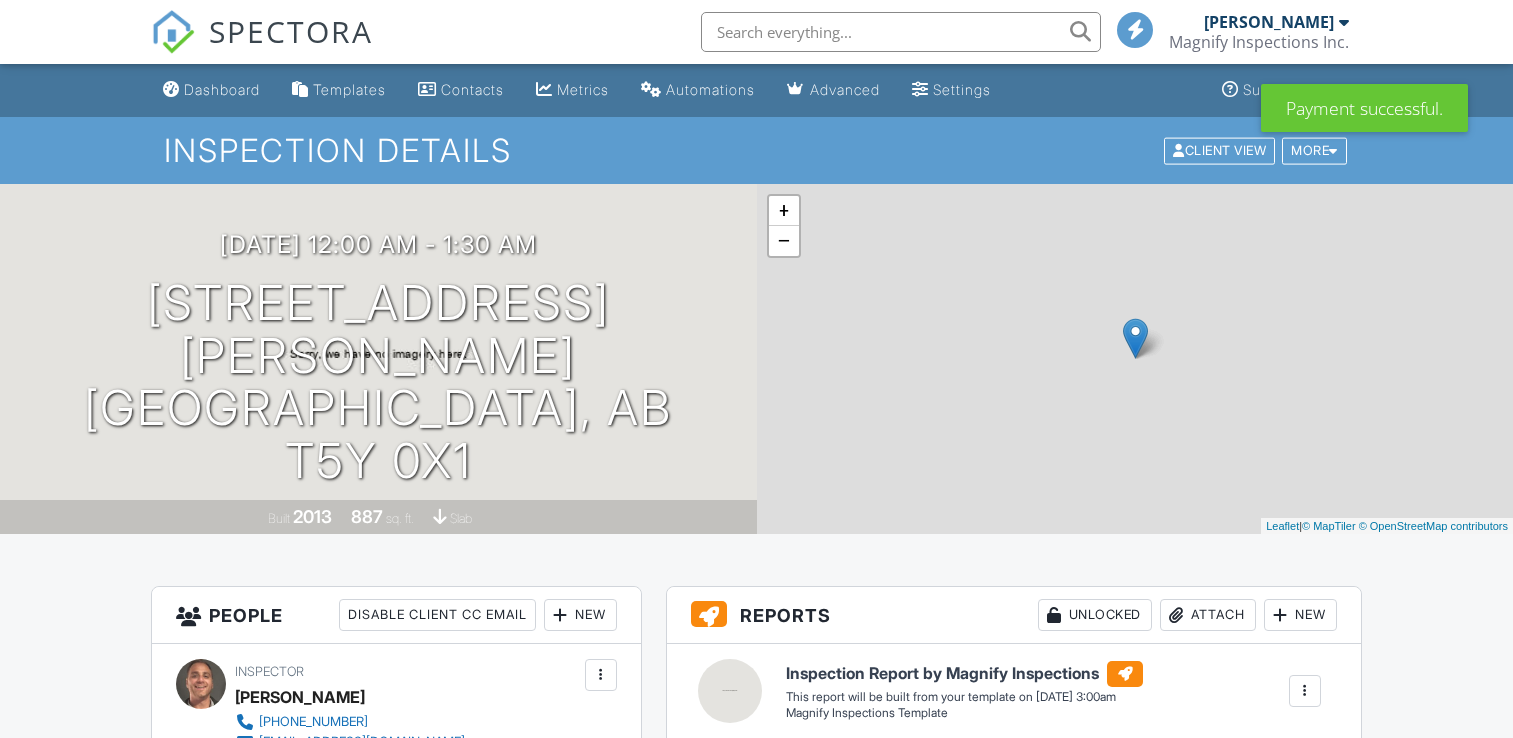 scroll, scrollTop: 0, scrollLeft: 0, axis: both 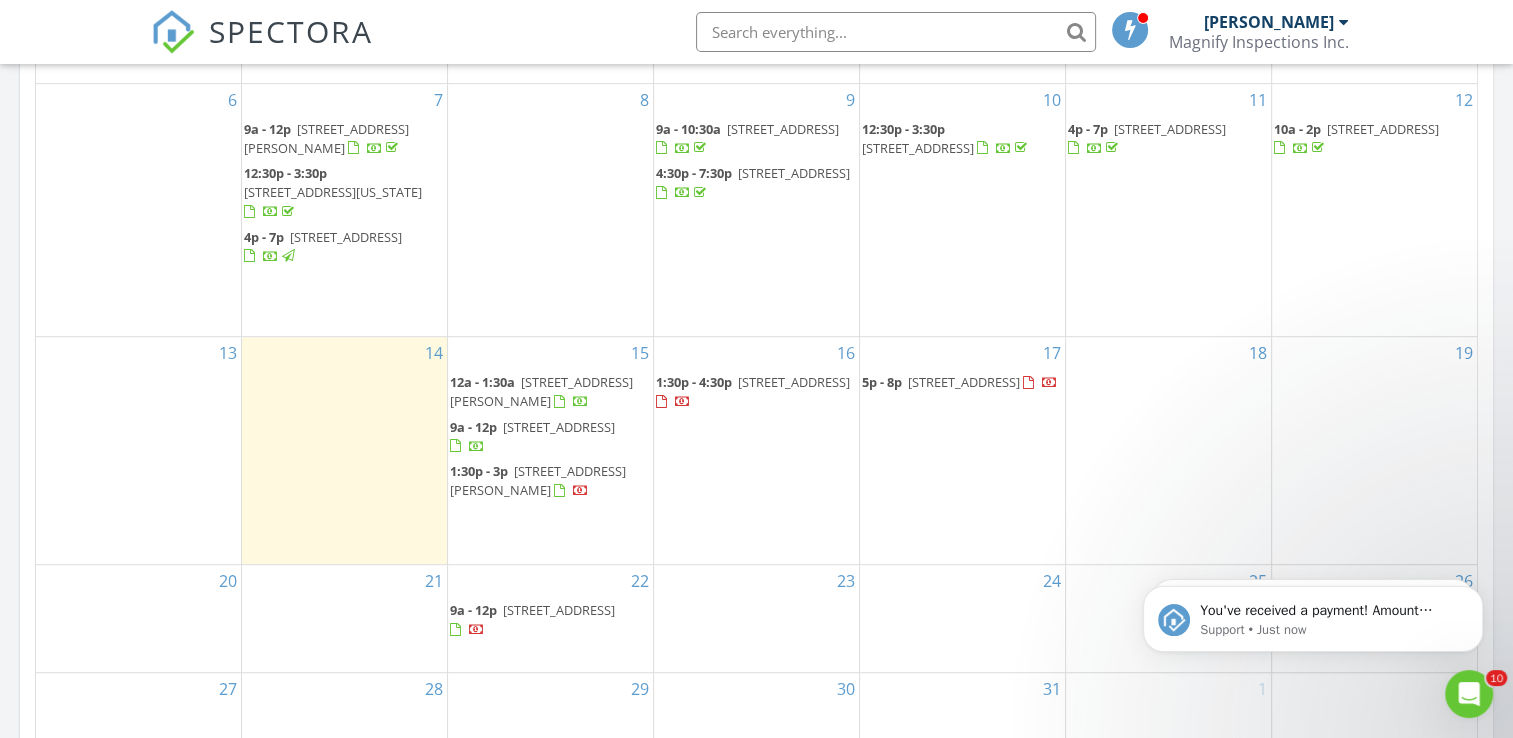 click on "[STREET_ADDRESS][PERSON_NAME]" at bounding box center [538, 480] 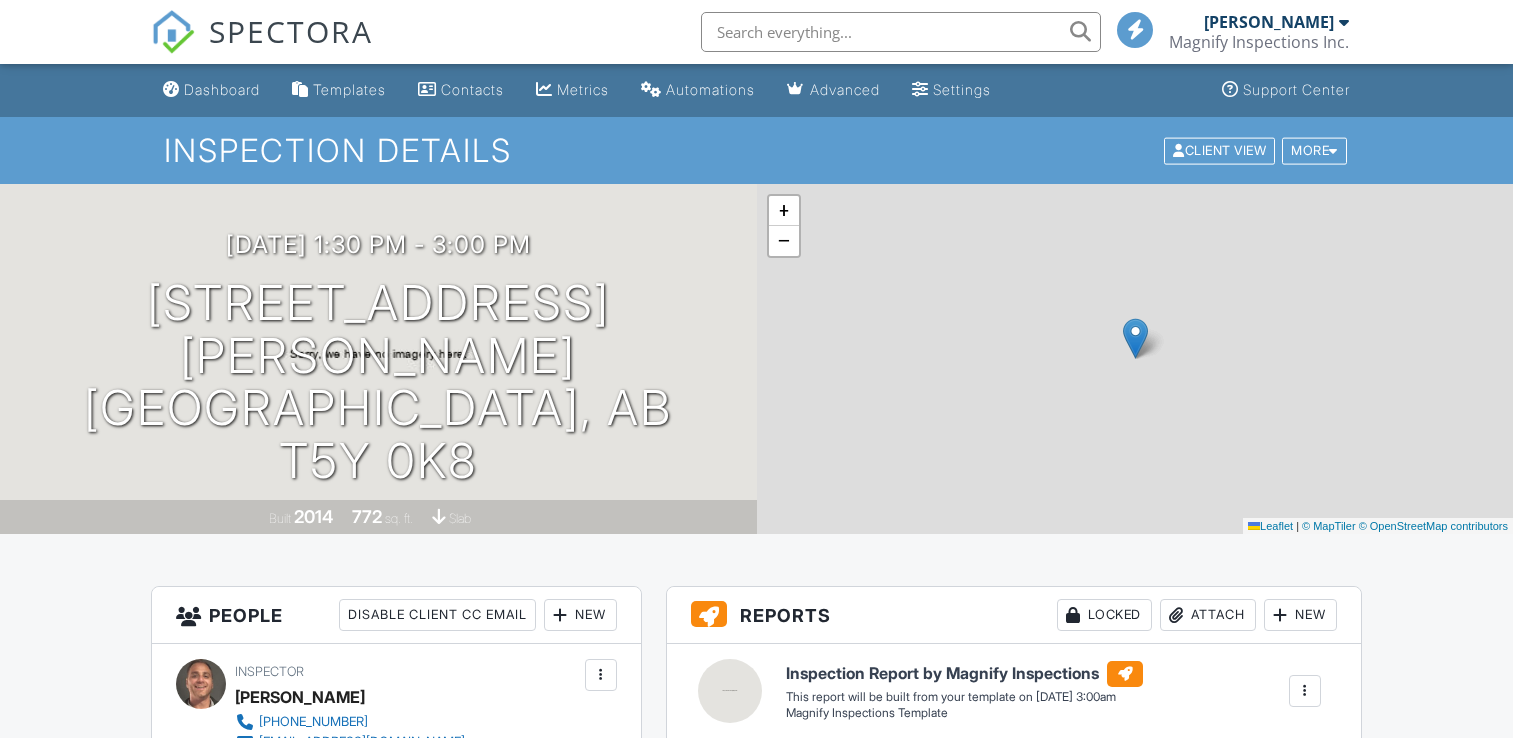 scroll, scrollTop: 0, scrollLeft: 0, axis: both 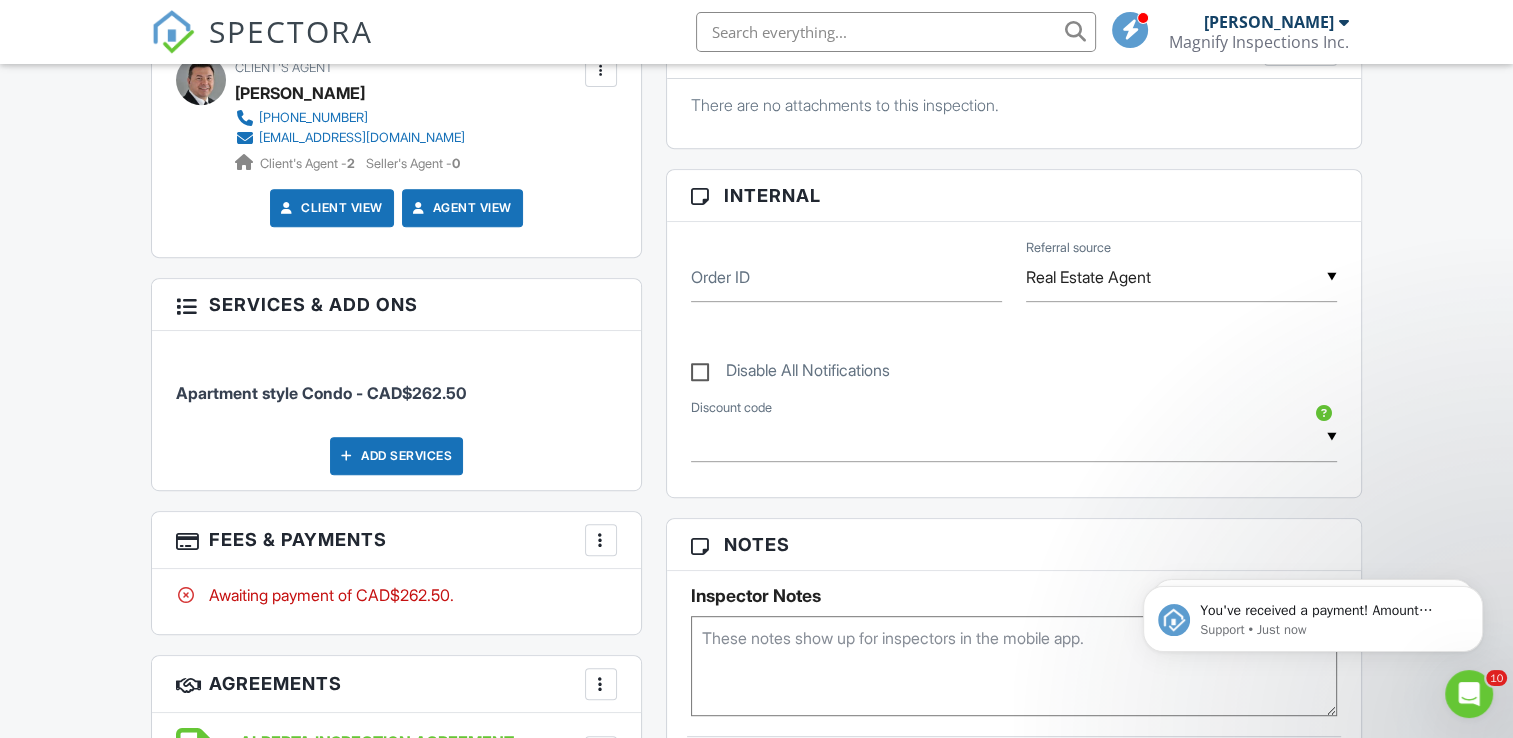 click on "More" at bounding box center [601, 540] 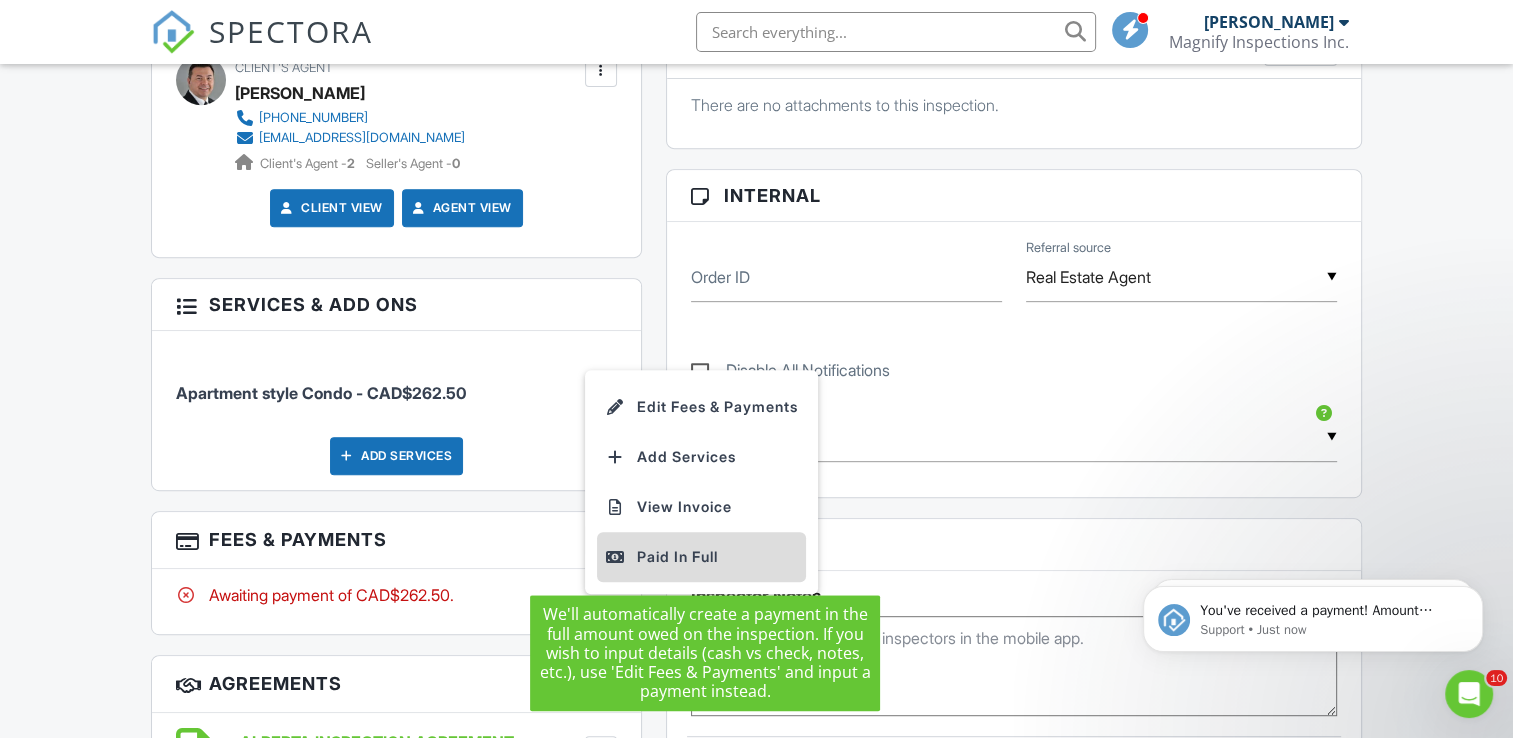 click on "Paid In Full" at bounding box center (701, 557) 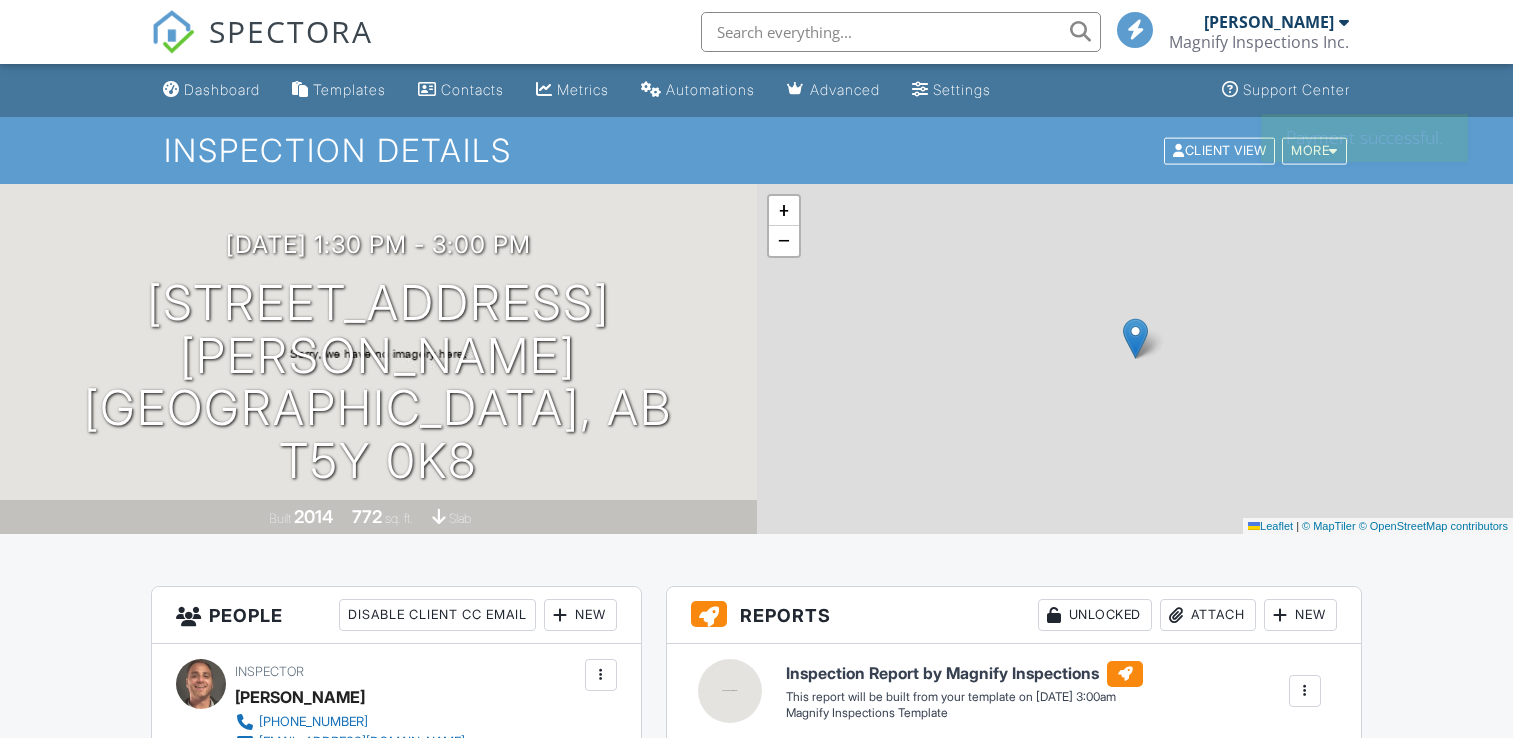 scroll, scrollTop: 0, scrollLeft: 0, axis: both 